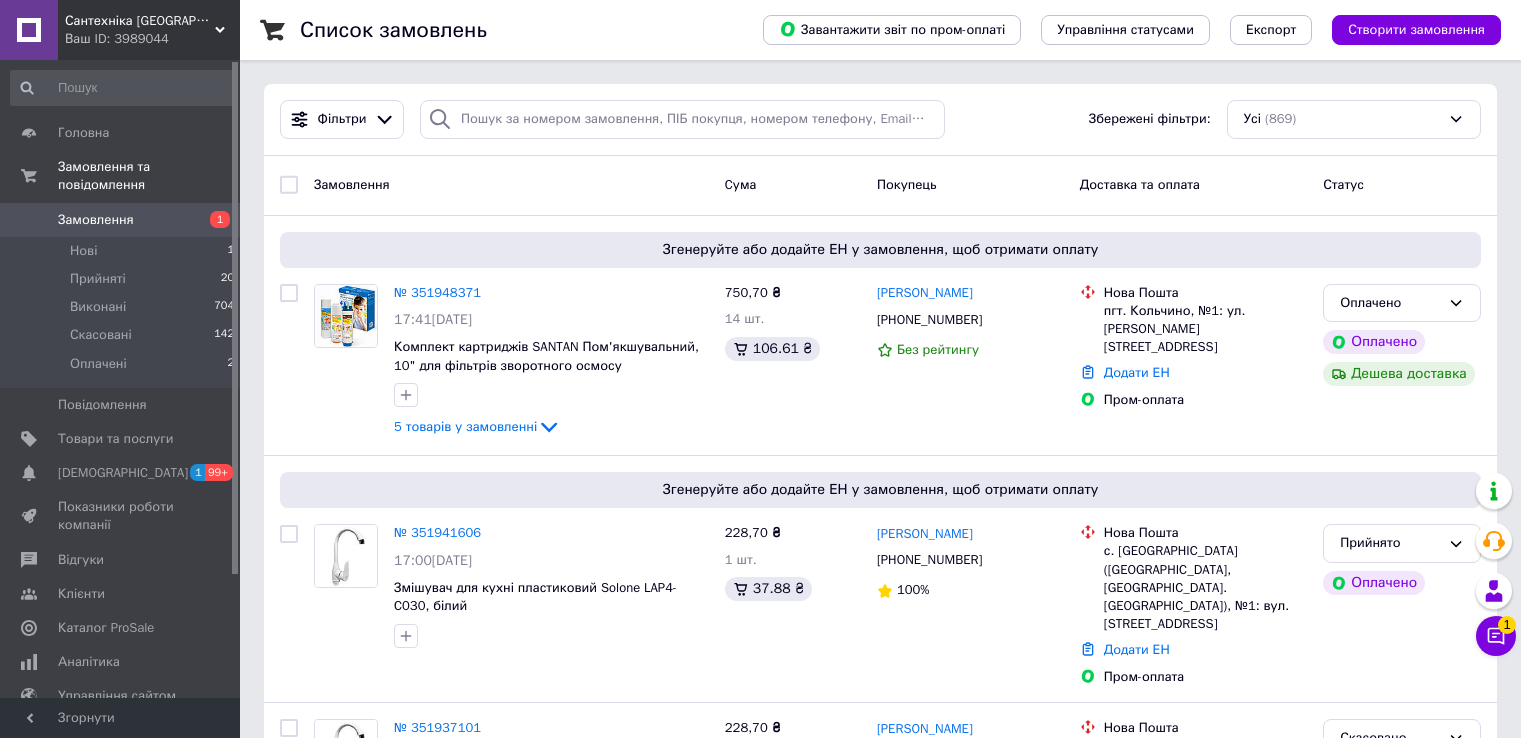 scroll, scrollTop: 200, scrollLeft: 0, axis: vertical 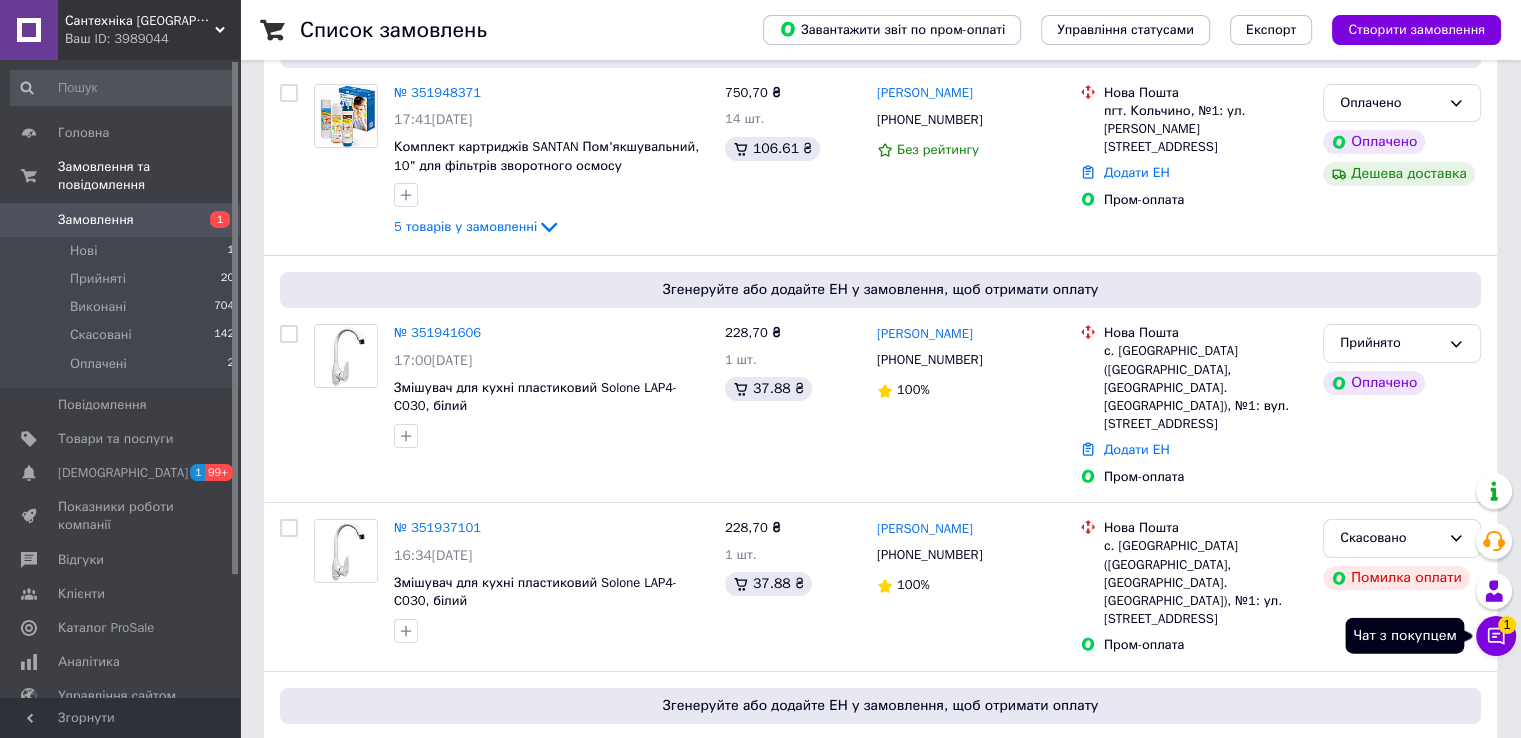 click on "Чат з покупцем 1" at bounding box center [1496, 636] 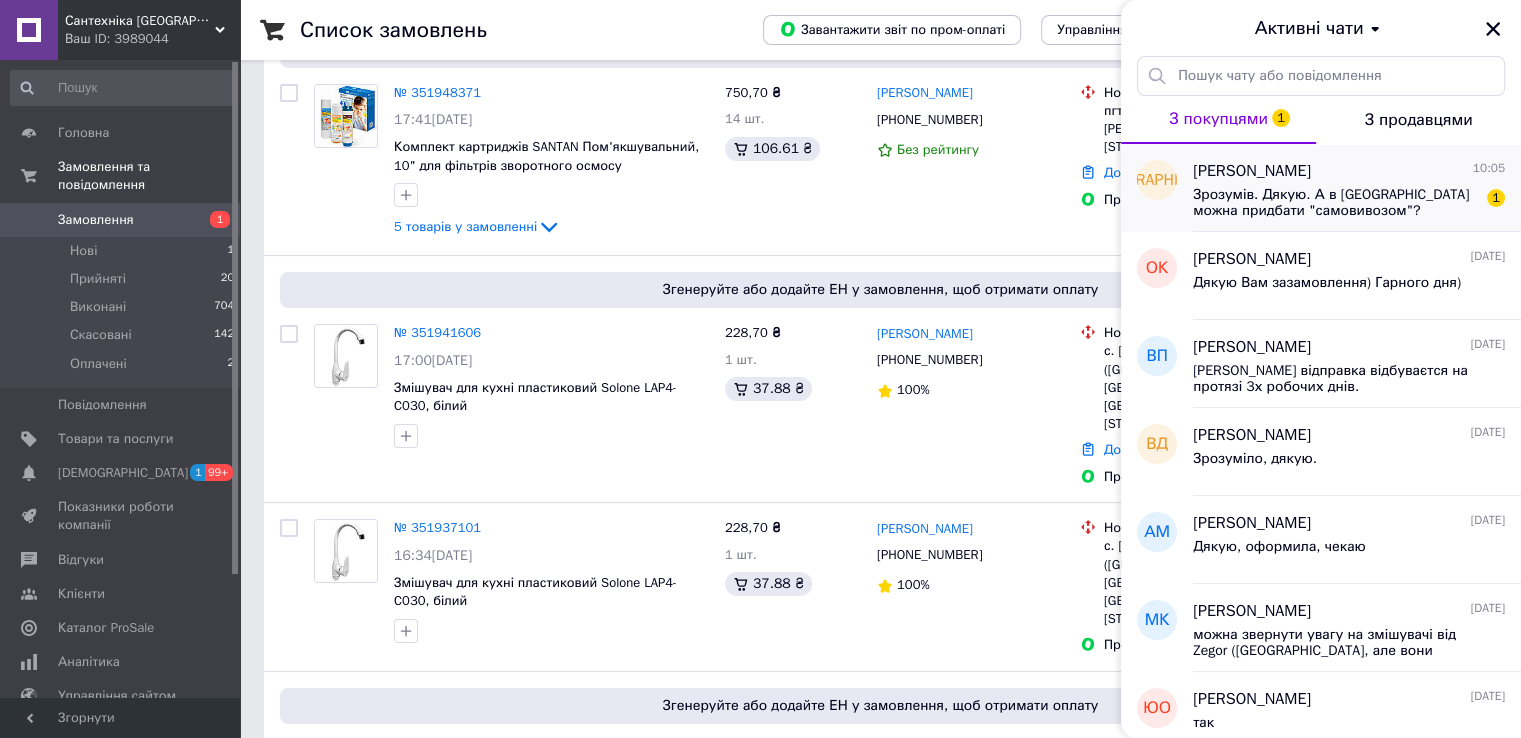 click on "Зрозумів. Дякую. А в [GEOGRAPHIC_DATA] можна придбати "самовивозом"?" at bounding box center [1335, 203] 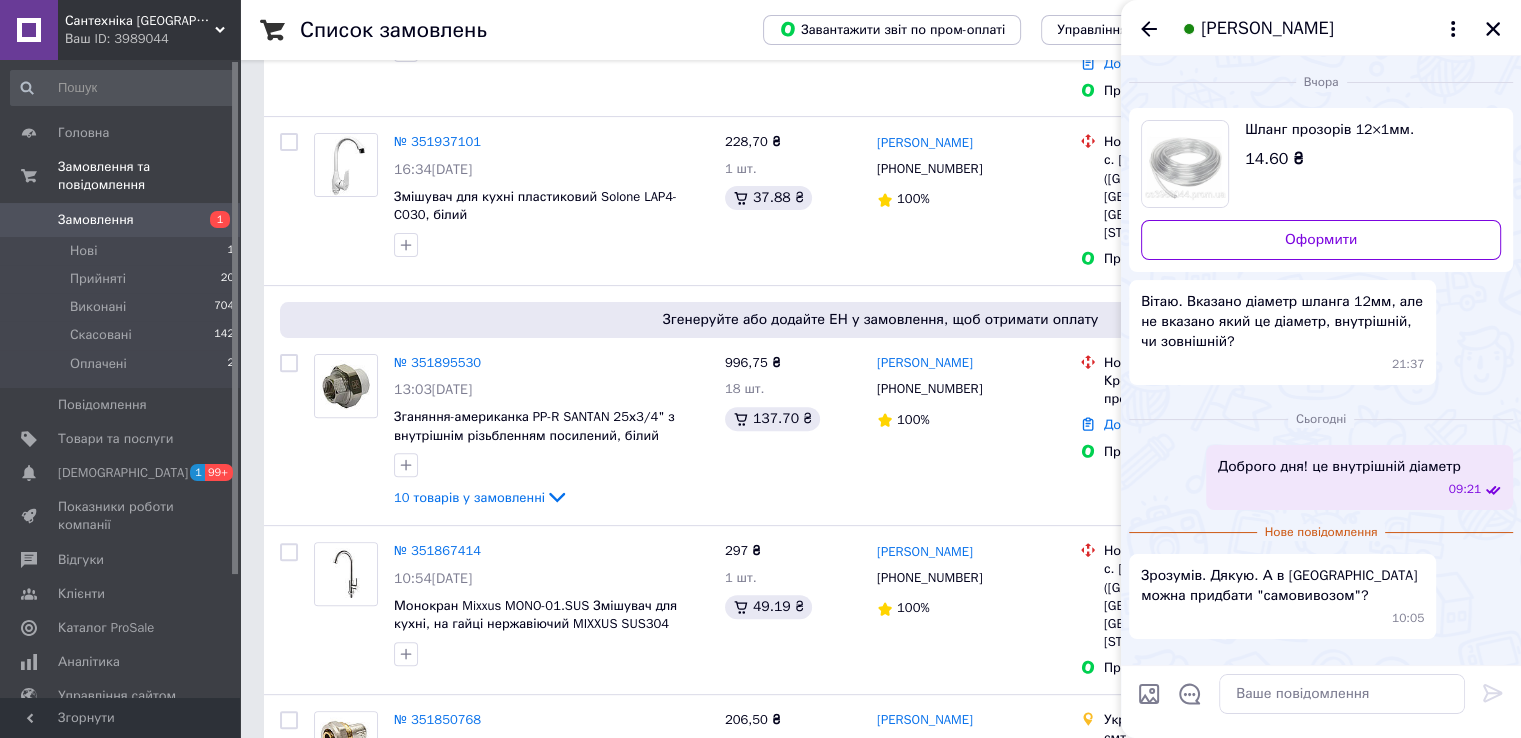 scroll, scrollTop: 600, scrollLeft: 0, axis: vertical 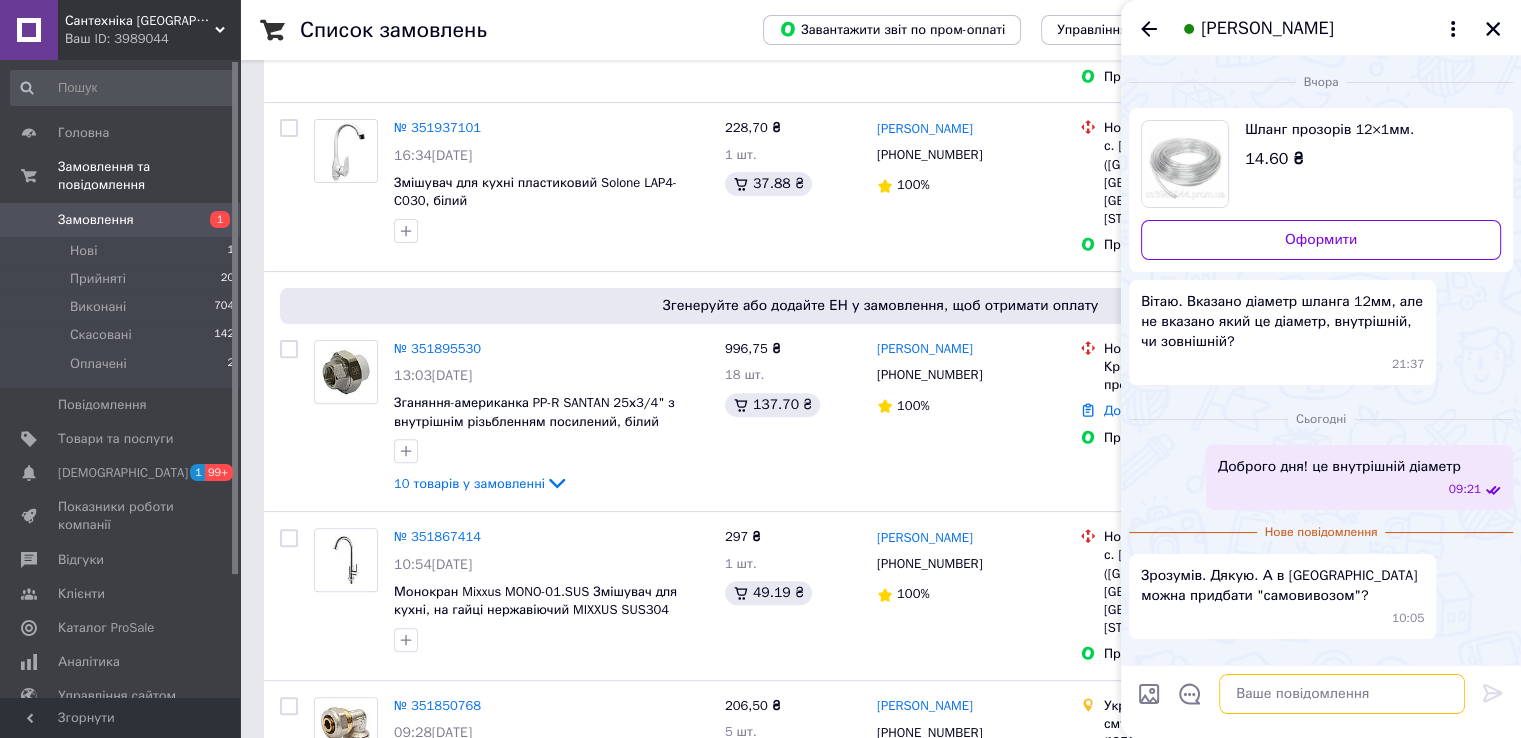 click at bounding box center (1342, 694) 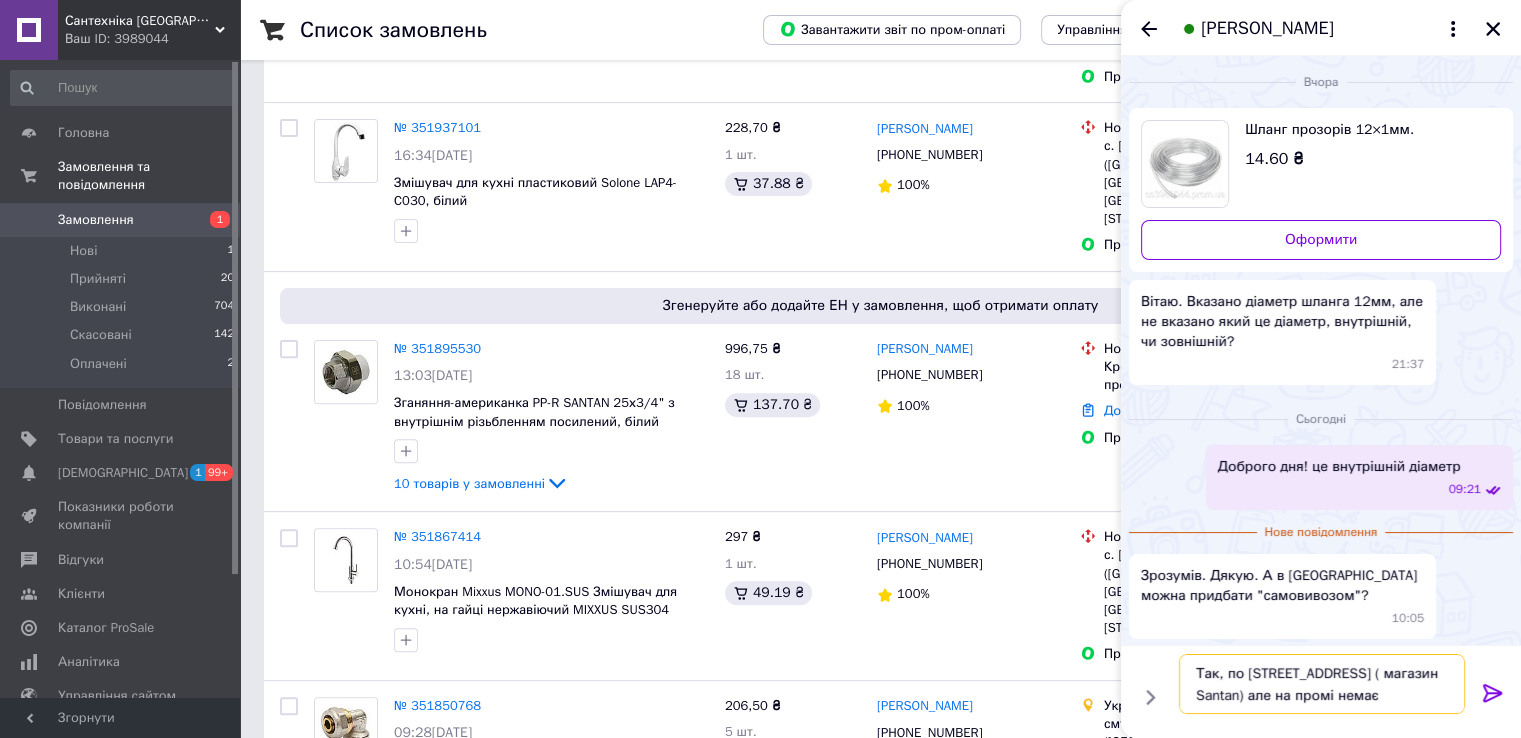 type on "Так, по [STREET_ADDRESS] ( магазин Santan) але на промі немає самовивозу" 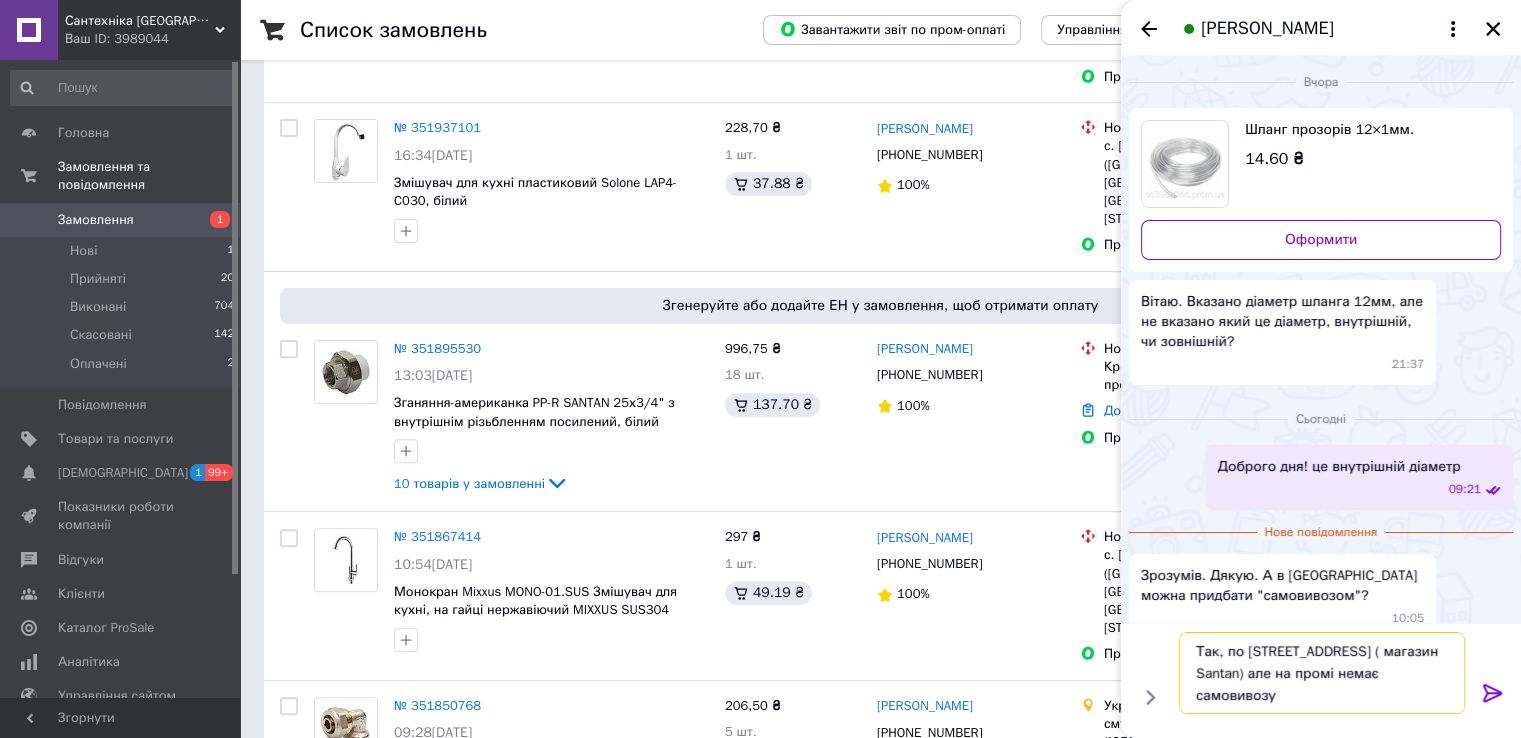 type 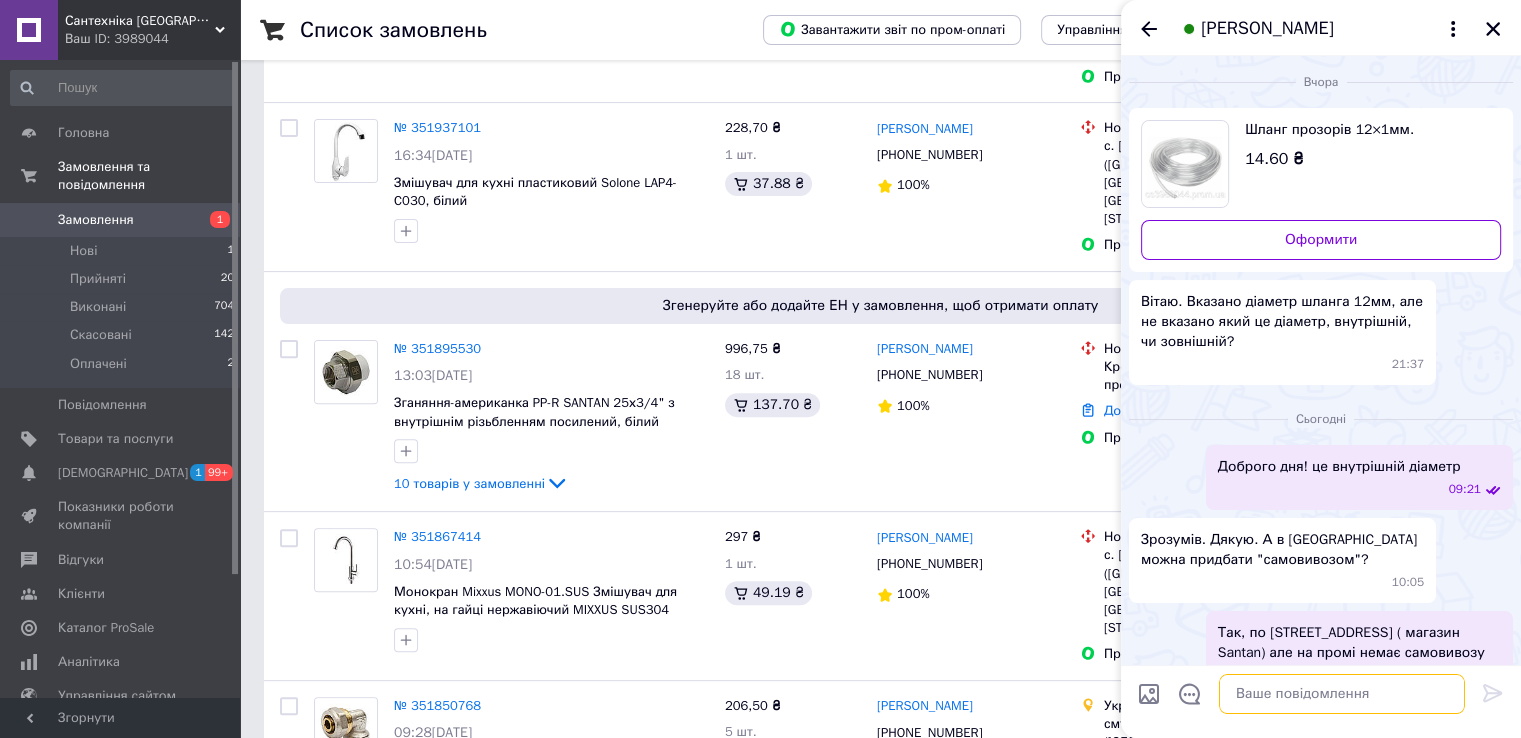 scroll, scrollTop: 40, scrollLeft: 0, axis: vertical 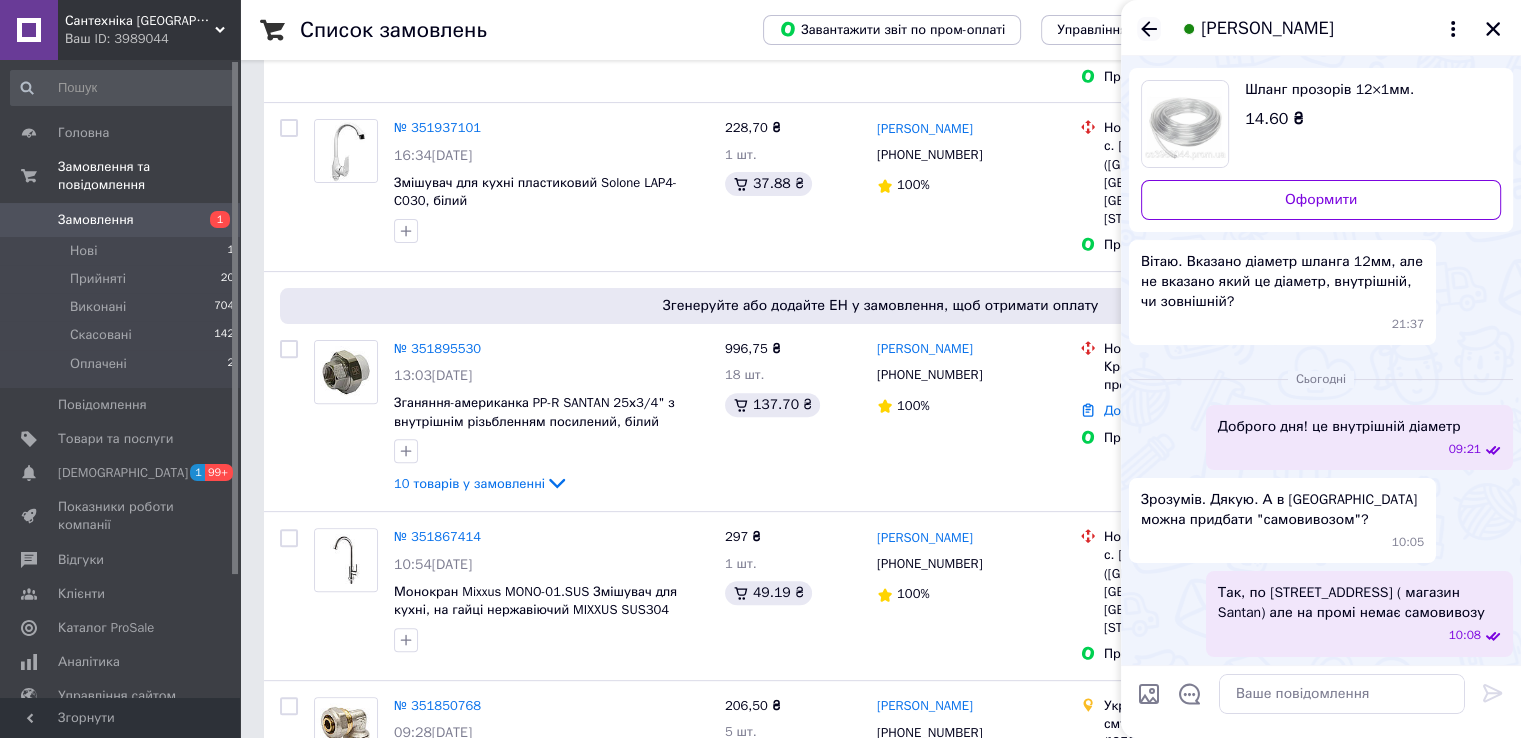 click 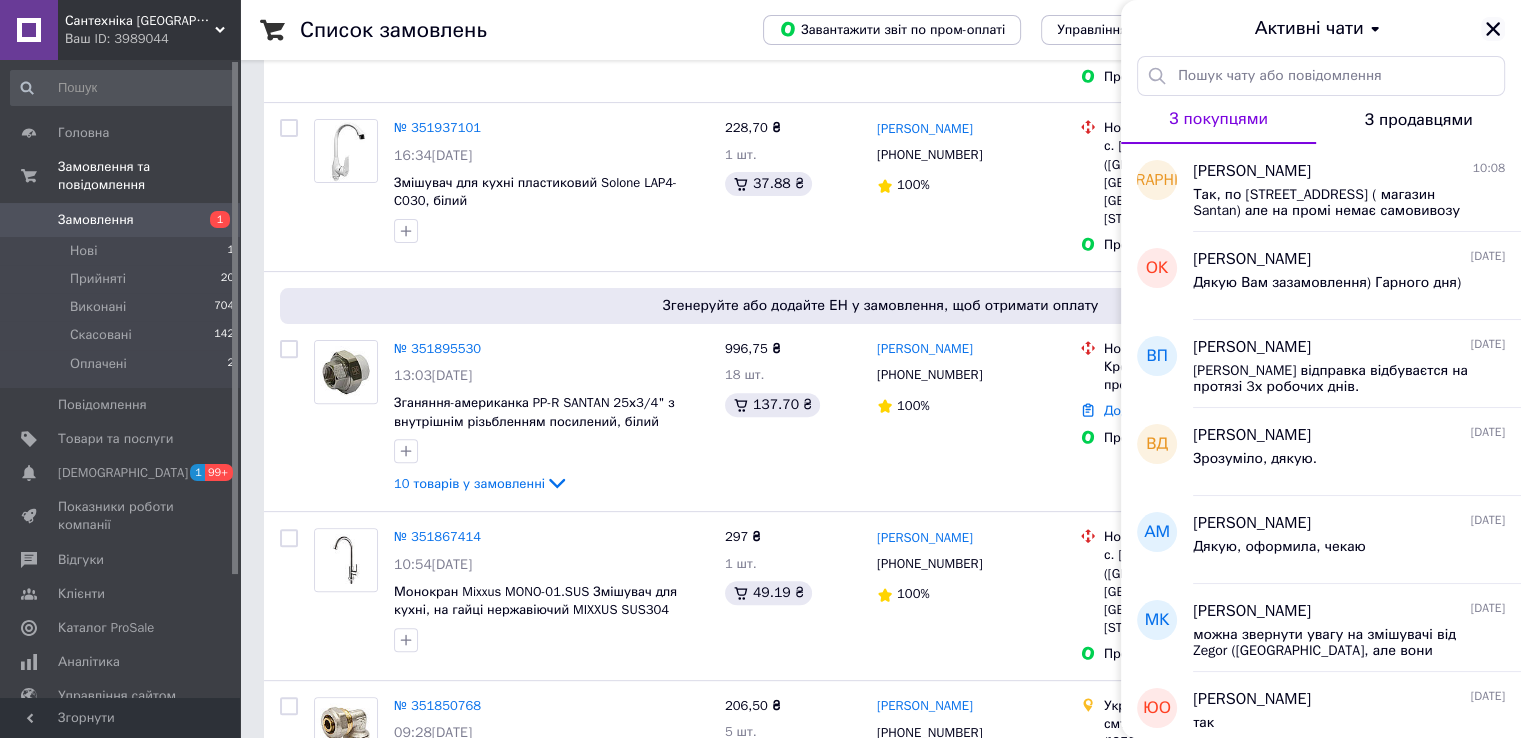 click 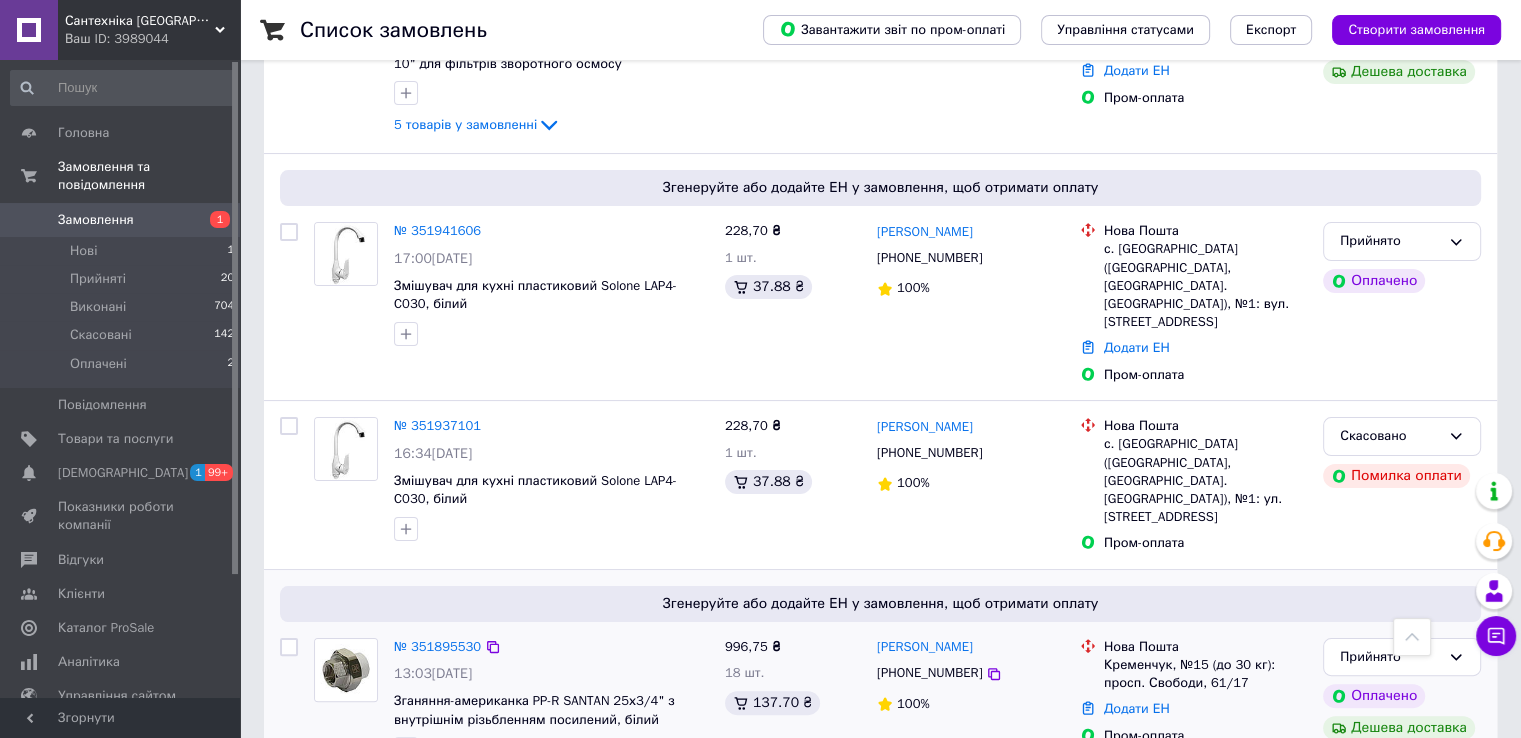 scroll, scrollTop: 300, scrollLeft: 0, axis: vertical 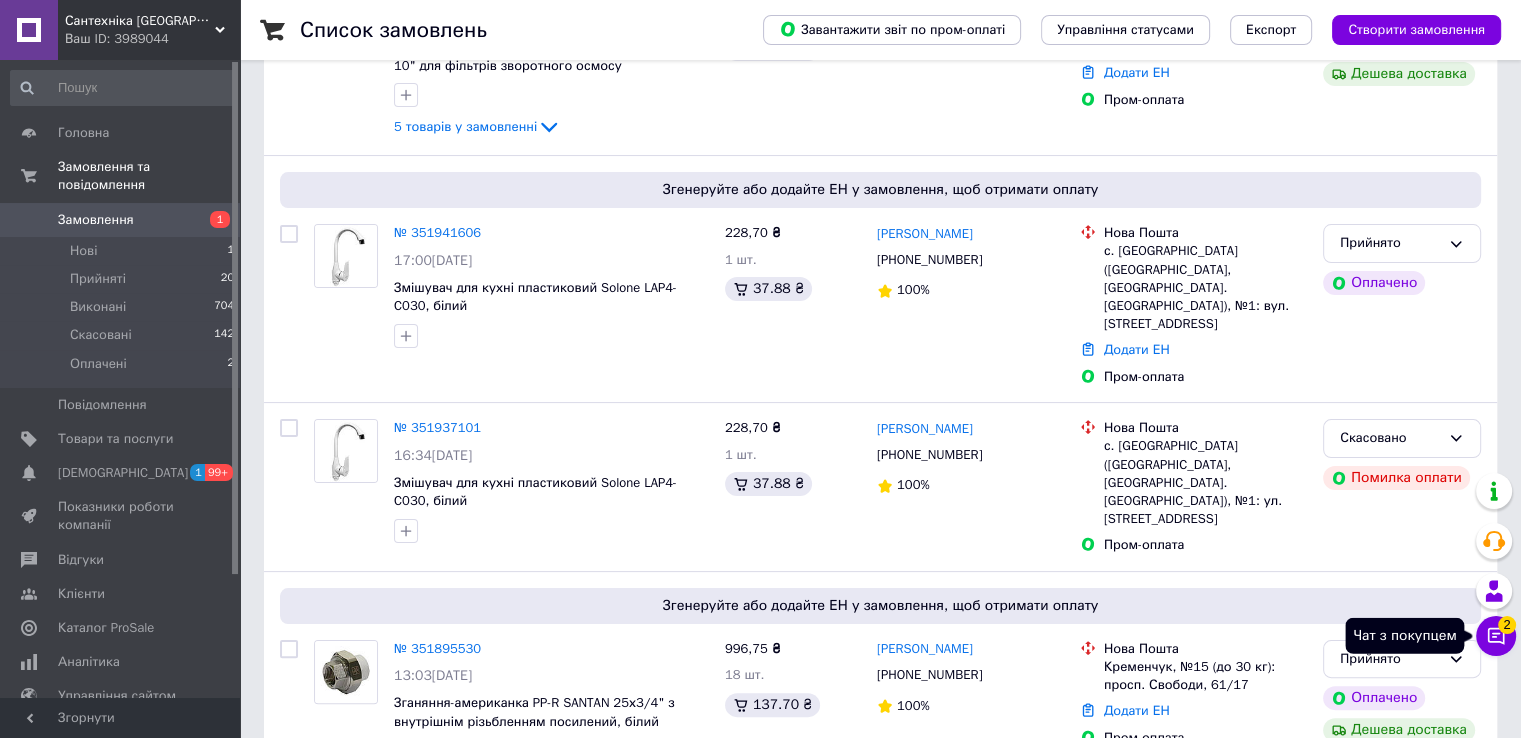 click 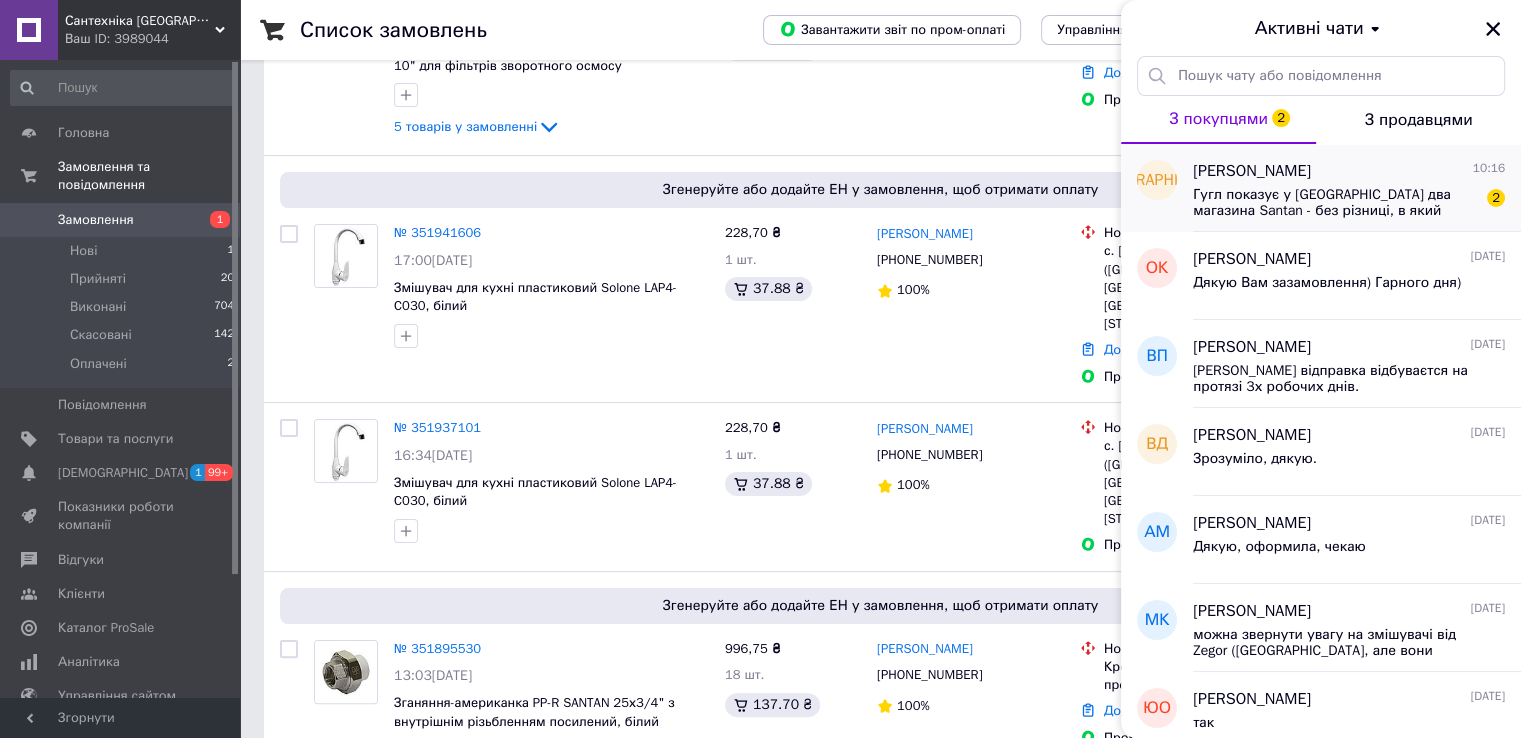 click on "Гугл показує у [GEOGRAPHIC_DATA] два магазина Santan - без різниці, в який зайти? В обох є в наявності?" at bounding box center [1335, 203] 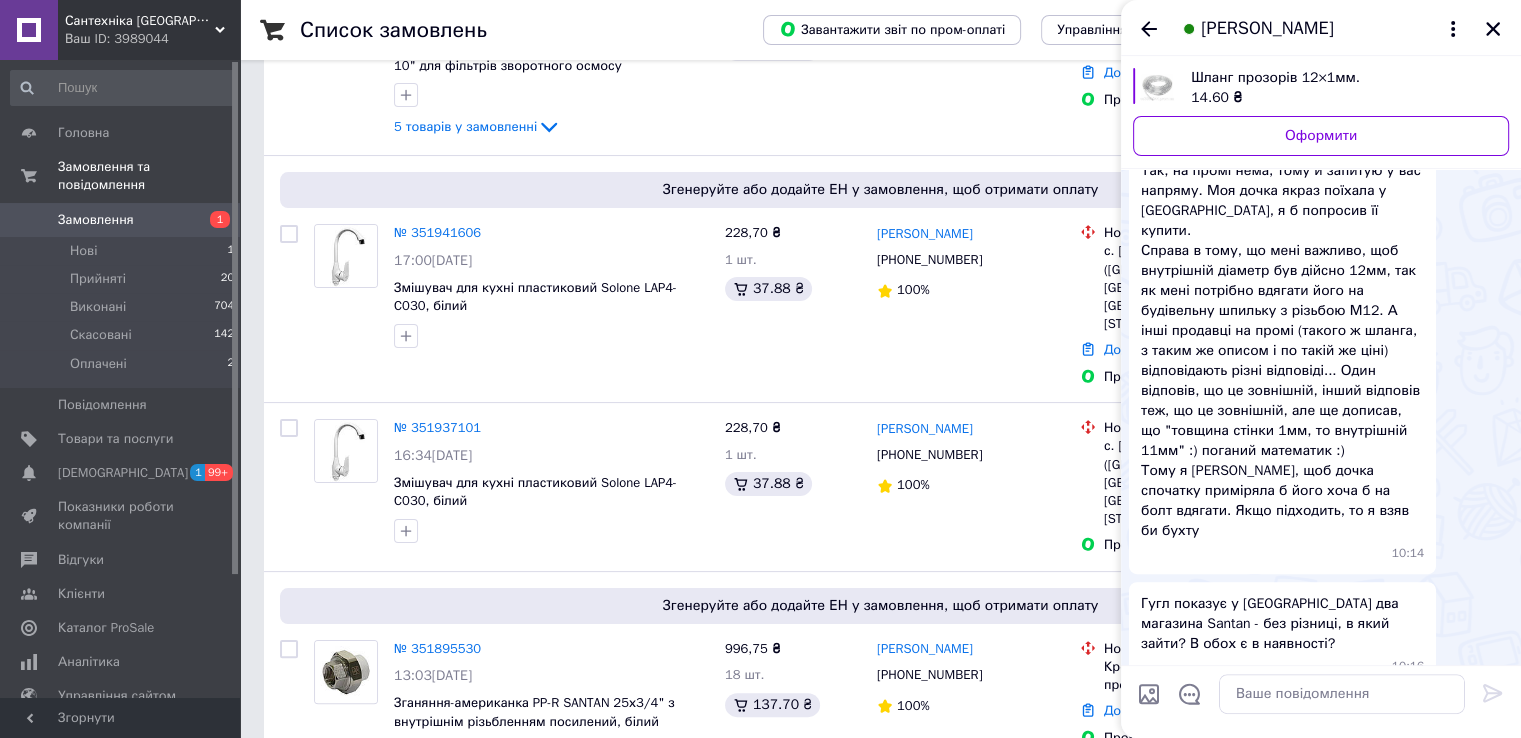 scroll, scrollTop: 511, scrollLeft: 0, axis: vertical 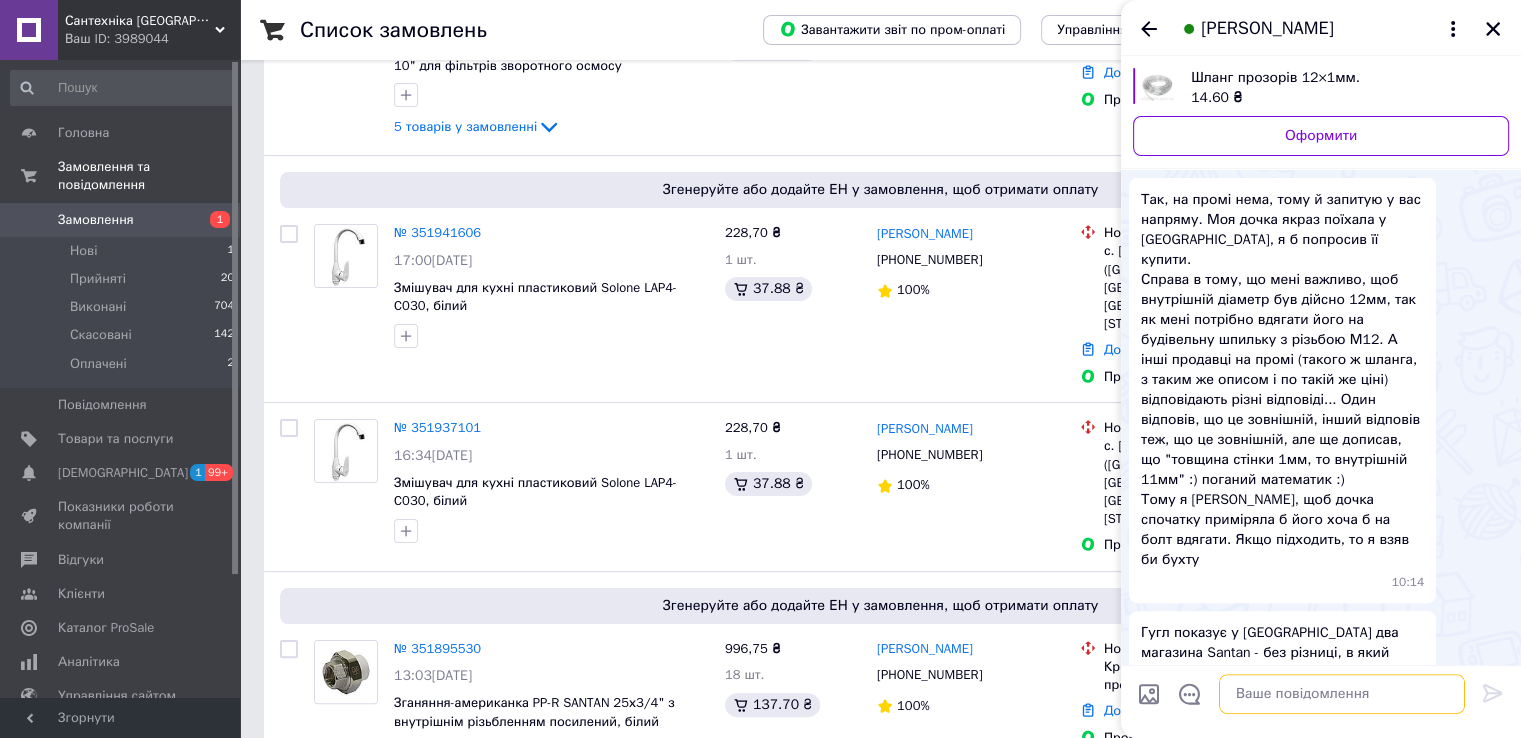 click at bounding box center [1342, 694] 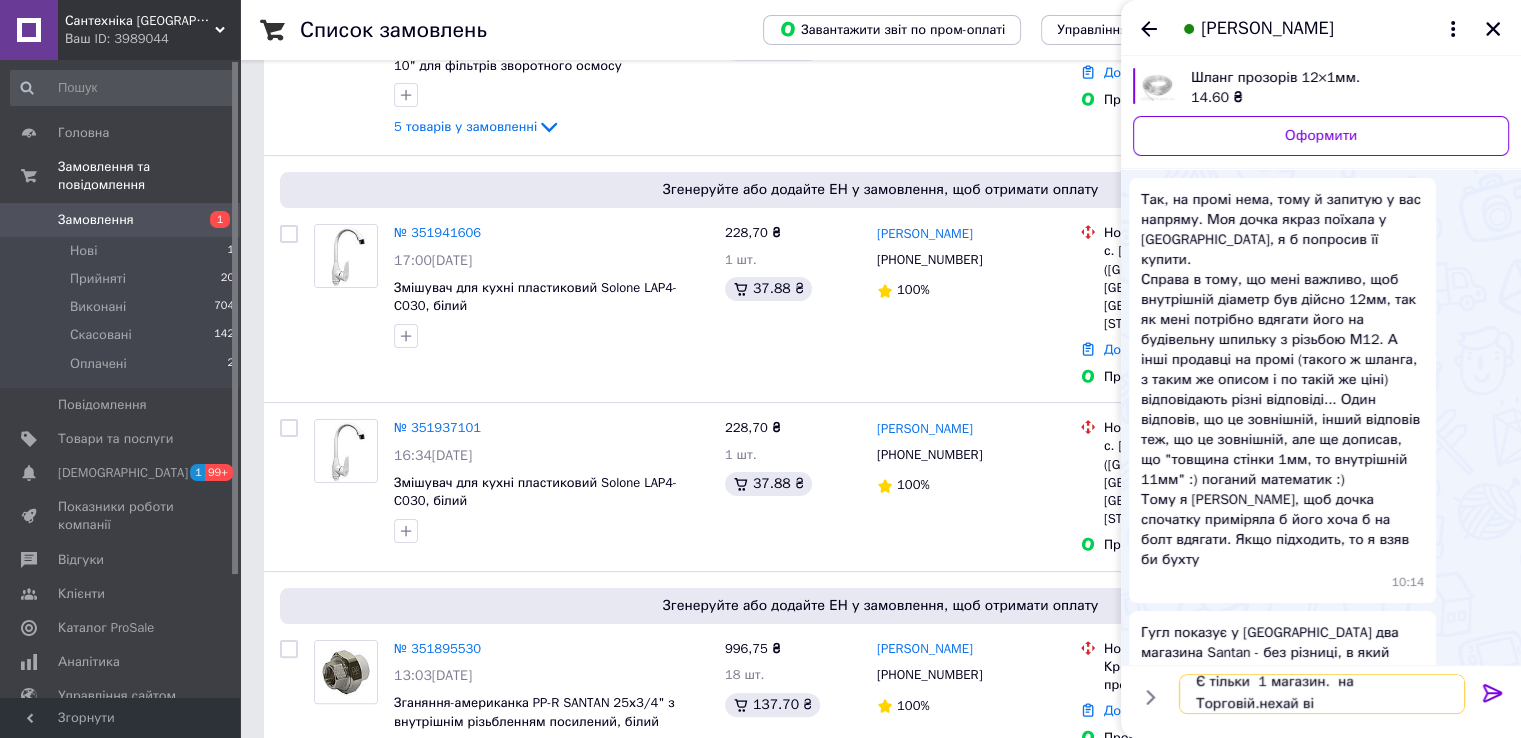 scroll, scrollTop: 1, scrollLeft: 0, axis: vertical 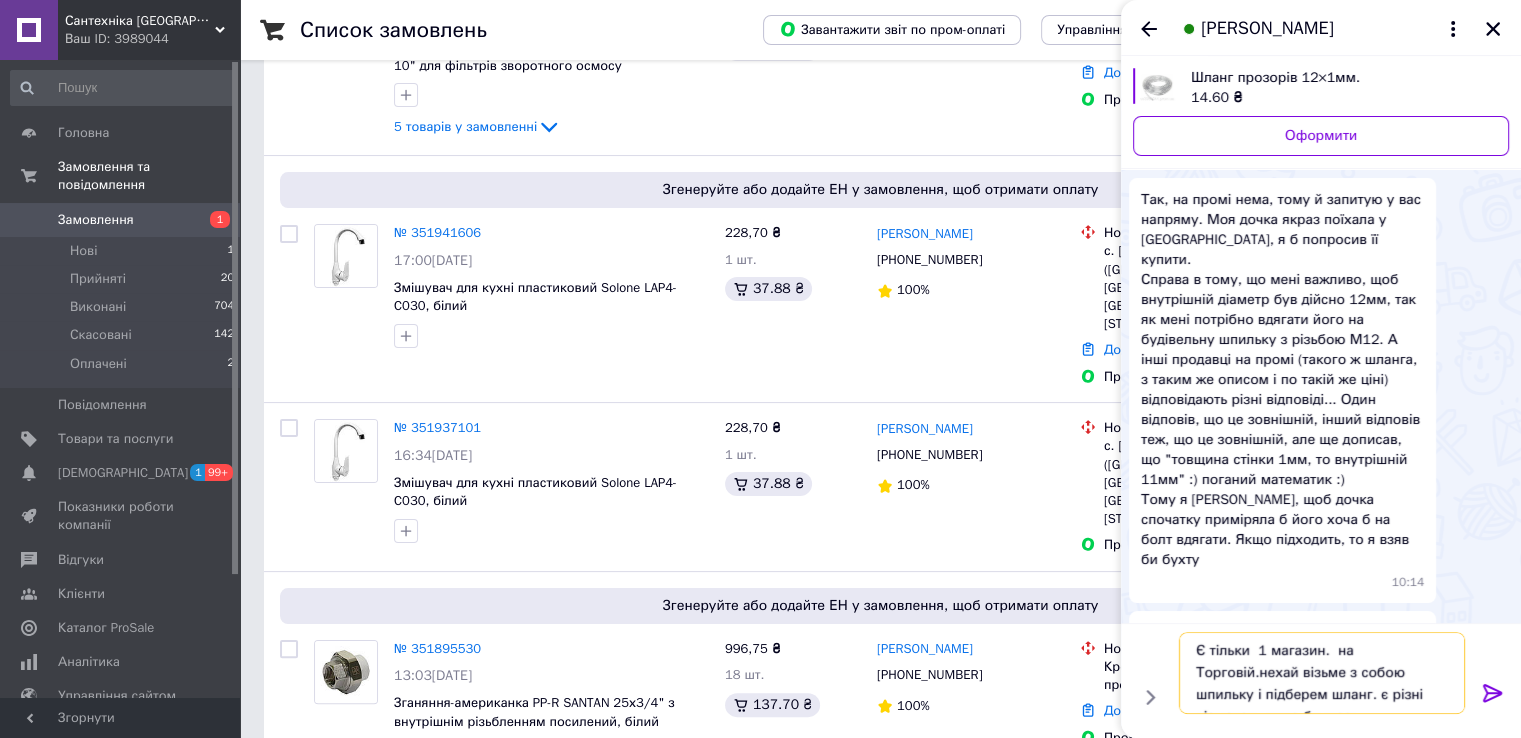 type on "Є тільки  1 магазин.  на Торговій.нехай візьме з собою шпильку і підберем шланг. є різні діаметри, якщо би щось)" 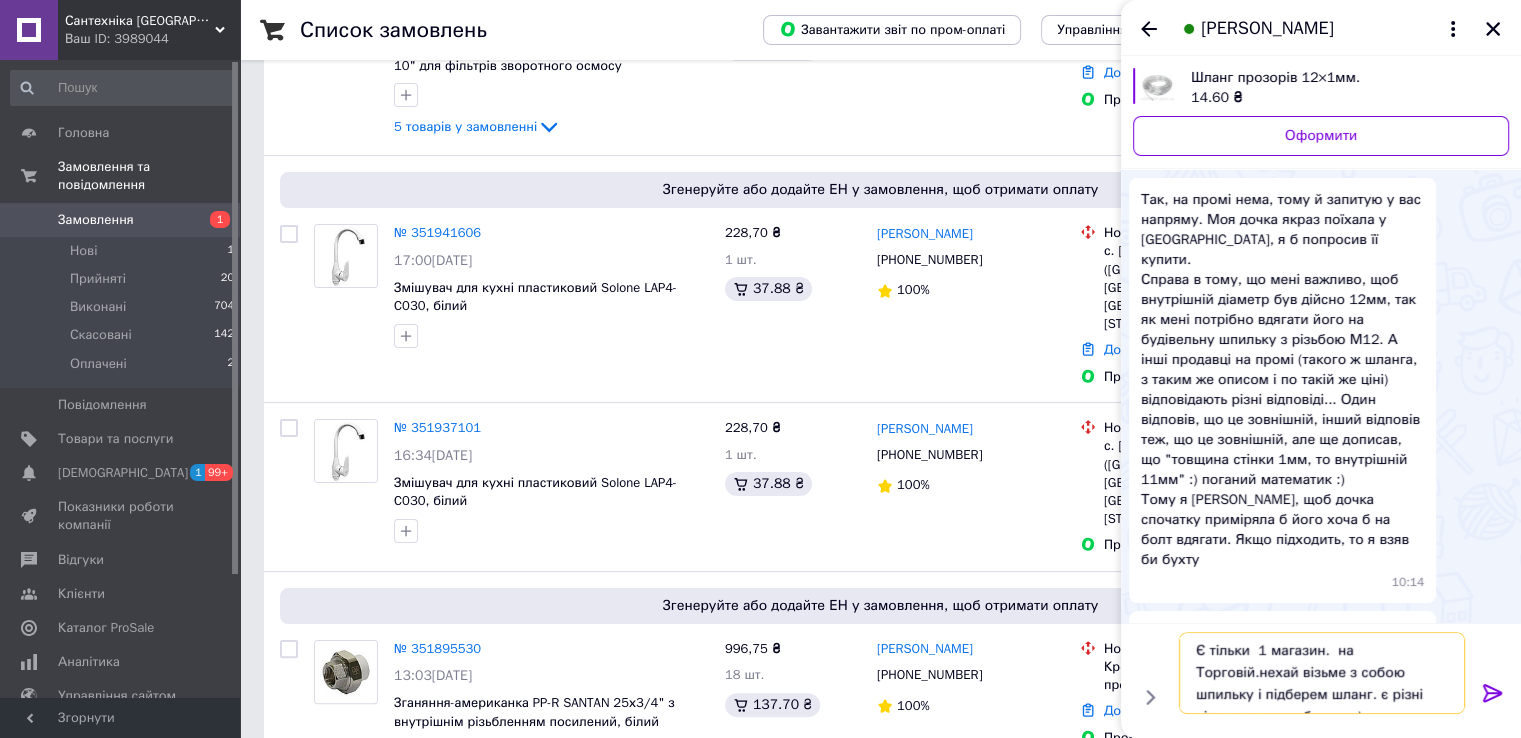 type 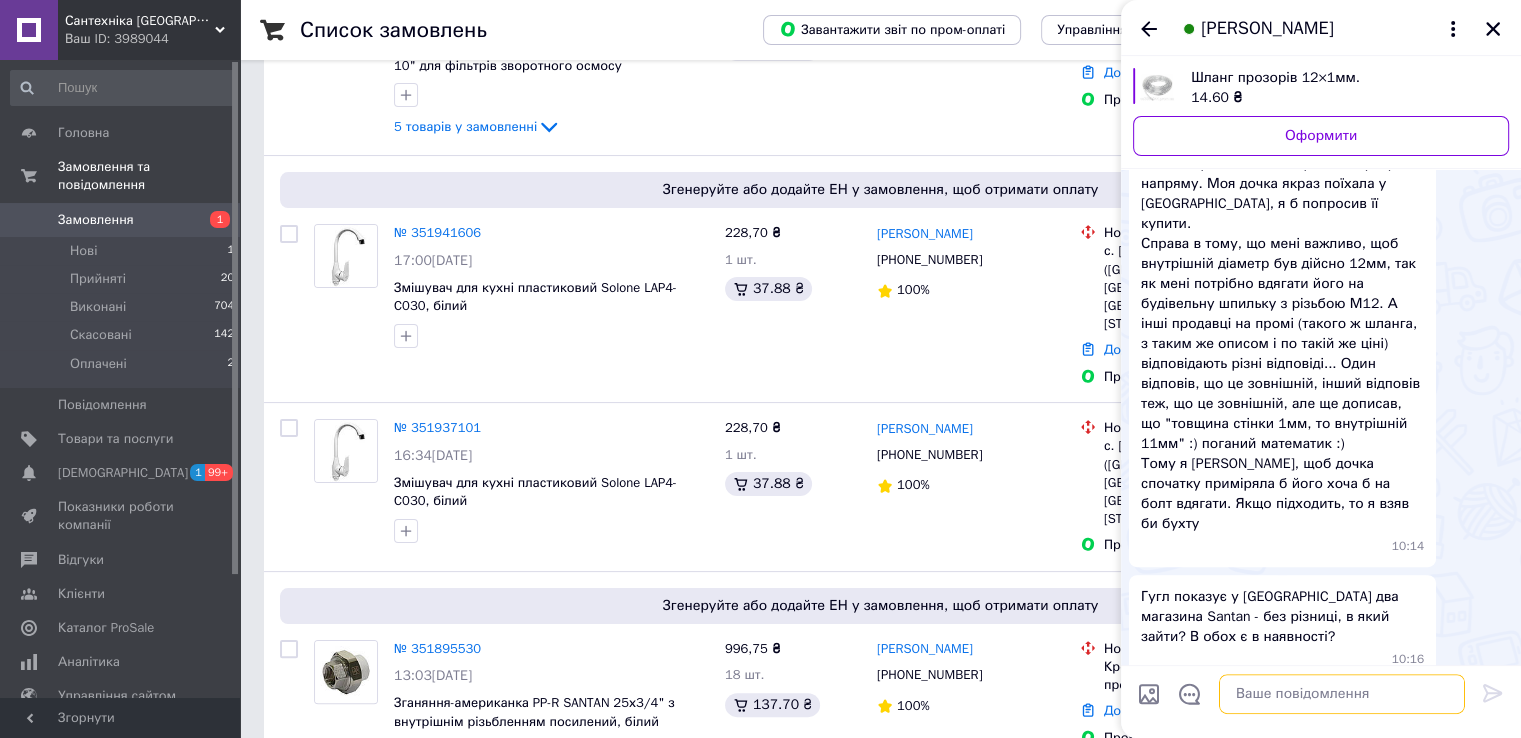 scroll, scrollTop: 0, scrollLeft: 0, axis: both 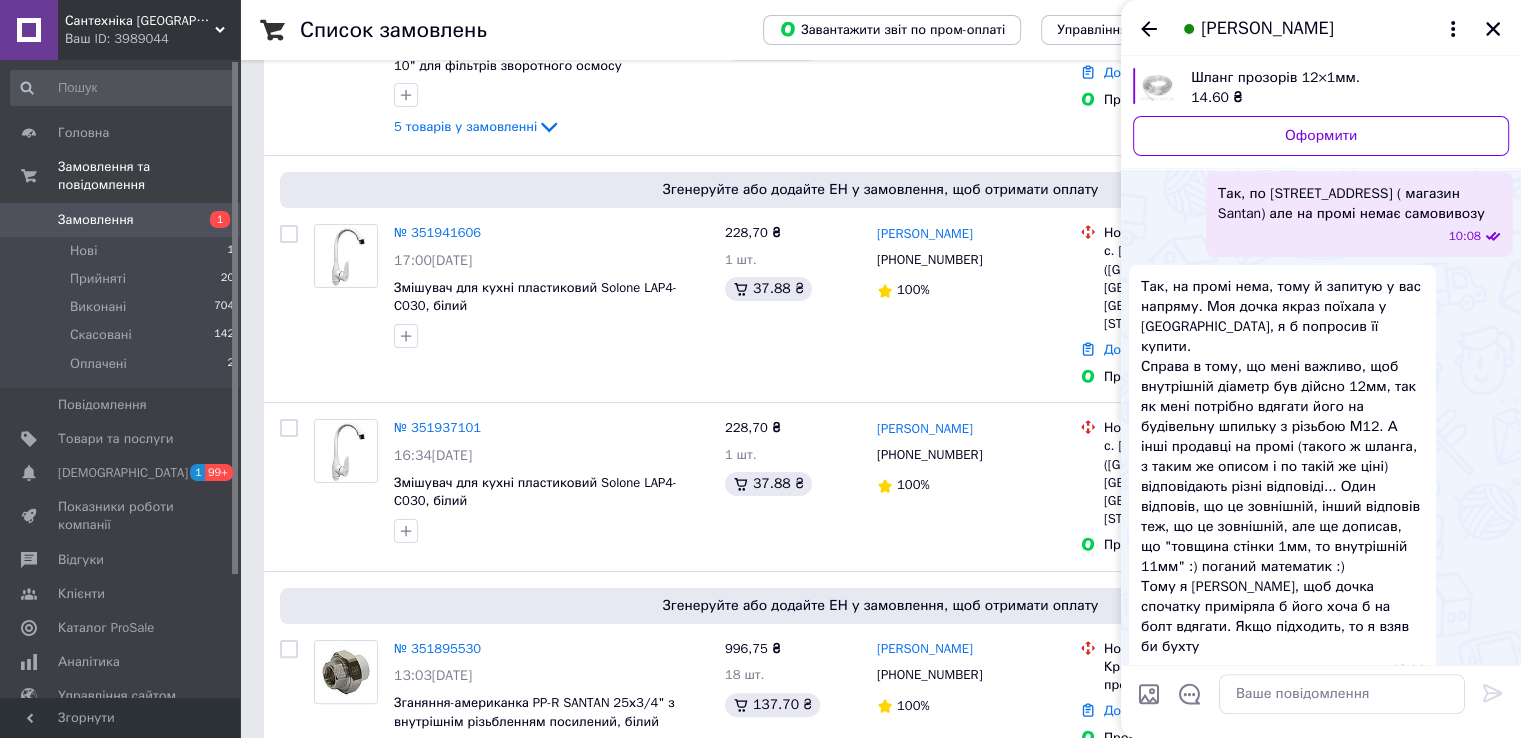 click on "Шланг прозорів 12×1мм." at bounding box center [1342, 78] 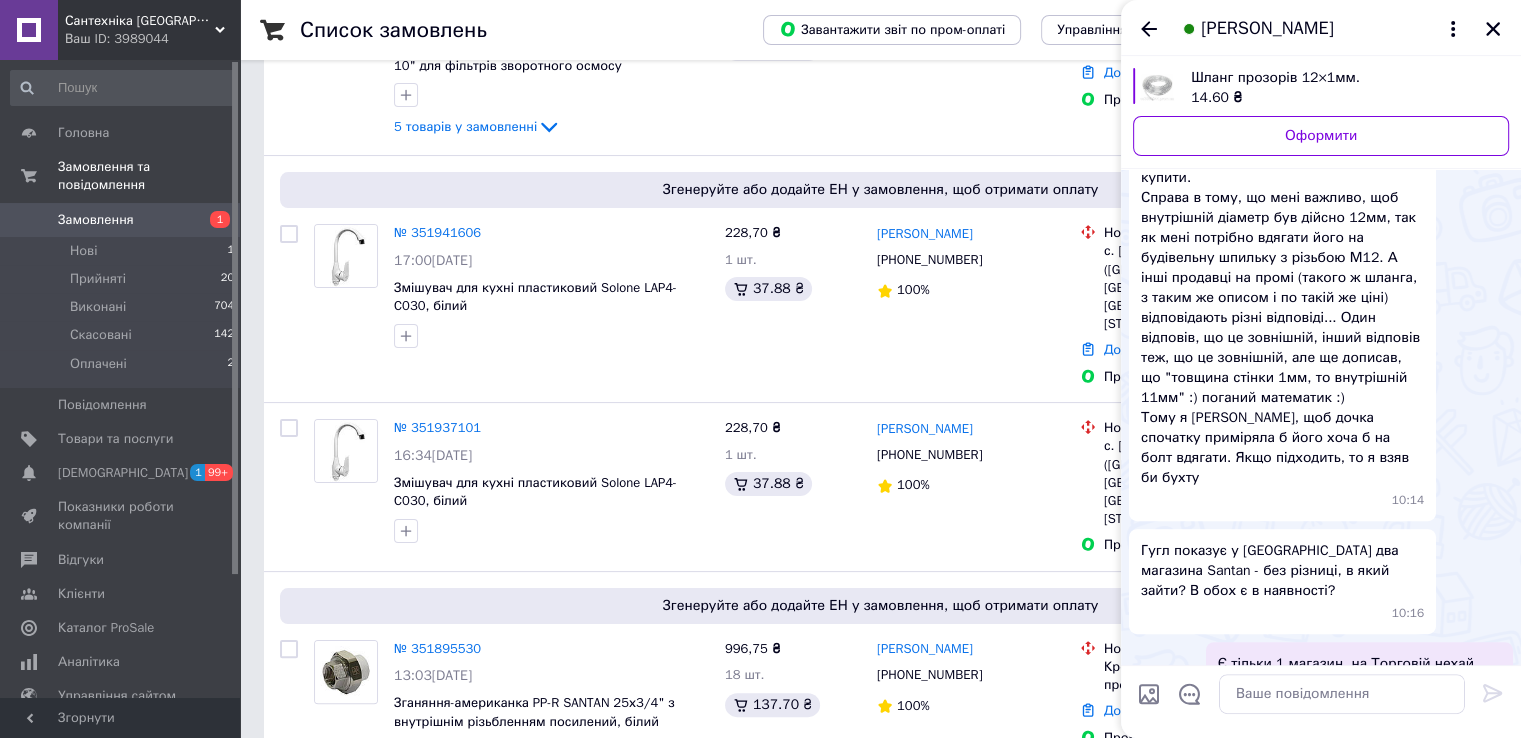 scroll, scrollTop: 588, scrollLeft: 0, axis: vertical 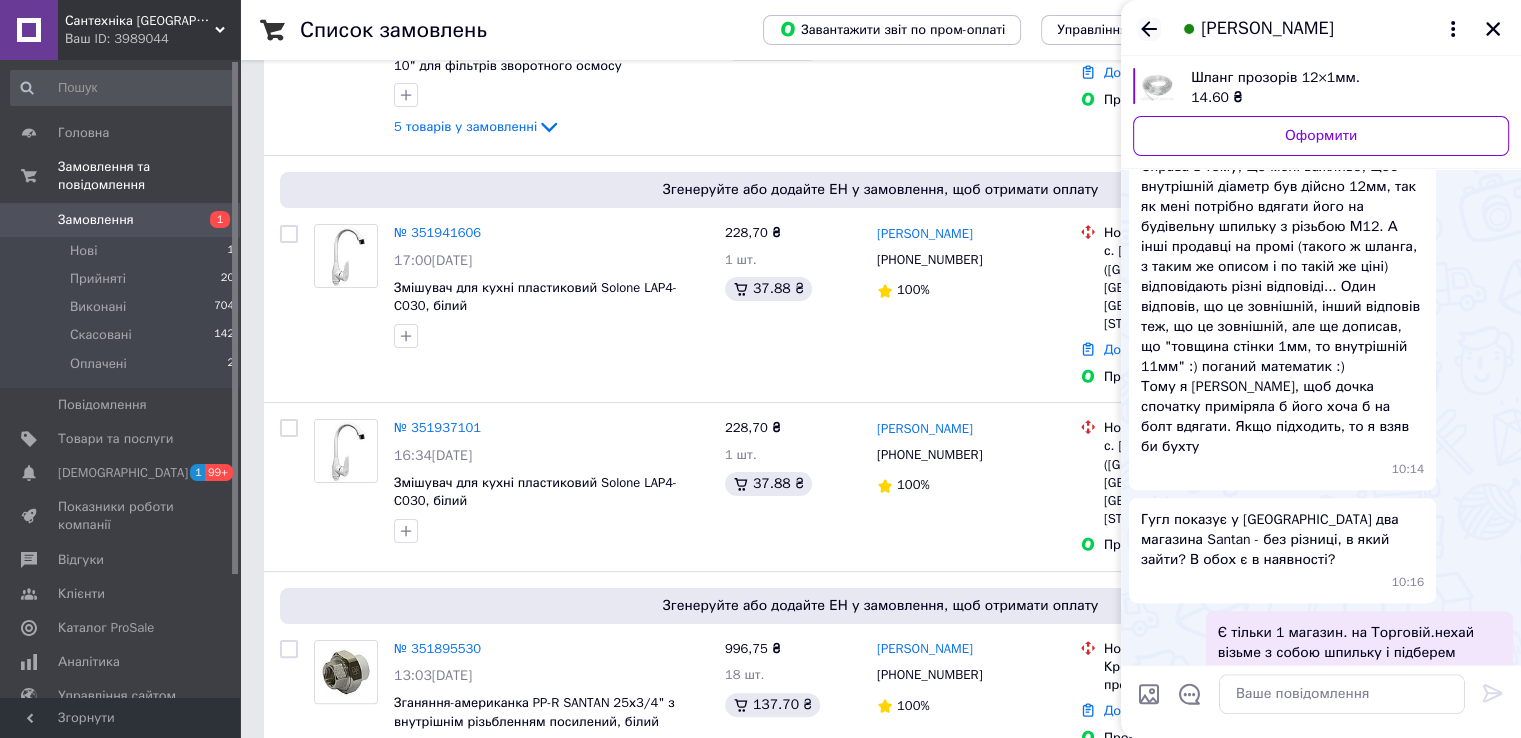 click 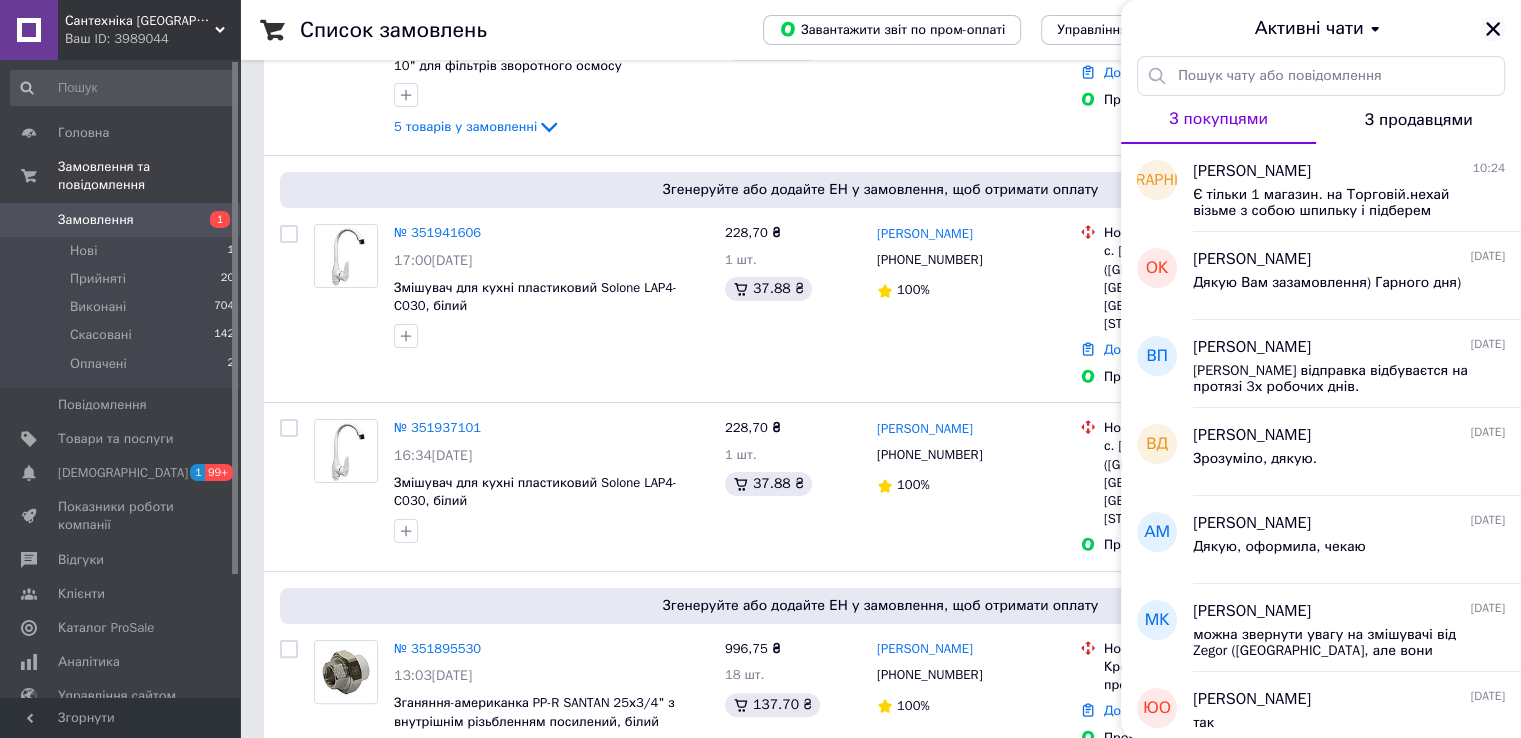 click 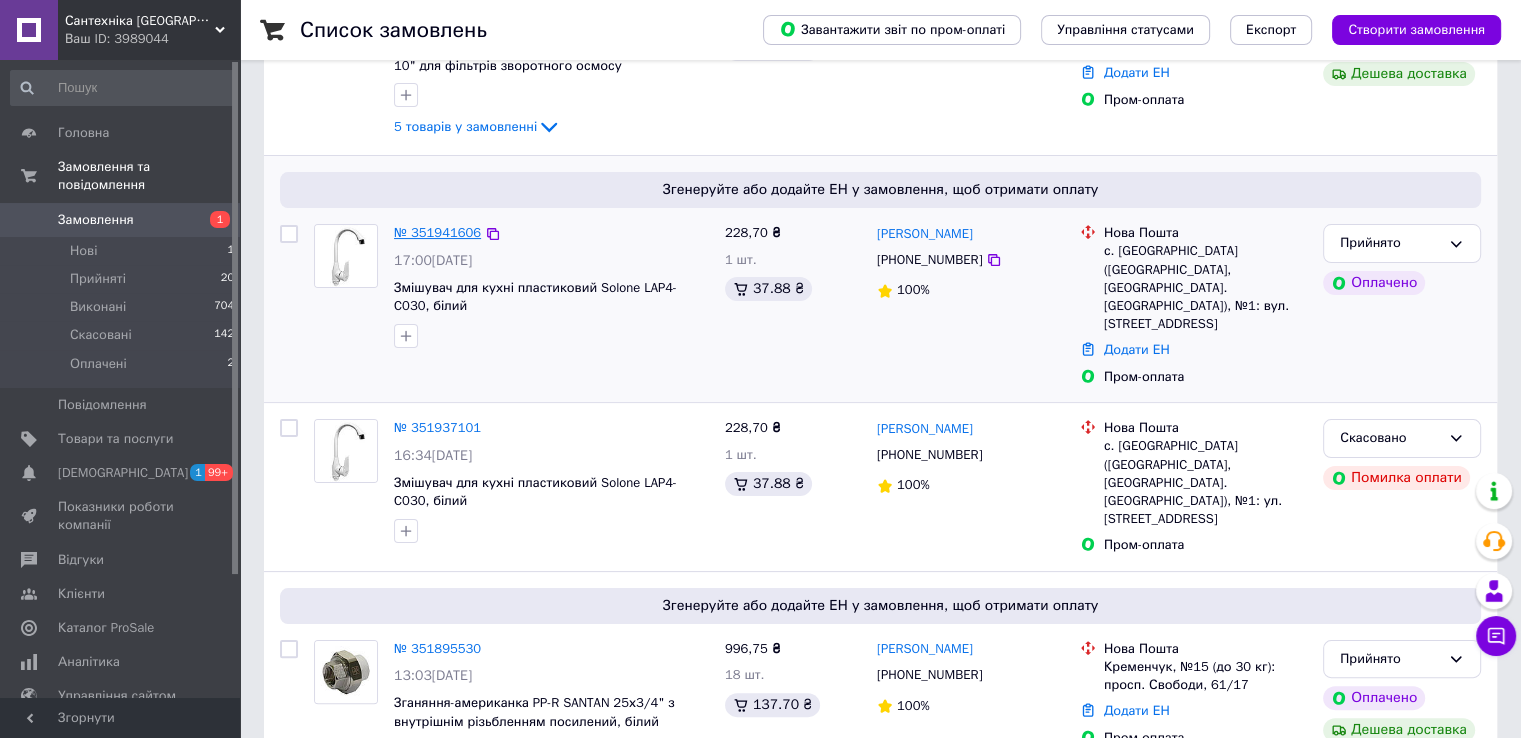 click on "№ 351941606" at bounding box center (437, 232) 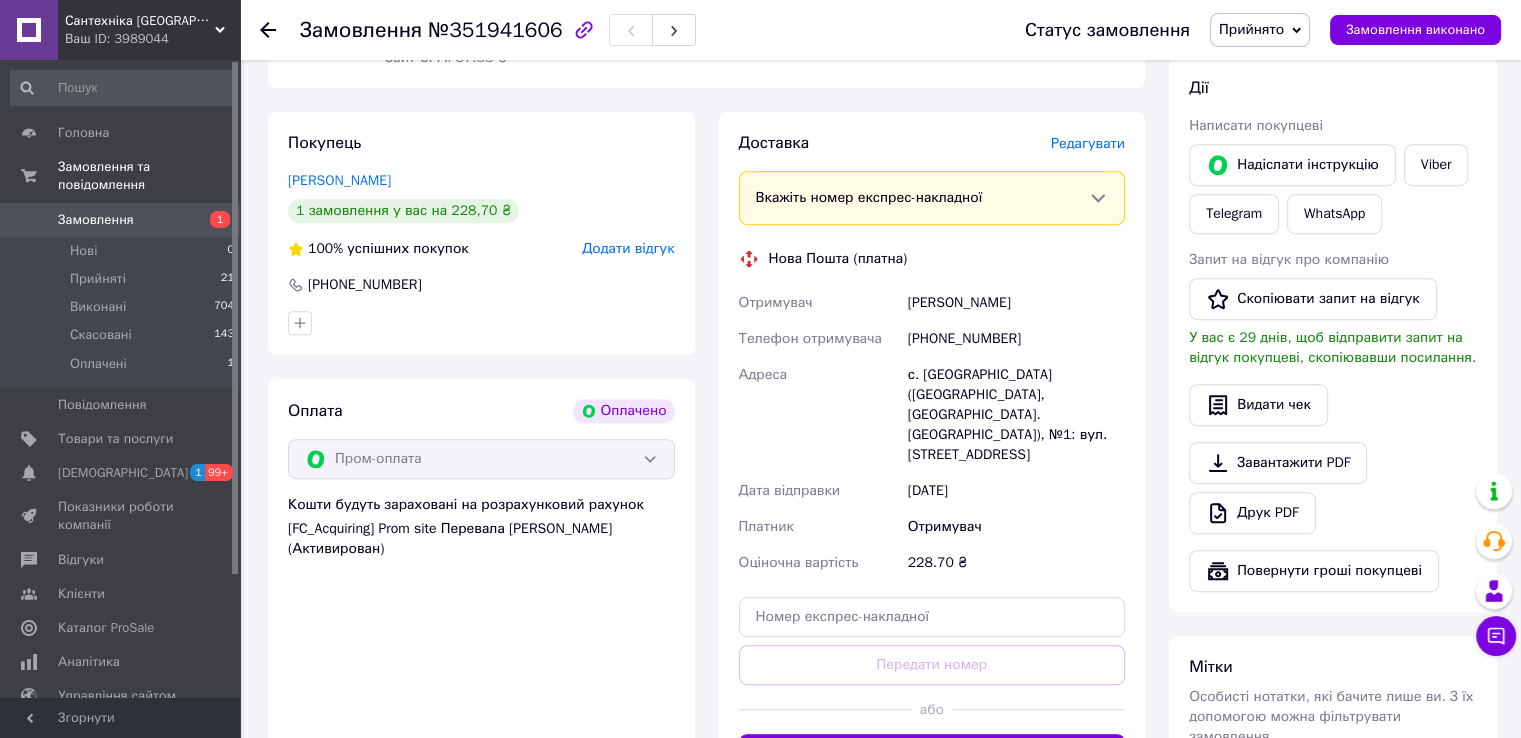 scroll, scrollTop: 900, scrollLeft: 0, axis: vertical 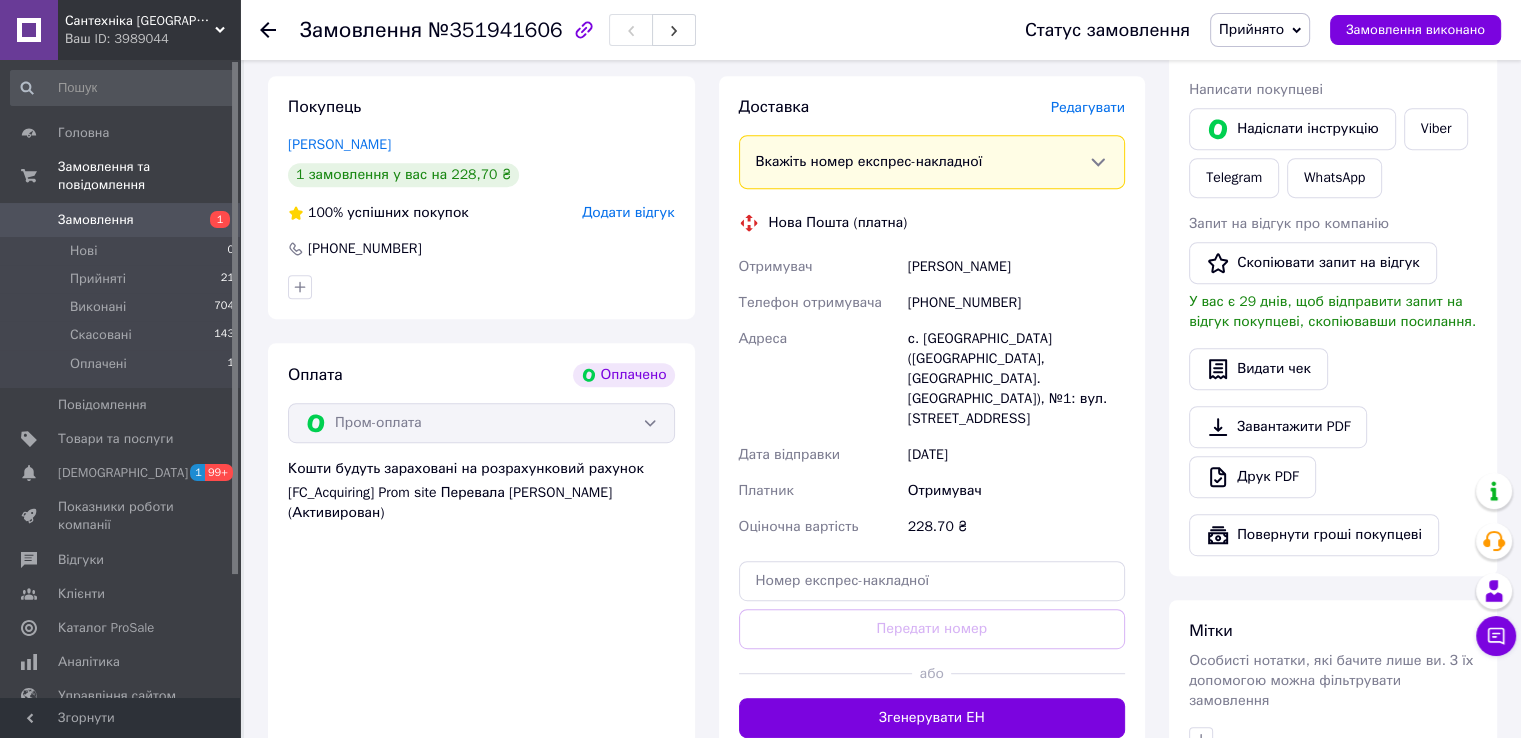 drag, startPoint x: 1052, startPoint y: 279, endPoint x: 892, endPoint y: 277, distance: 160.0125 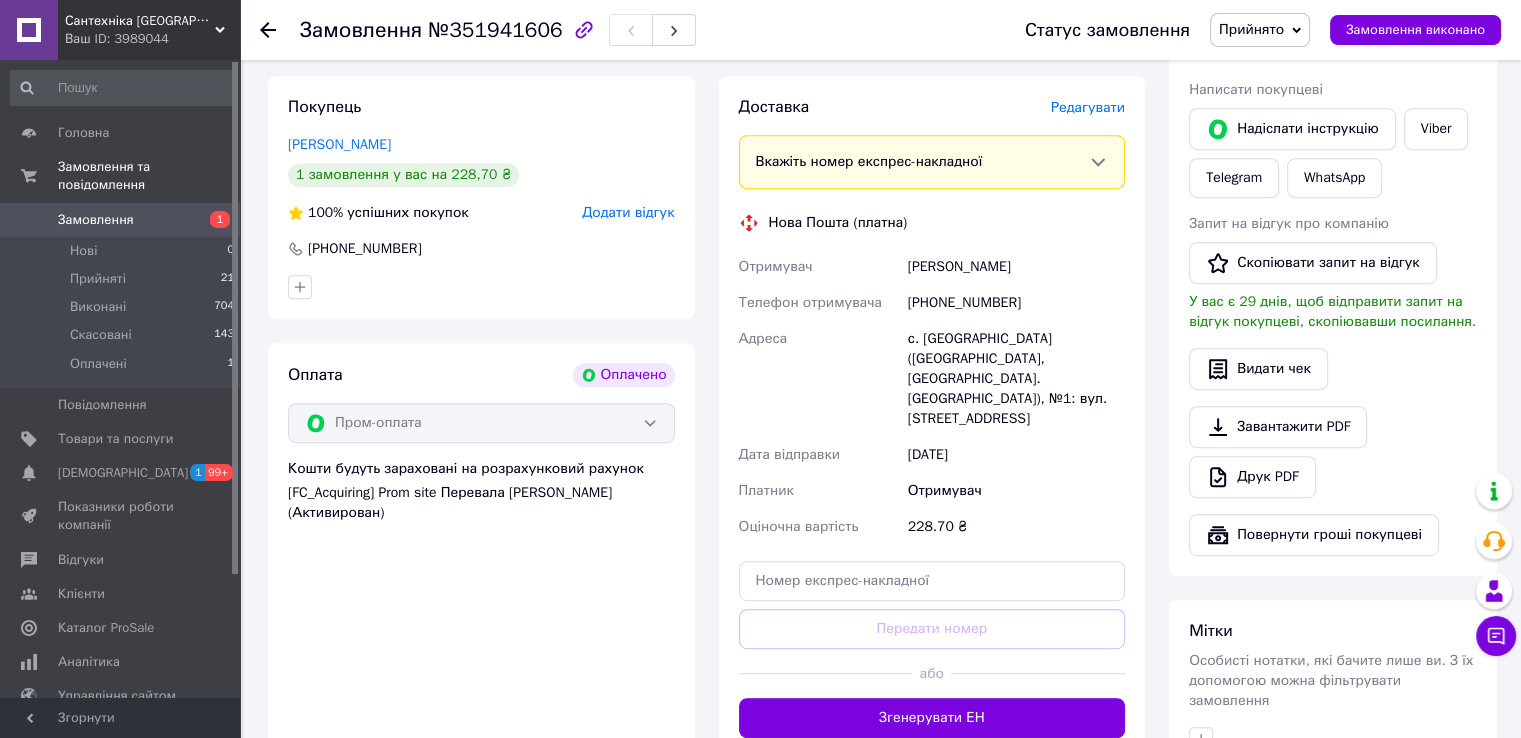 click on "[PHONE_NUMBER]" at bounding box center [1016, 303] 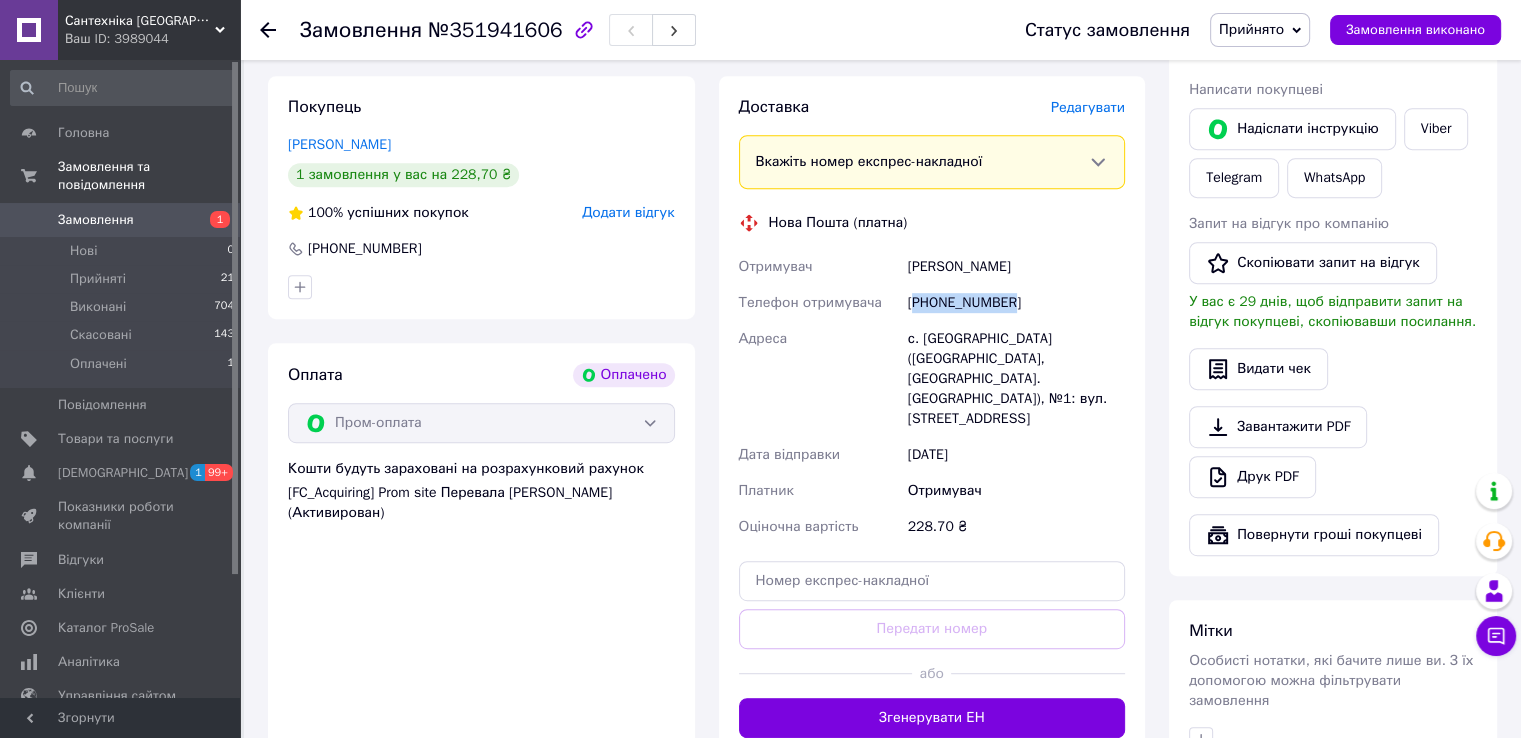 click on "[PHONE_NUMBER]" at bounding box center [1016, 303] 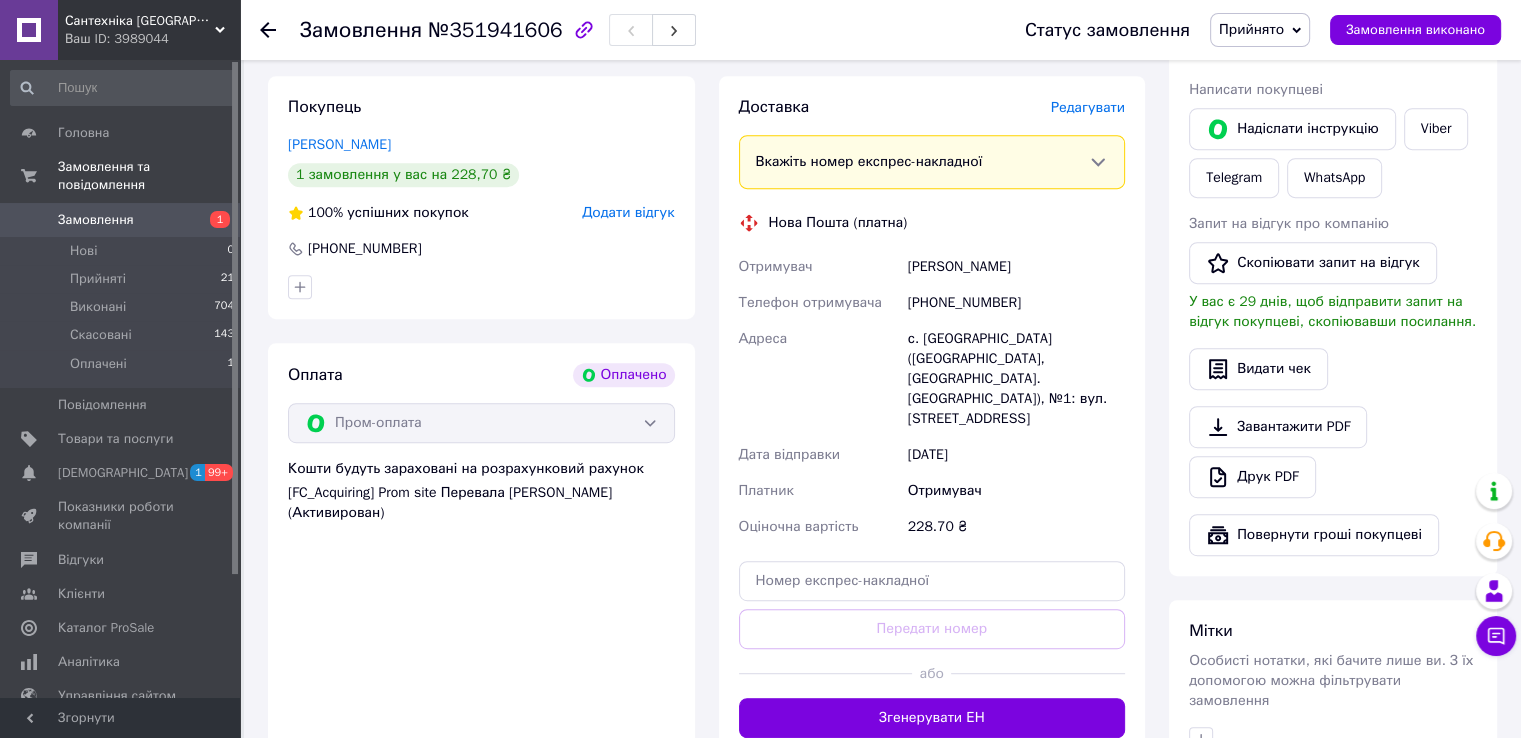 click on "с. [GEOGRAPHIC_DATA] ([GEOGRAPHIC_DATA], [GEOGRAPHIC_DATA]. [GEOGRAPHIC_DATA]), №1: вул. [STREET_ADDRESS]" at bounding box center [1016, 379] 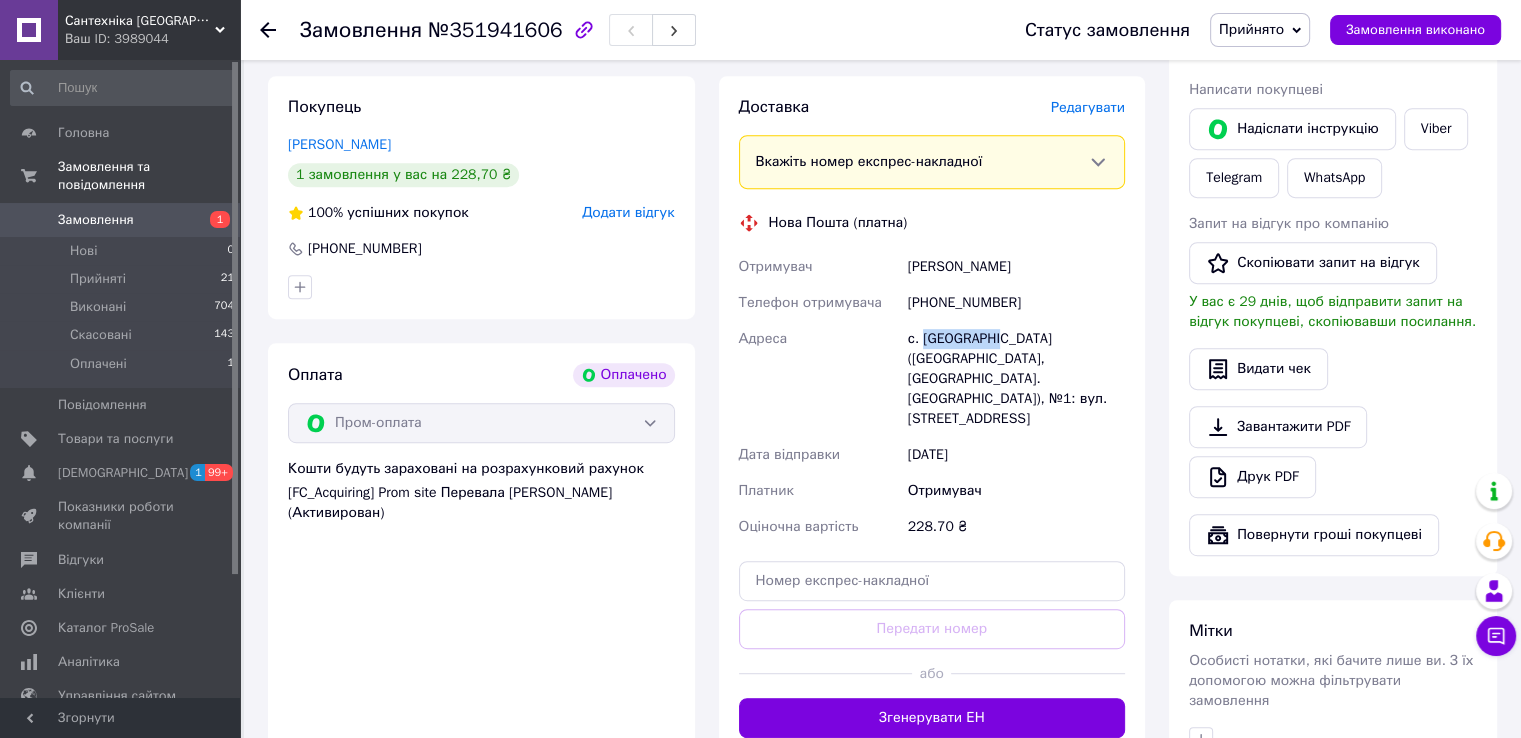 click on "с. [GEOGRAPHIC_DATA] ([GEOGRAPHIC_DATA], [GEOGRAPHIC_DATA]. [GEOGRAPHIC_DATA]), №1: вул. [STREET_ADDRESS]" at bounding box center (1016, 379) 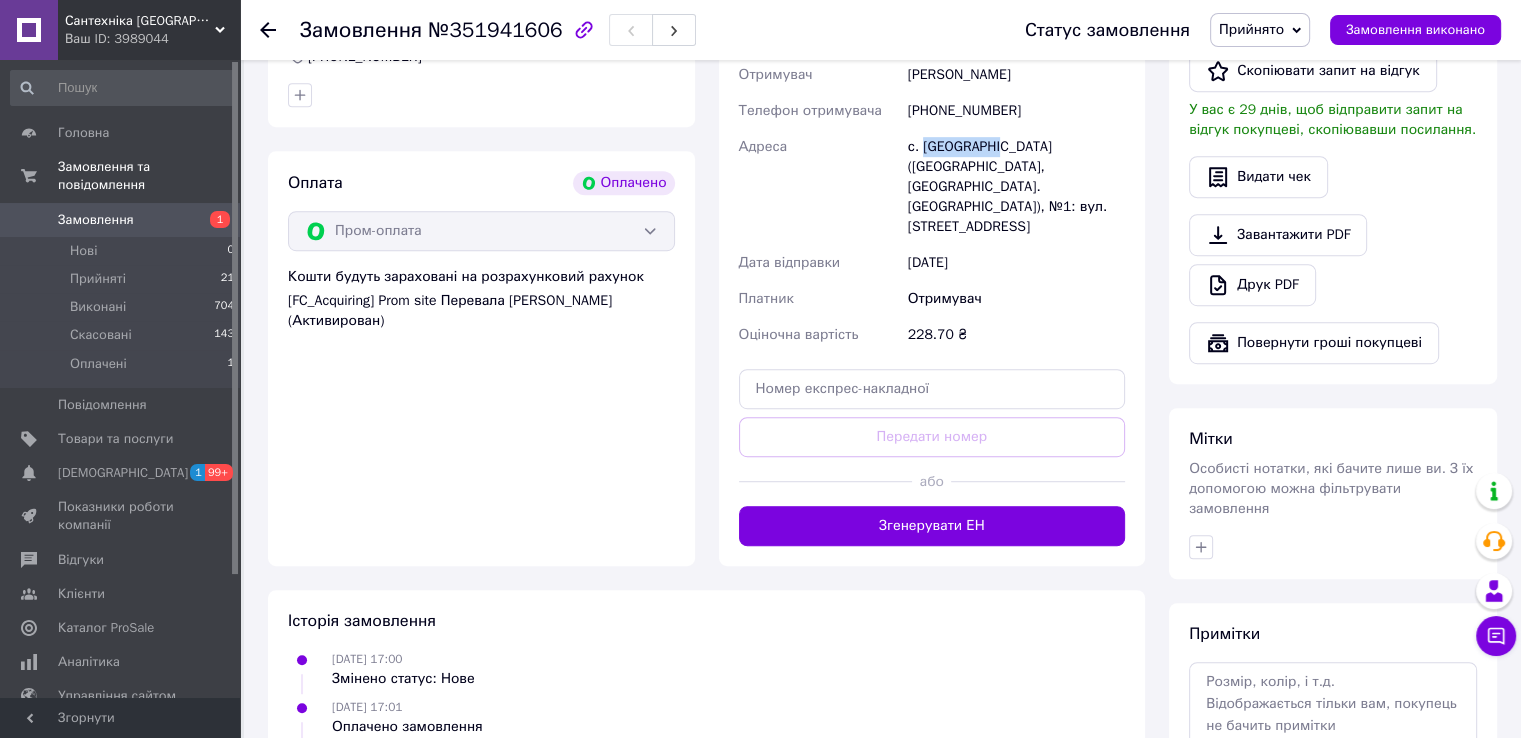 scroll, scrollTop: 1100, scrollLeft: 0, axis: vertical 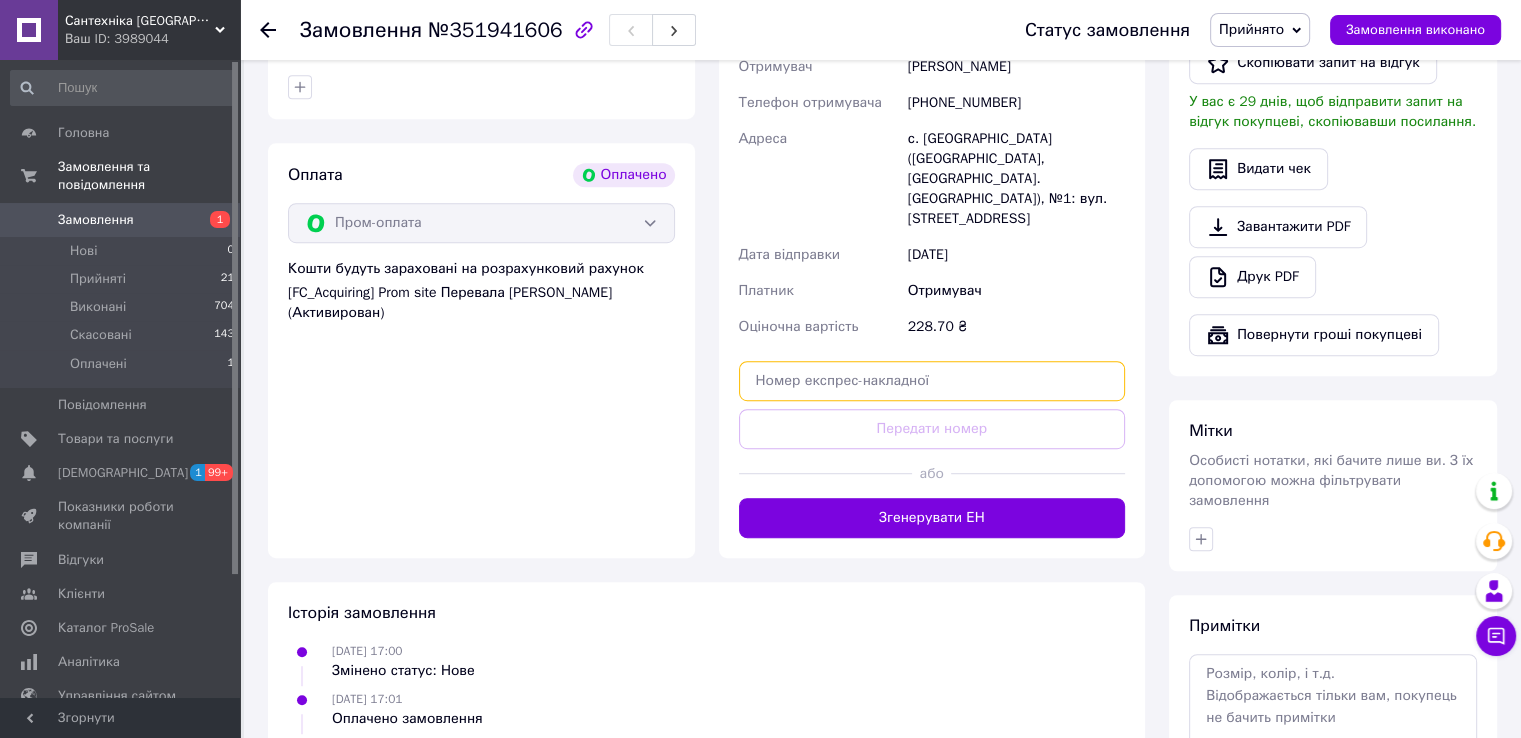 click at bounding box center (932, 381) 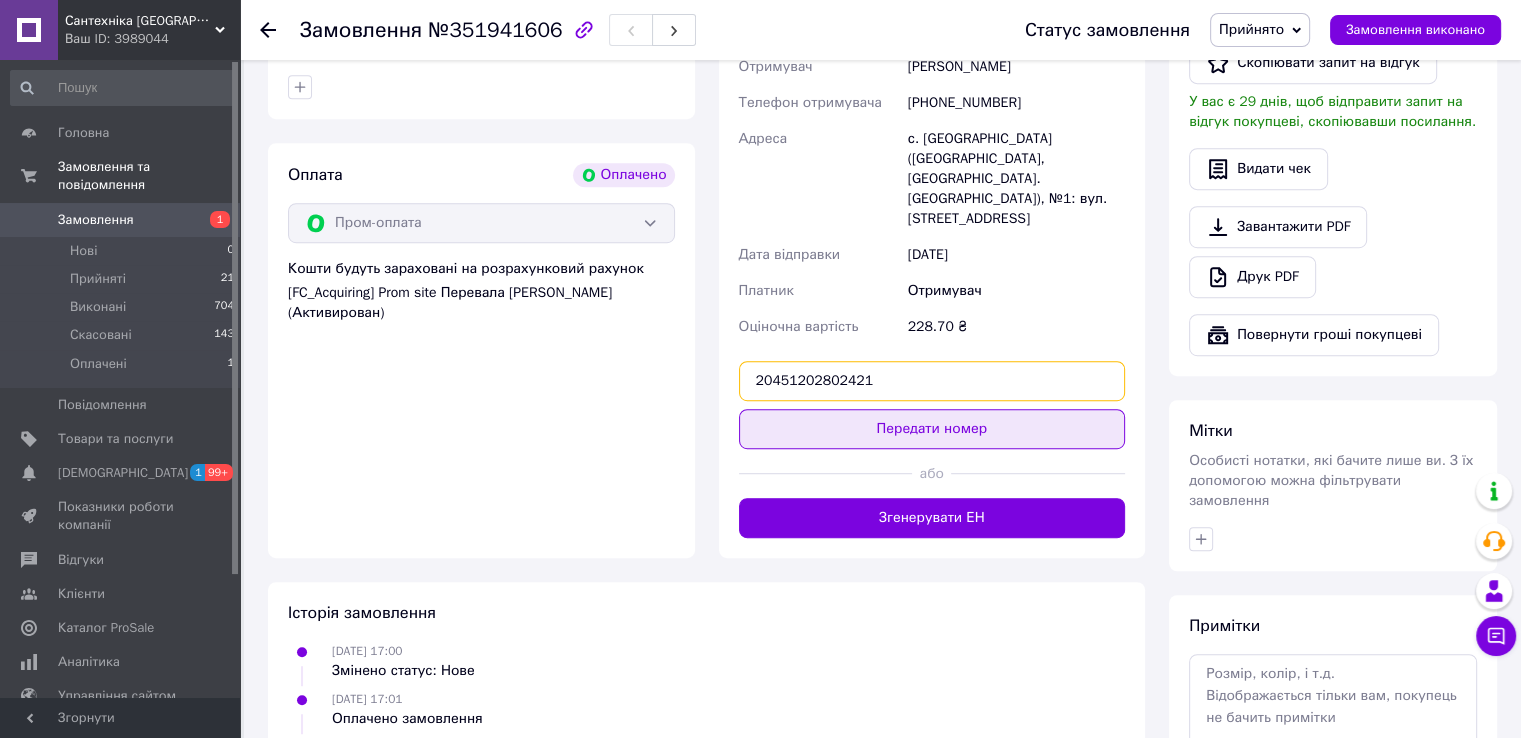type on "20451202802421" 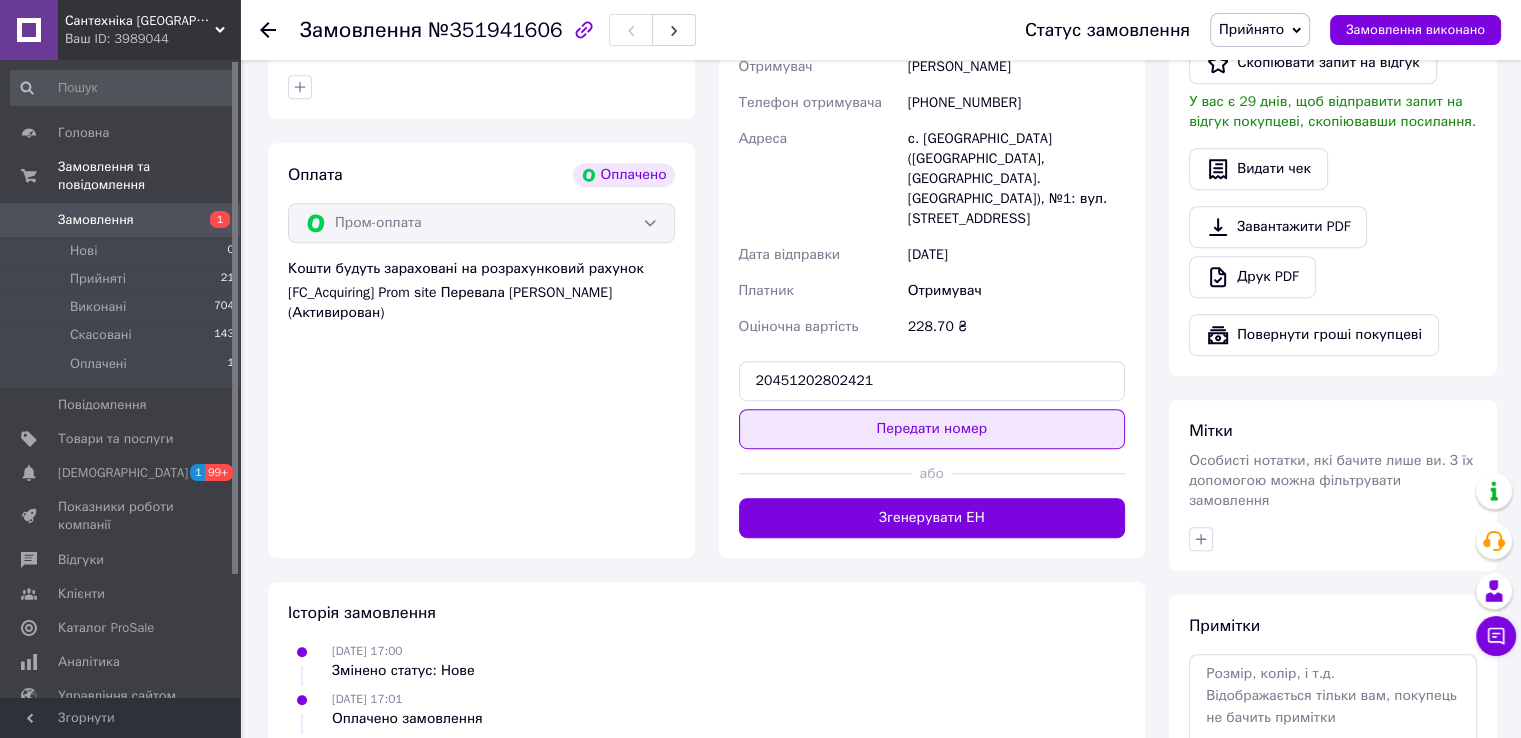 click on "Передати номер" at bounding box center (932, 429) 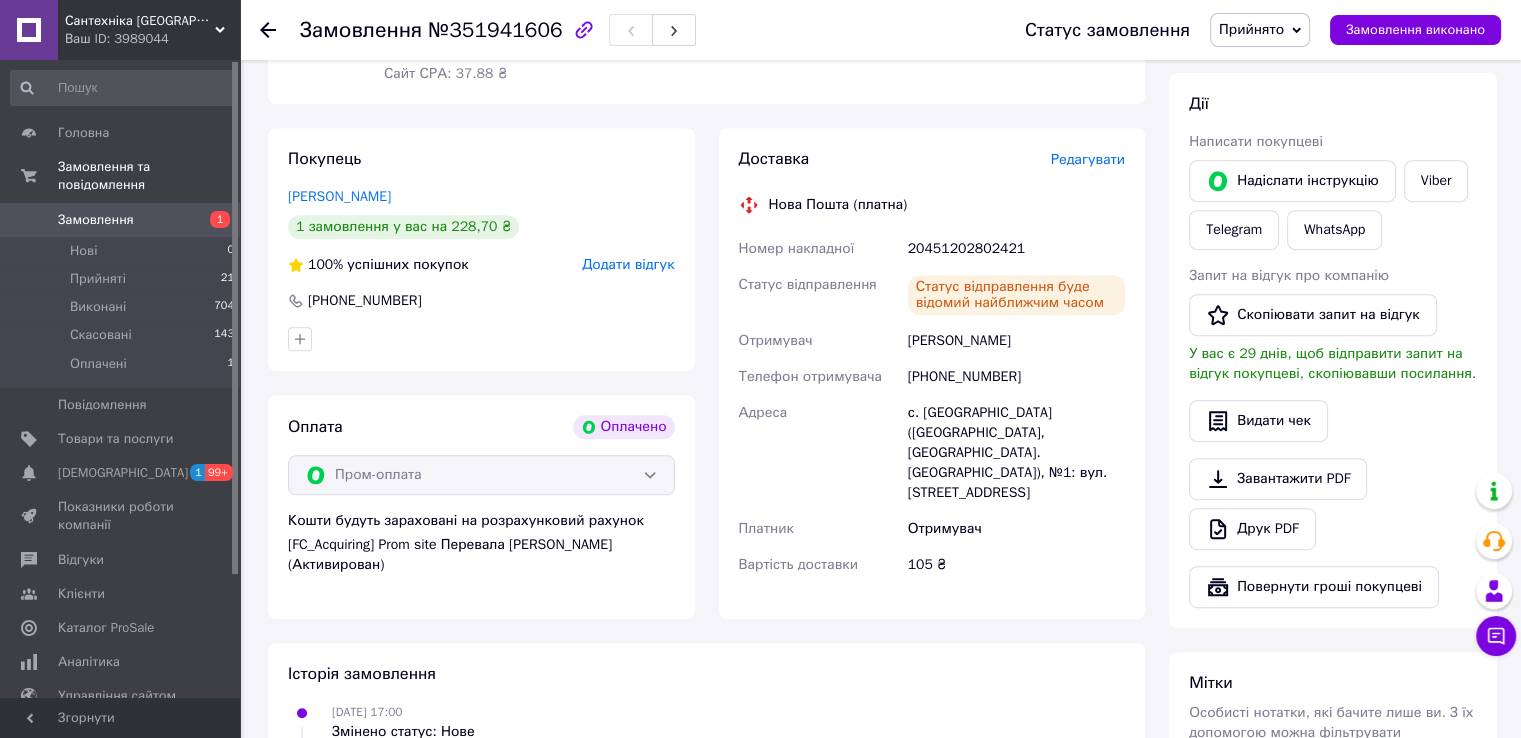 scroll, scrollTop: 800, scrollLeft: 0, axis: vertical 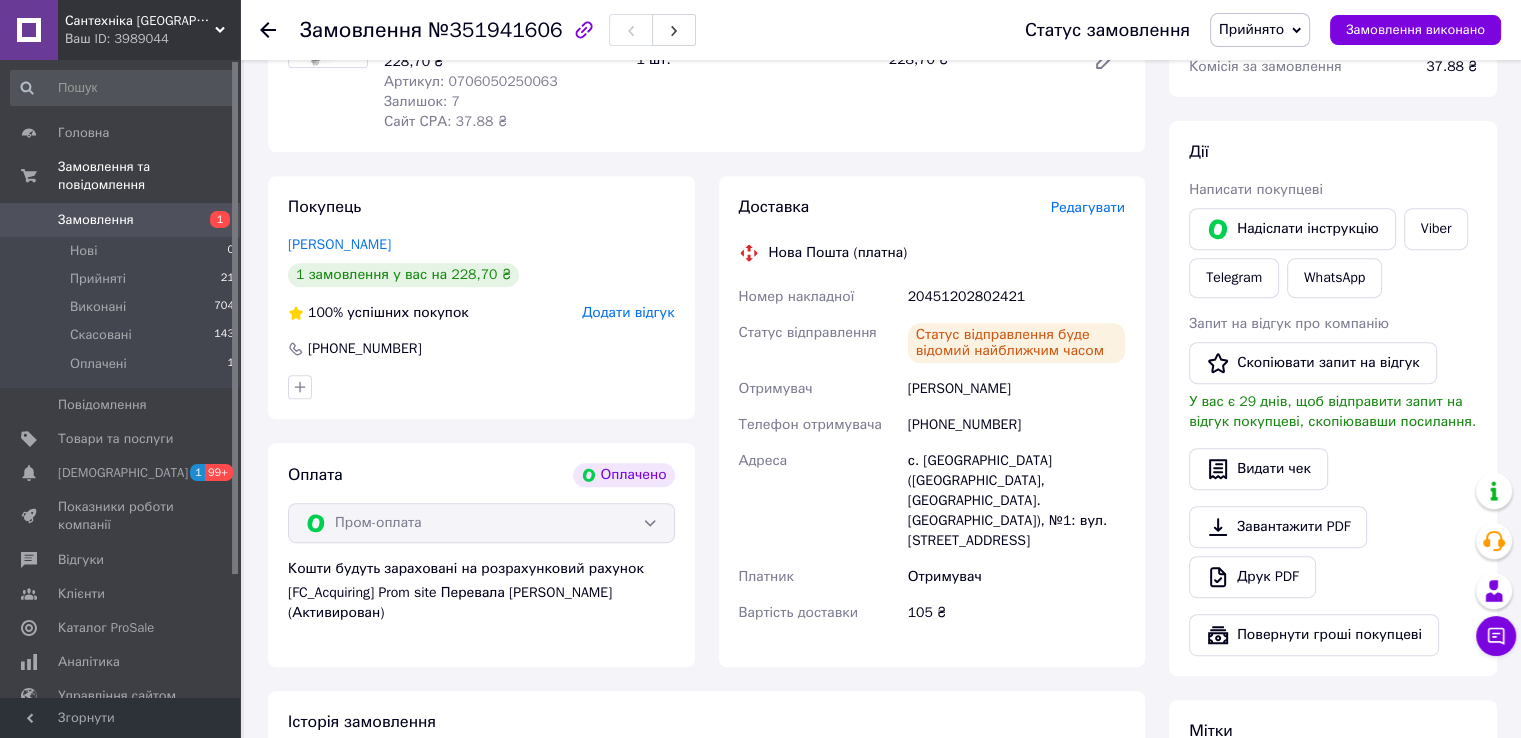 click on "№351941606" at bounding box center [495, 30] 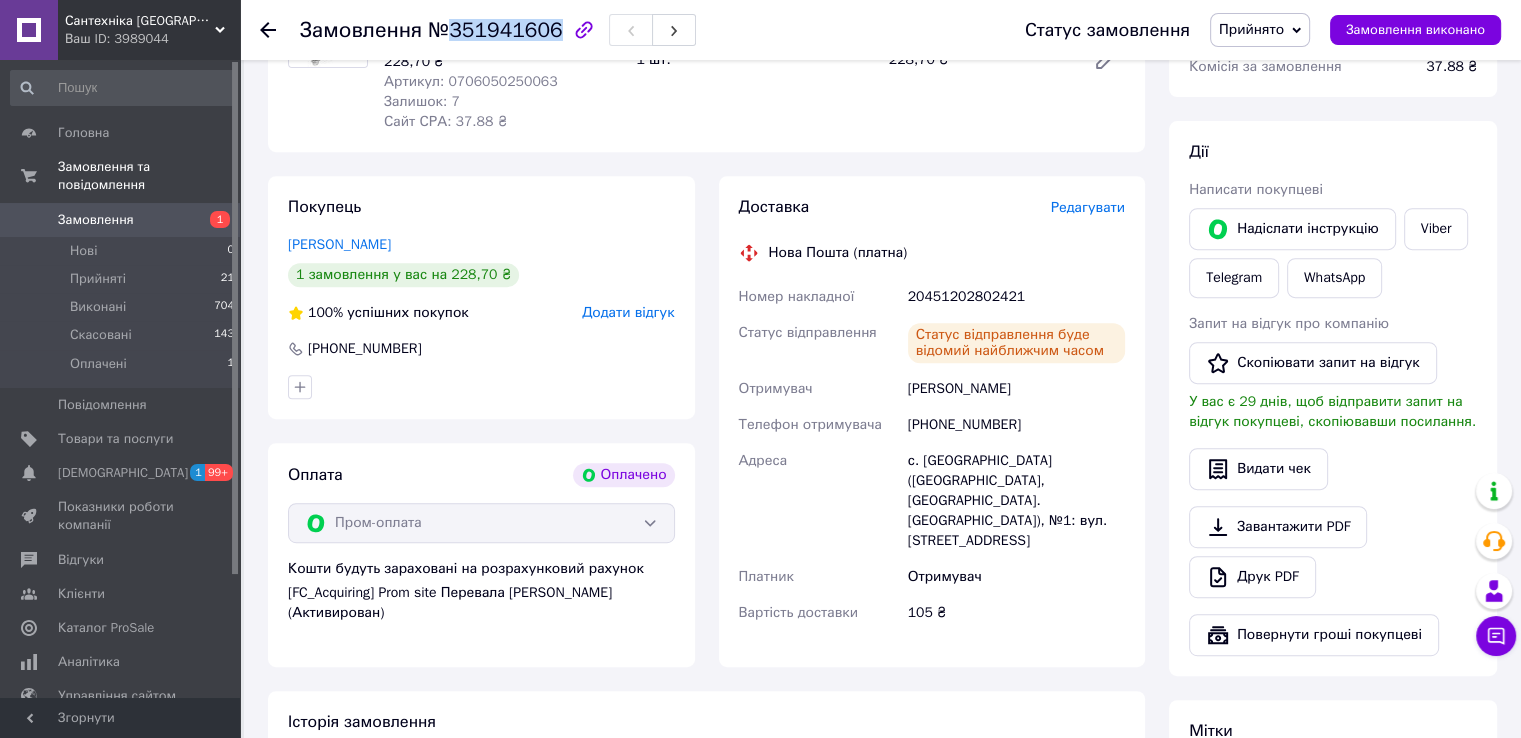 click on "№351941606" at bounding box center (495, 30) 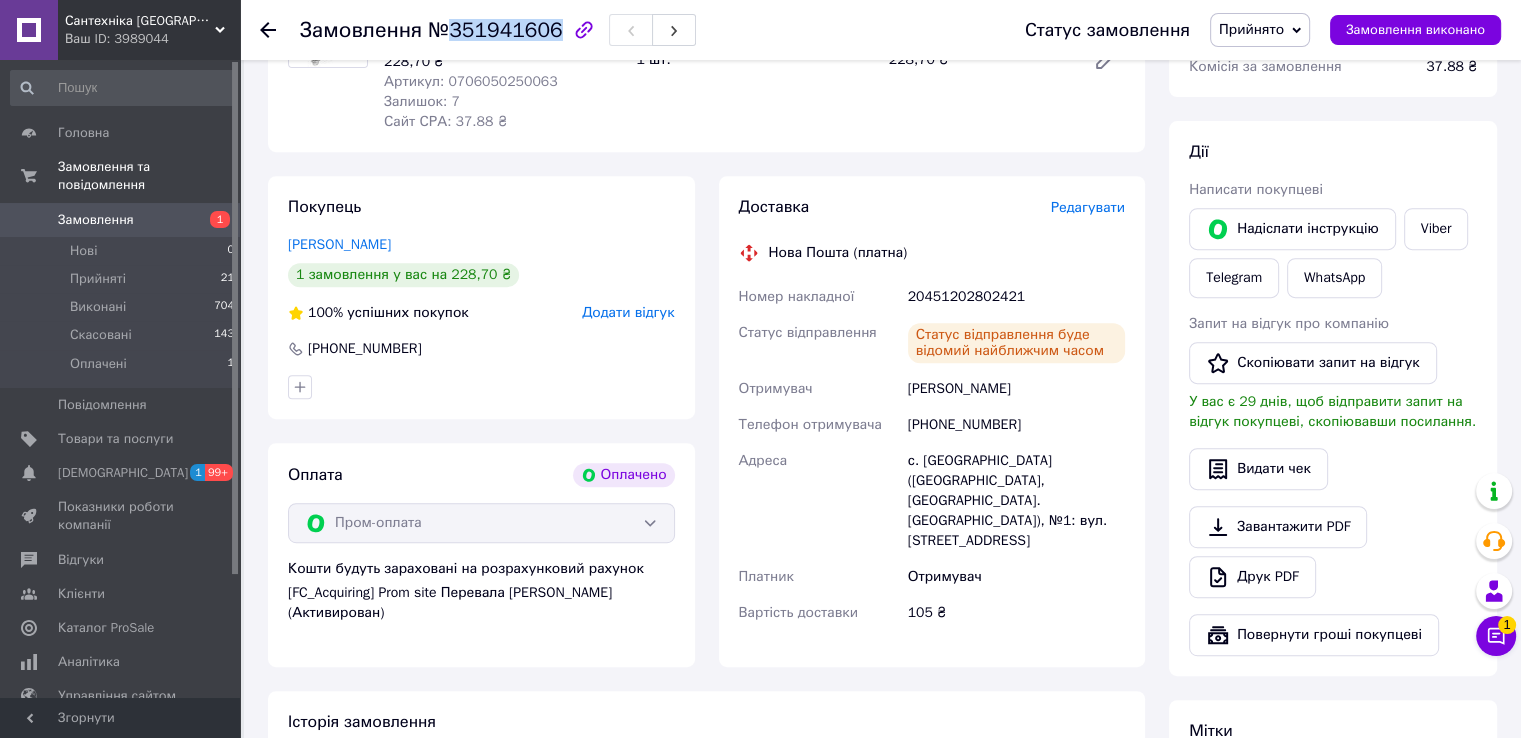 click 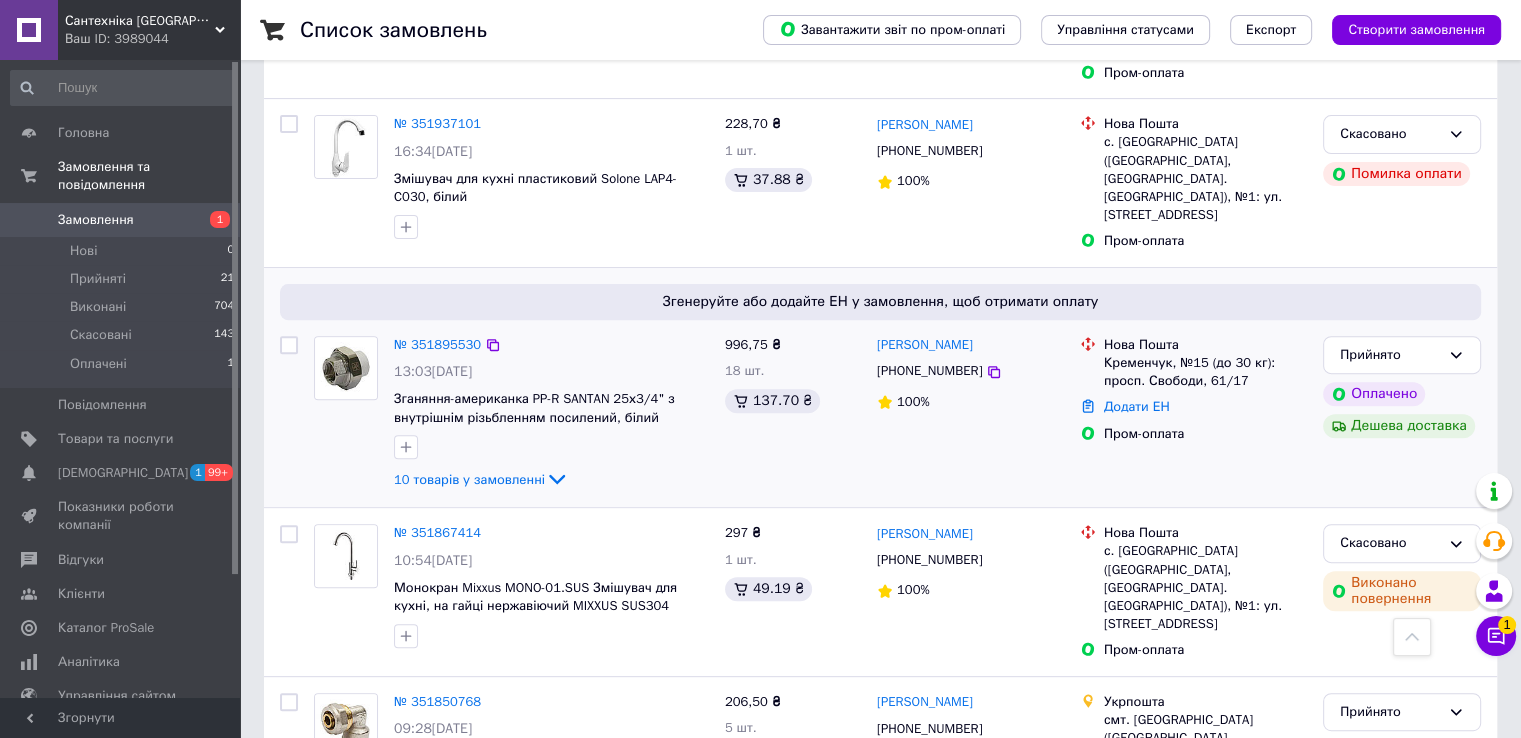 scroll, scrollTop: 700, scrollLeft: 0, axis: vertical 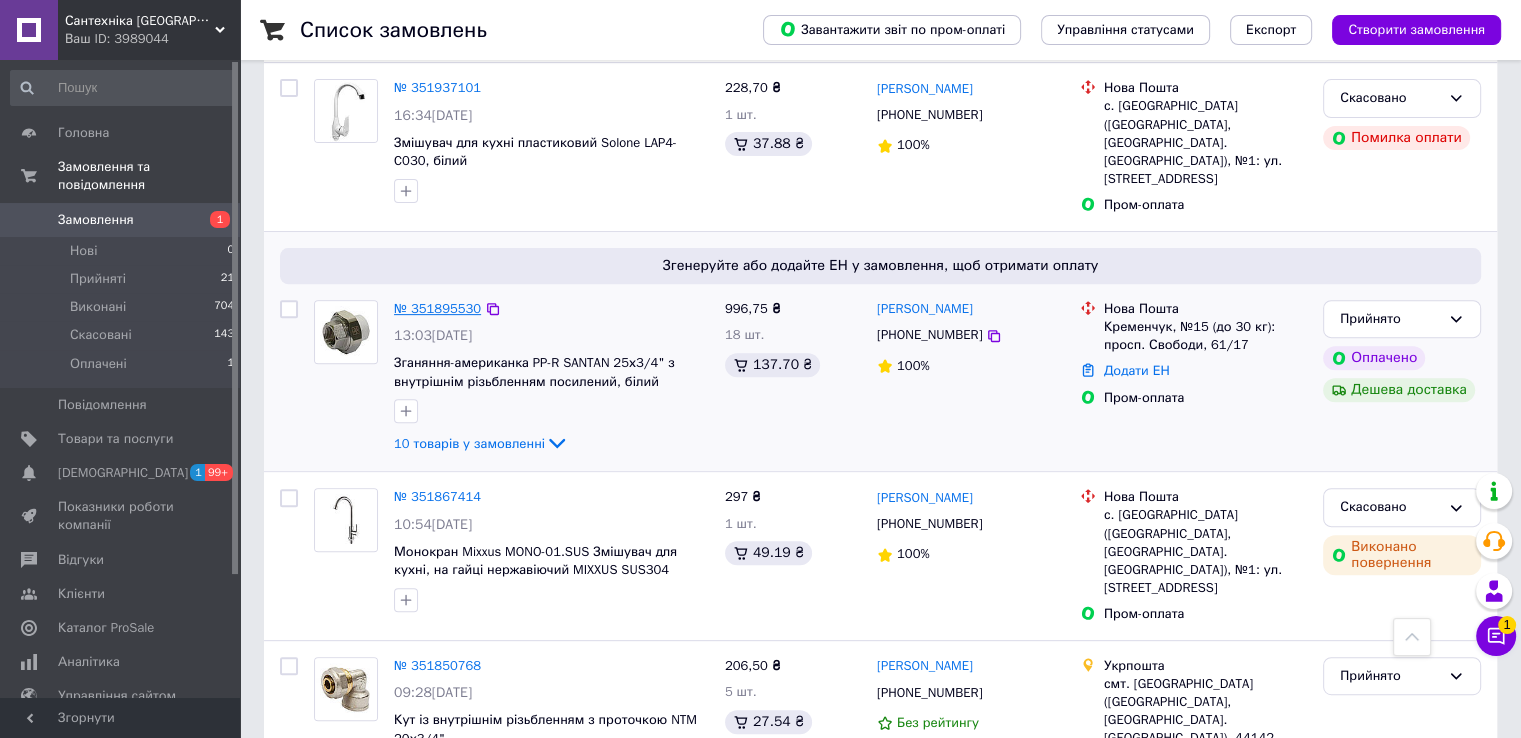 click on "№ 351895530" at bounding box center (437, 308) 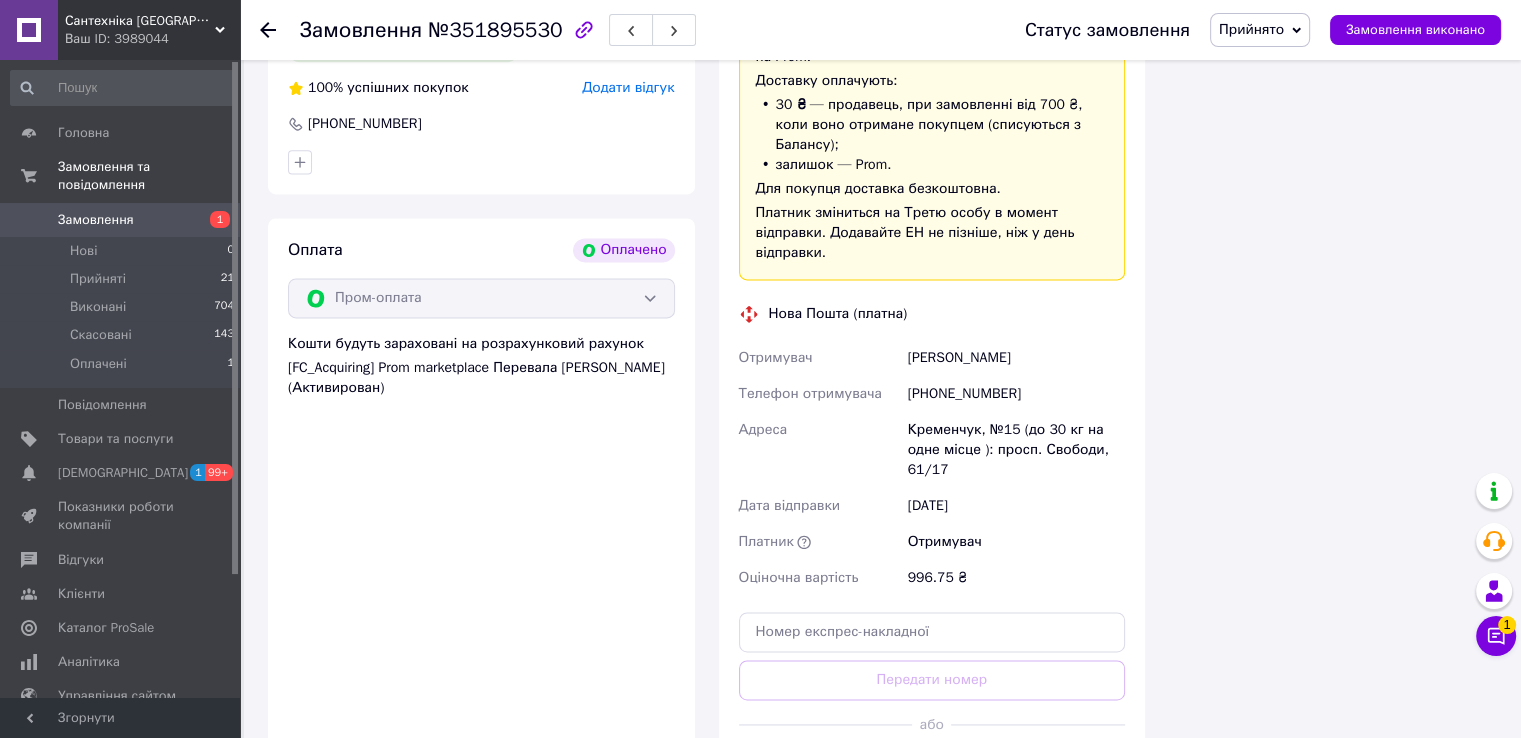 scroll, scrollTop: 2700, scrollLeft: 0, axis: vertical 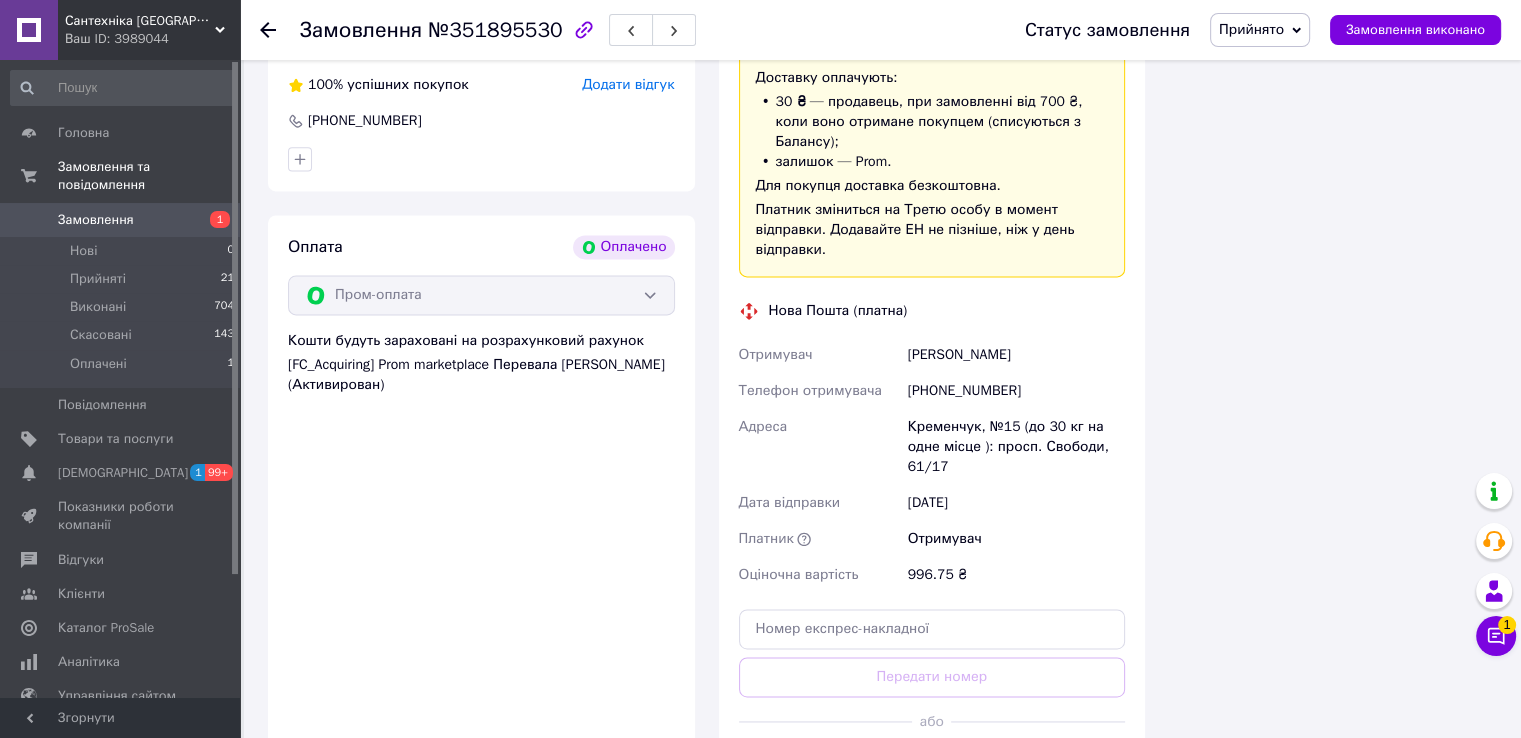 drag, startPoint x: 1038, startPoint y: 349, endPoint x: 902, endPoint y: 349, distance: 136 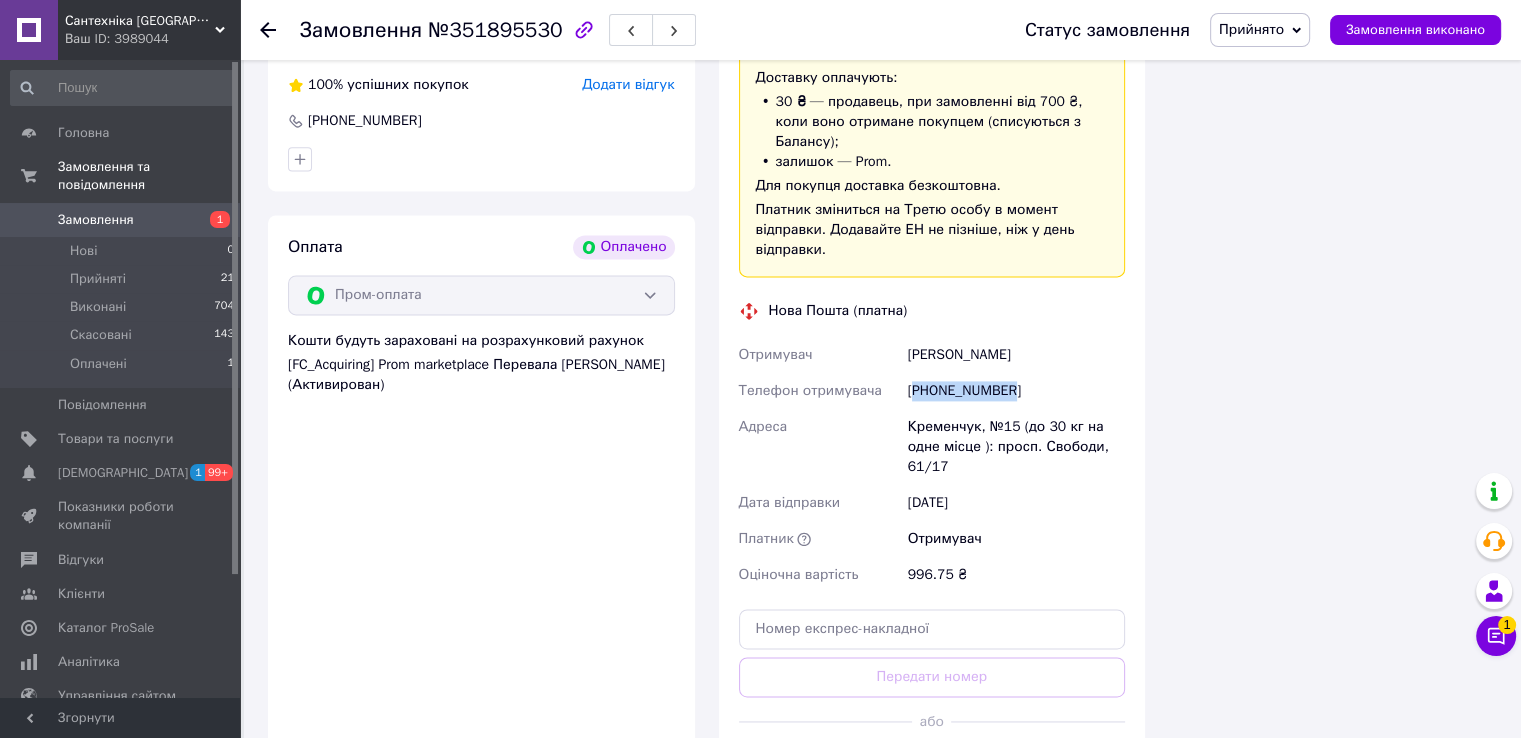 click on "[PHONE_NUMBER]" at bounding box center (1016, 391) 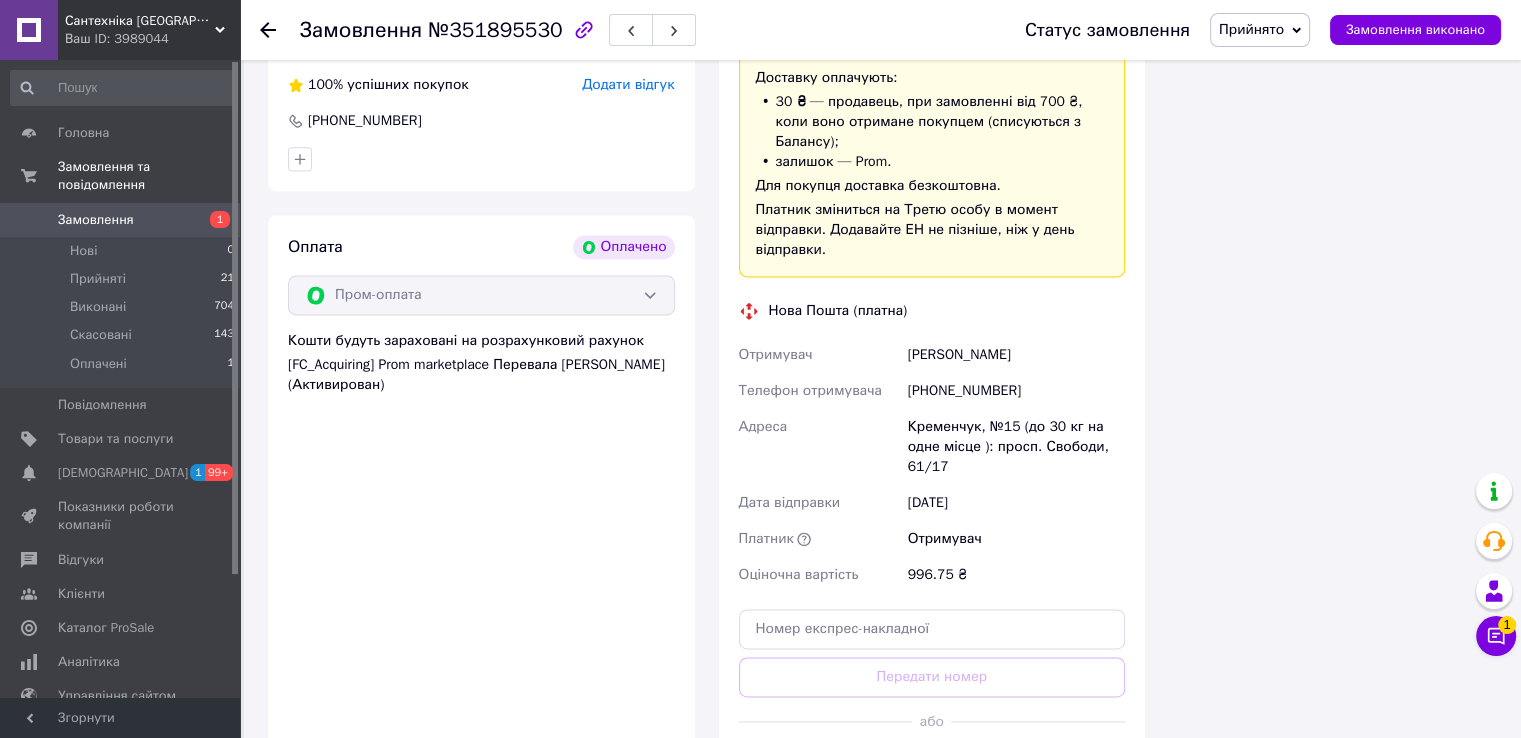 click on "Кременчук, №15 (до 30 кг на одне місце ): просп. Свободи, 61/17" at bounding box center [1016, 447] 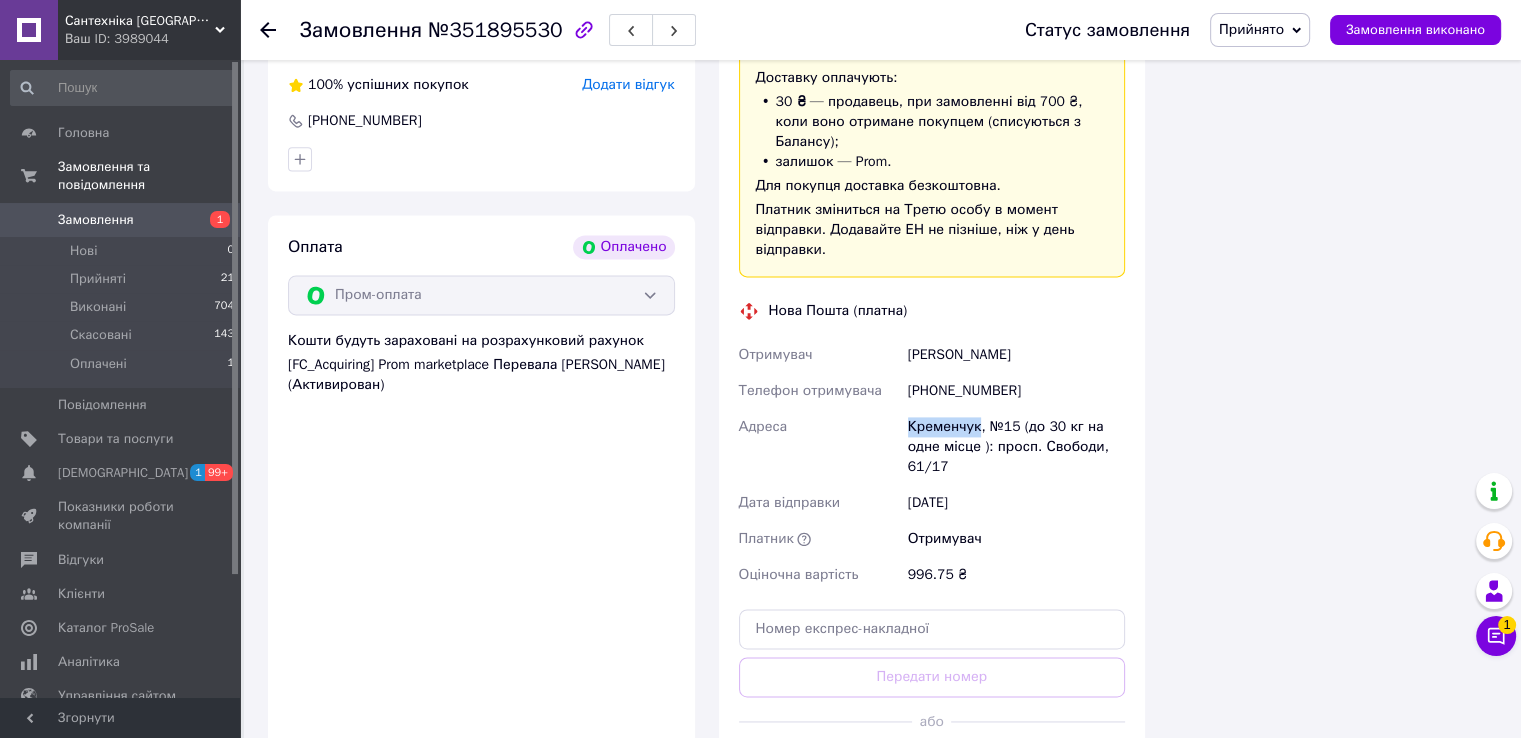 click on "Кременчук, №15 (до 30 кг на одне місце ): просп. Свободи, 61/17" at bounding box center (1016, 447) 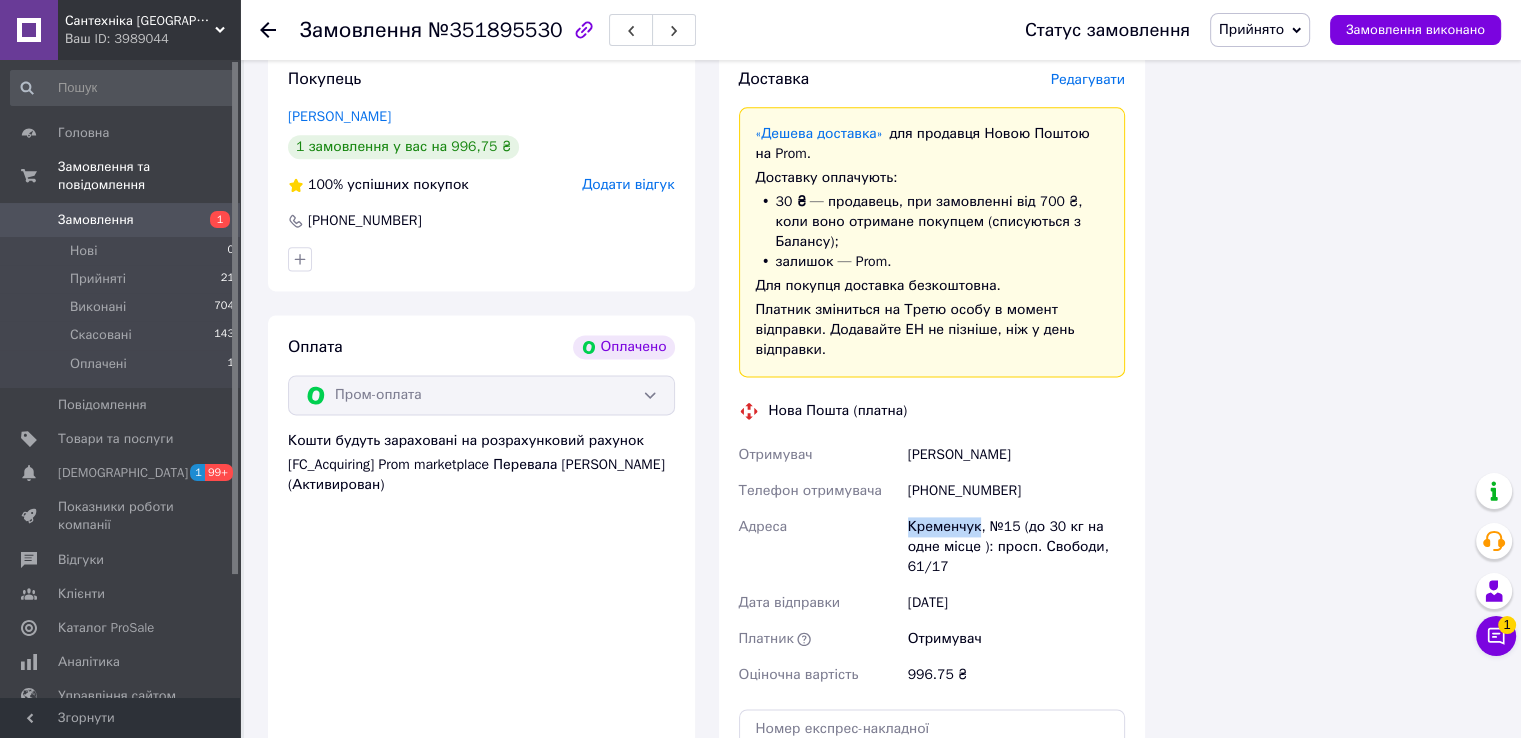 scroll, scrollTop: 3000, scrollLeft: 0, axis: vertical 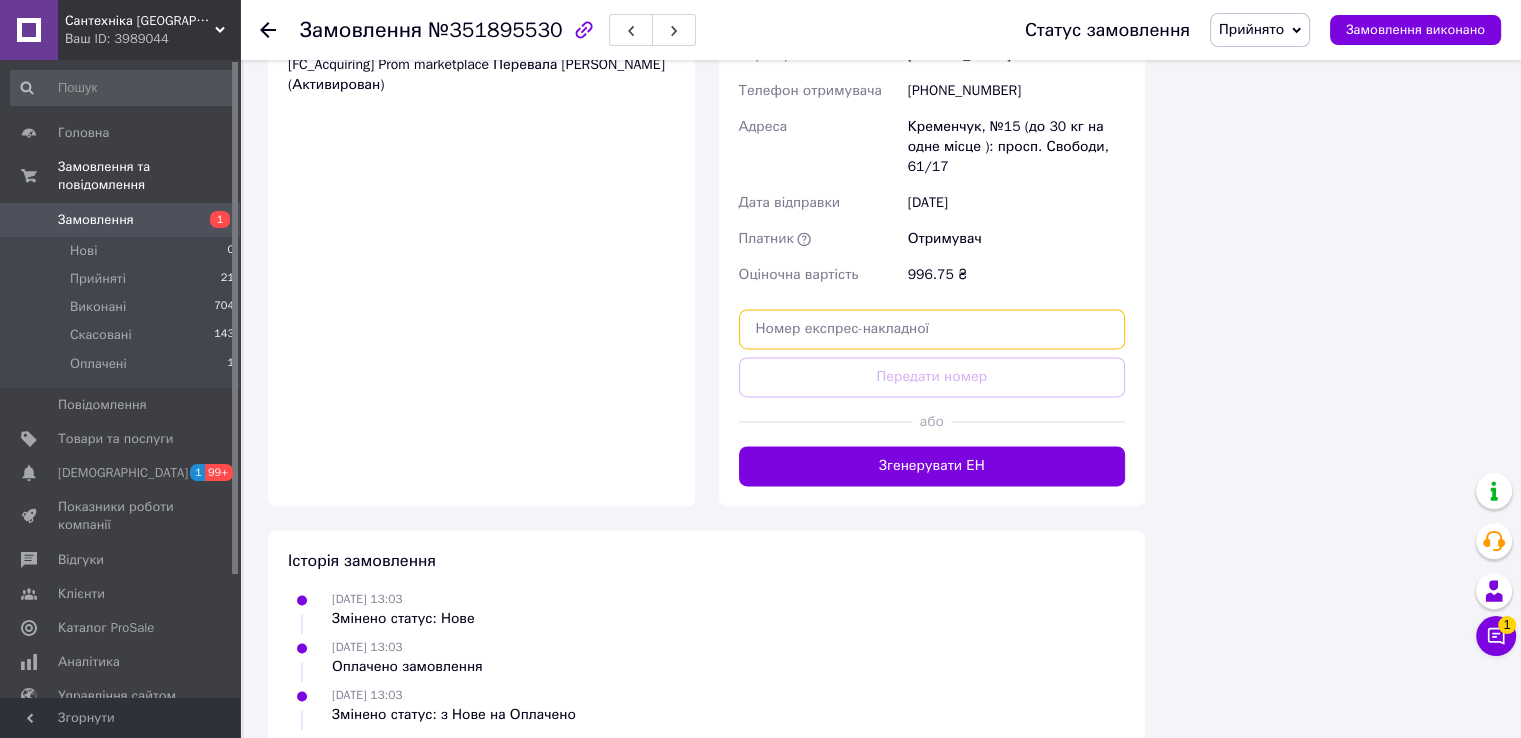 click at bounding box center (932, 329) 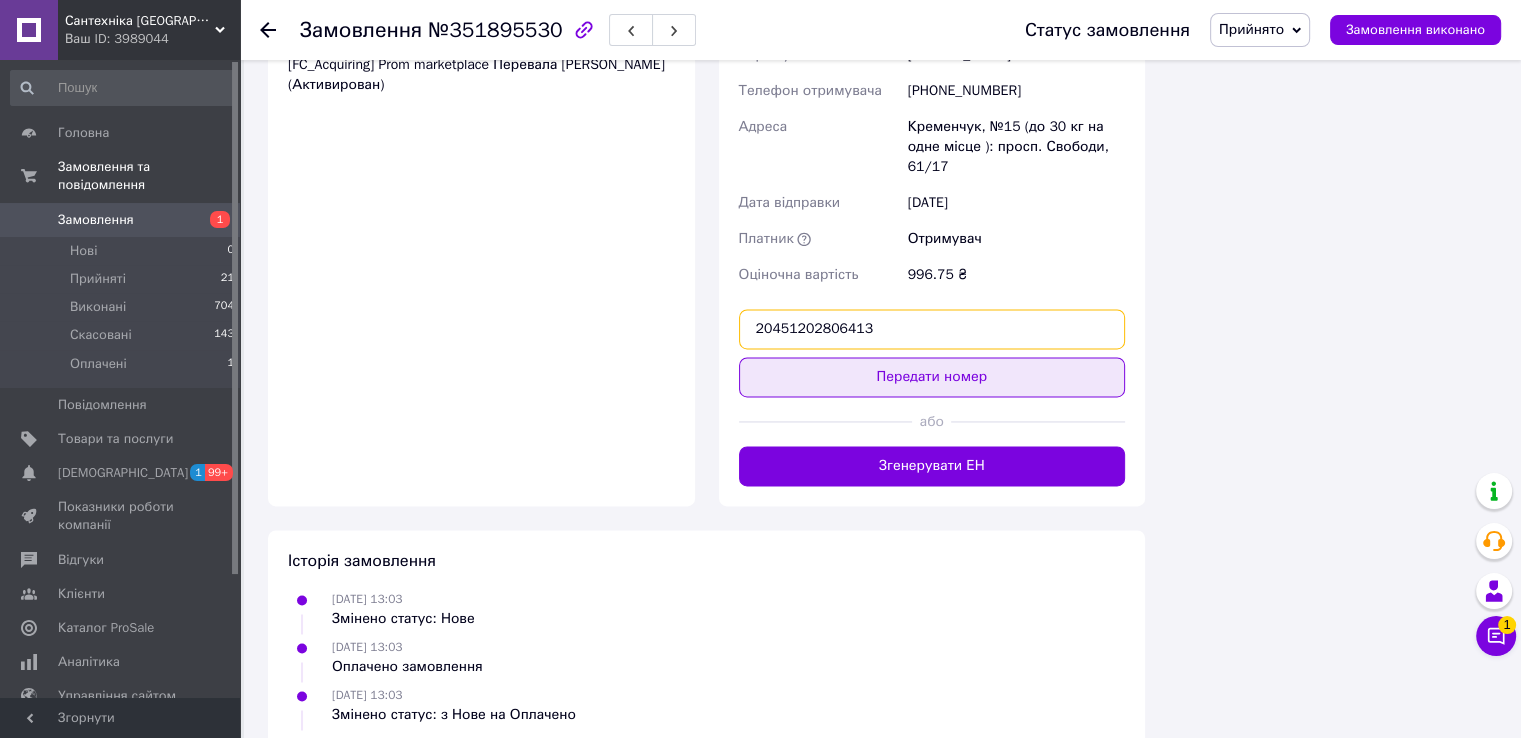type on "20451202806413" 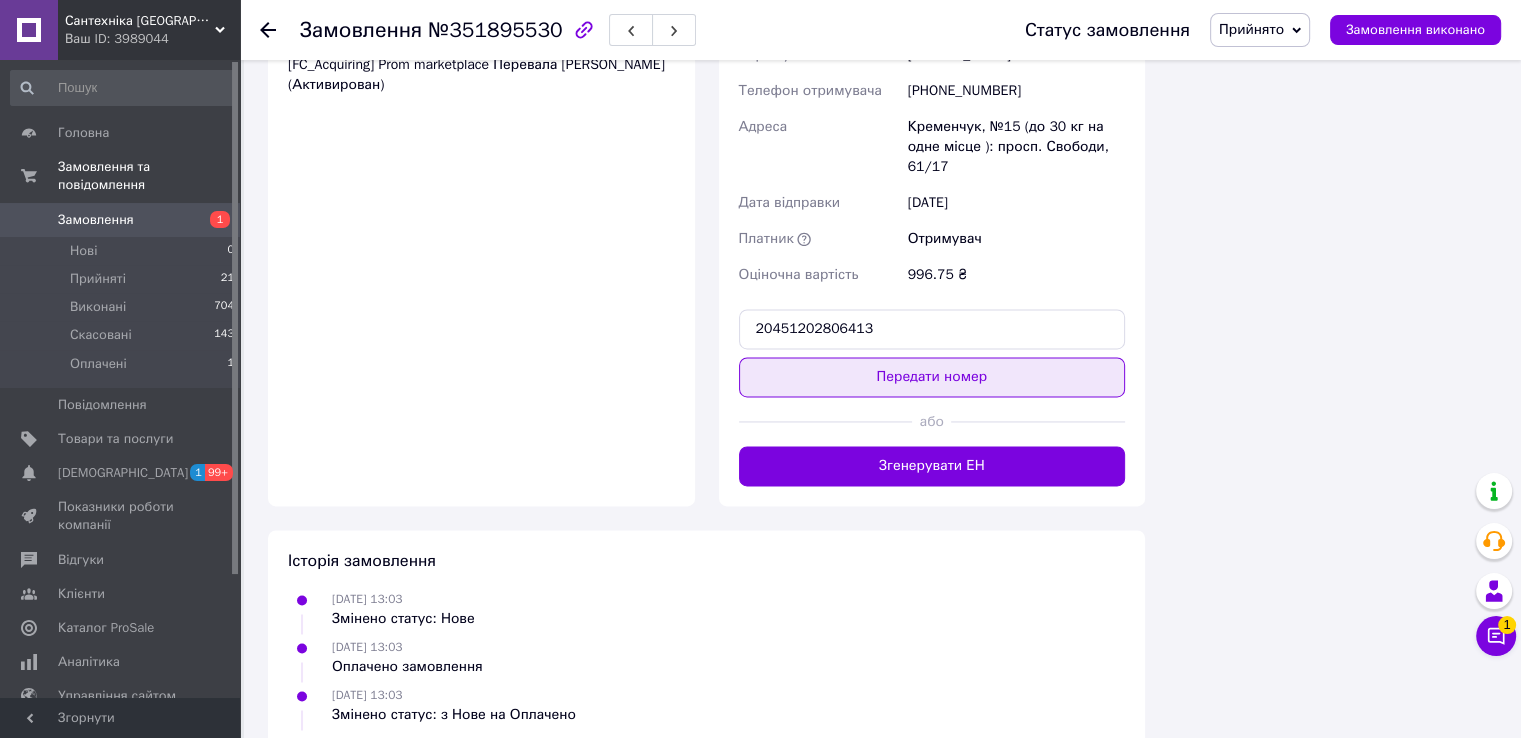 click on "Передати номер" at bounding box center (932, 377) 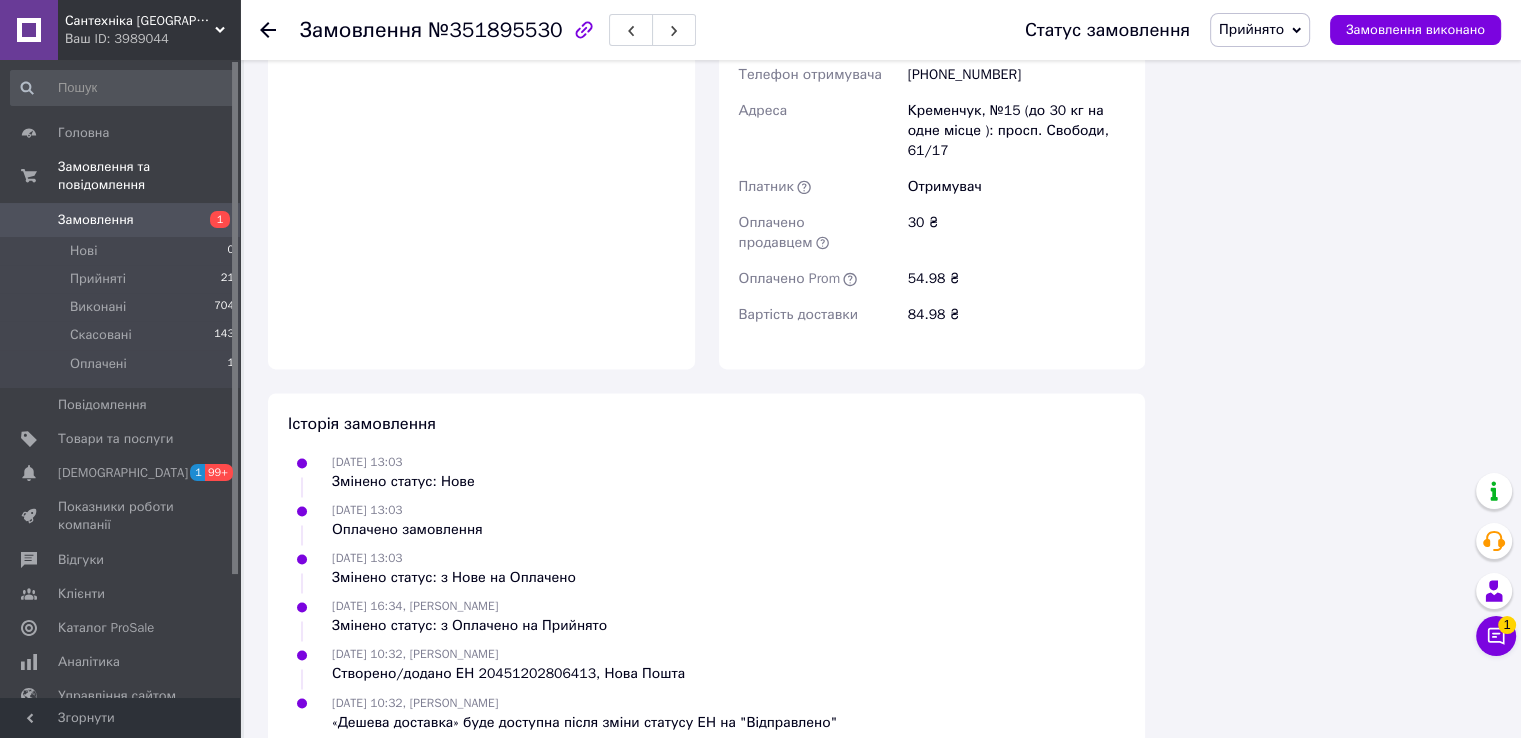 scroll, scrollTop: 3116, scrollLeft: 0, axis: vertical 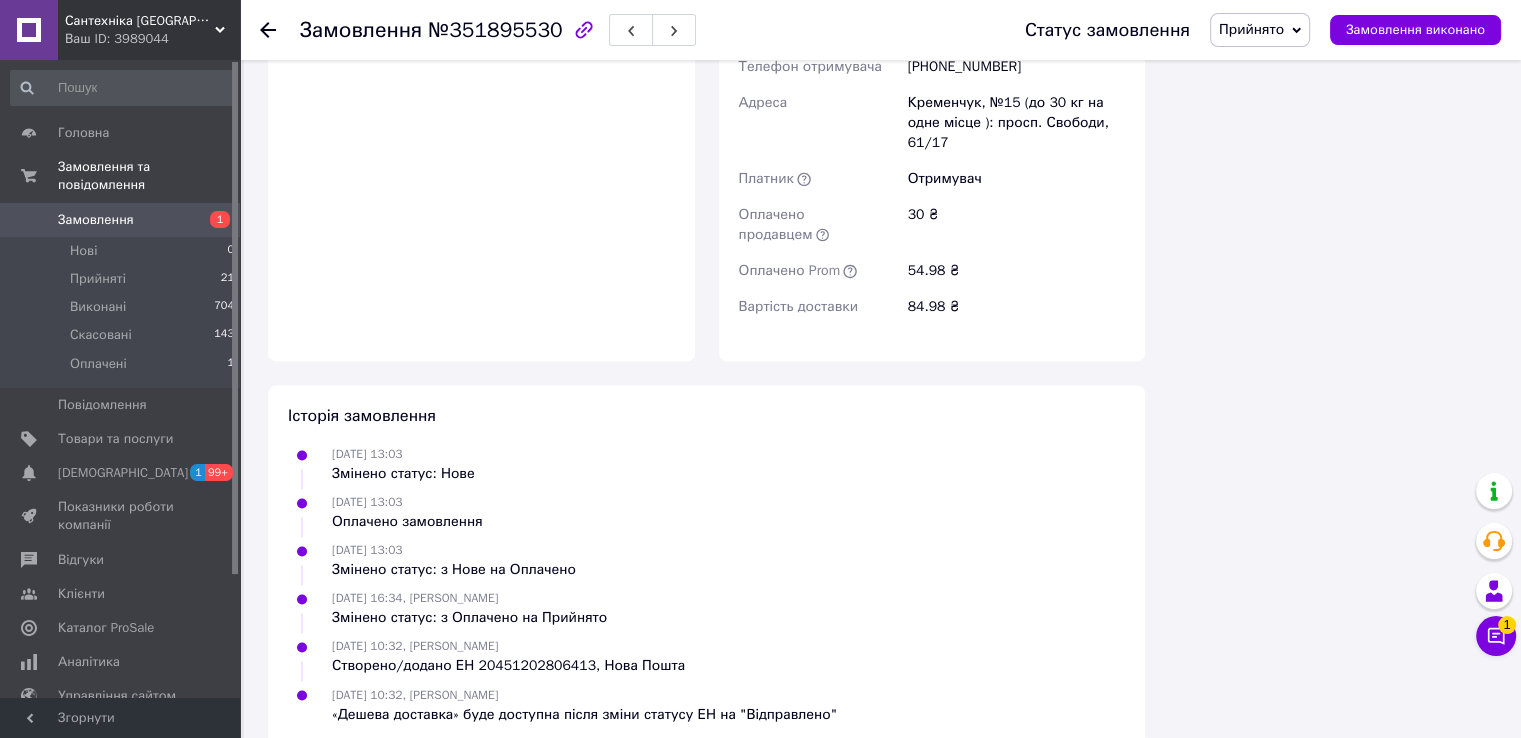 click on "№351895530" at bounding box center (495, 30) 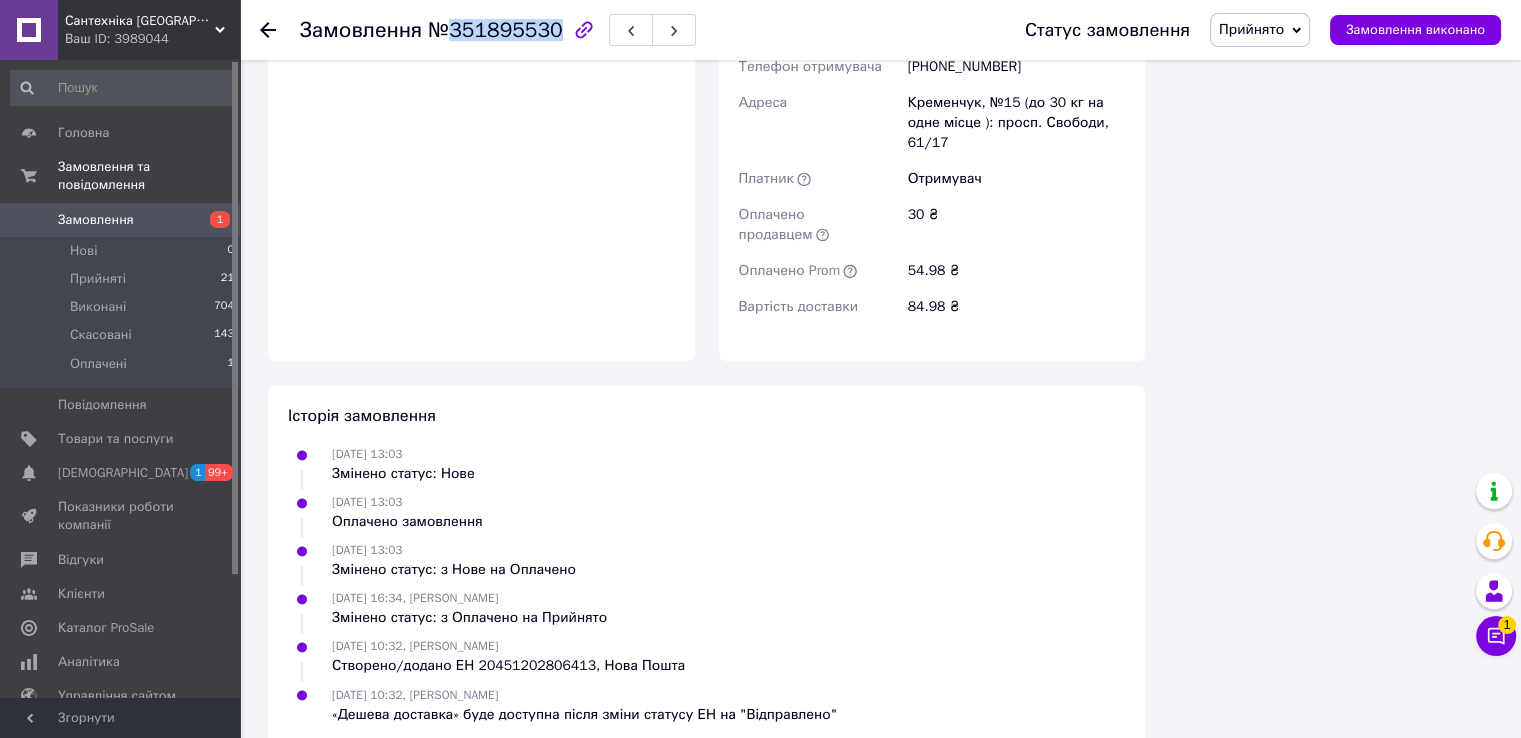 click on "№351895530" at bounding box center (495, 30) 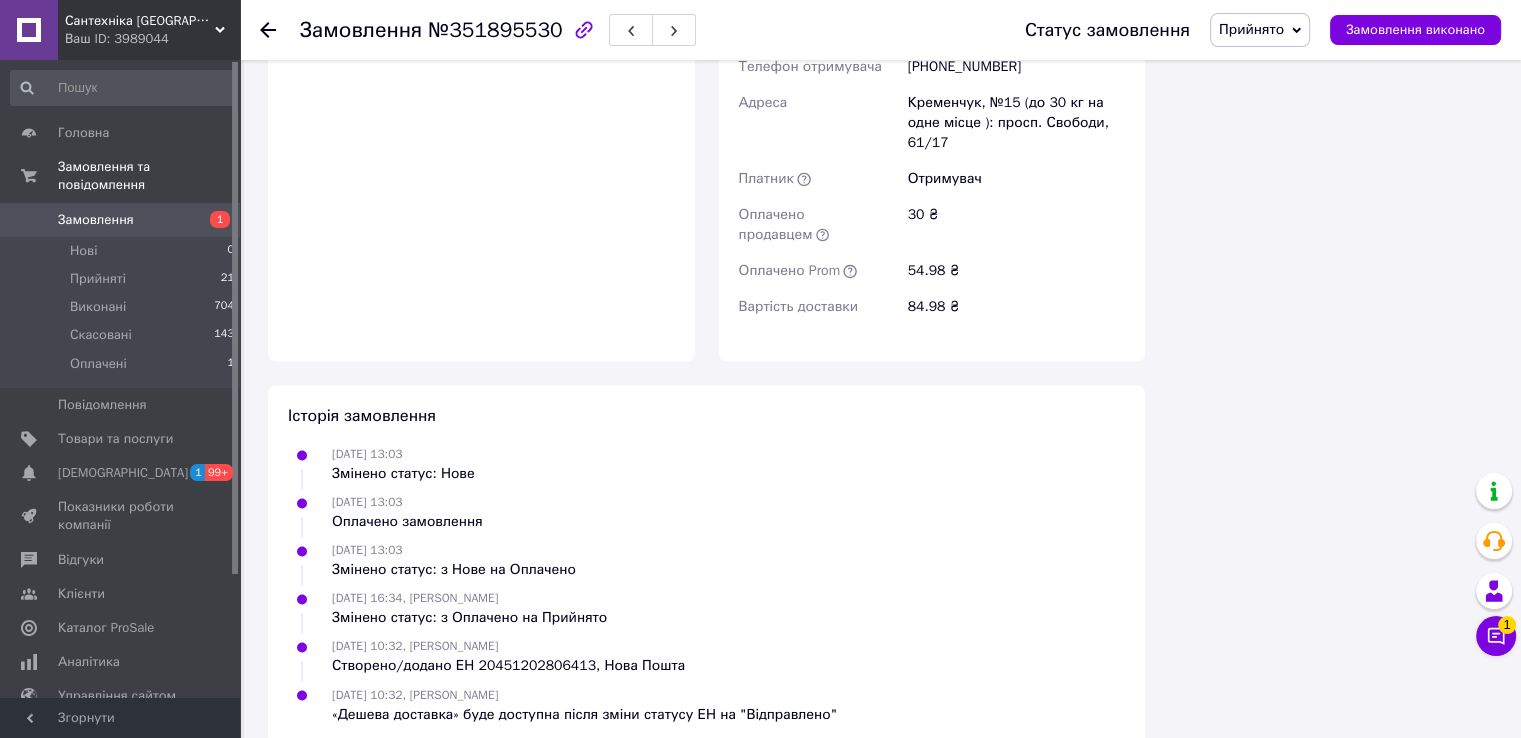 click at bounding box center [280, 30] 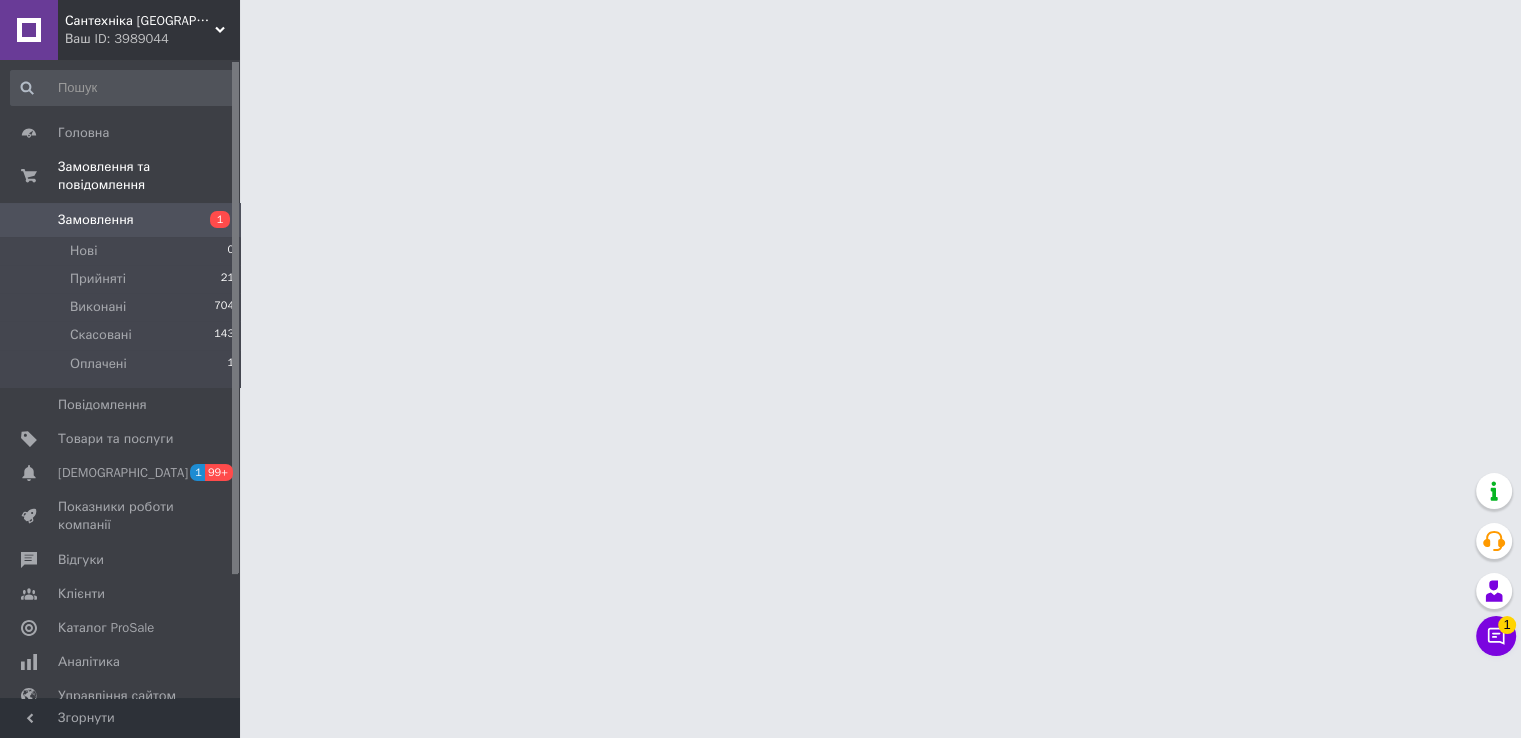 scroll, scrollTop: 0, scrollLeft: 0, axis: both 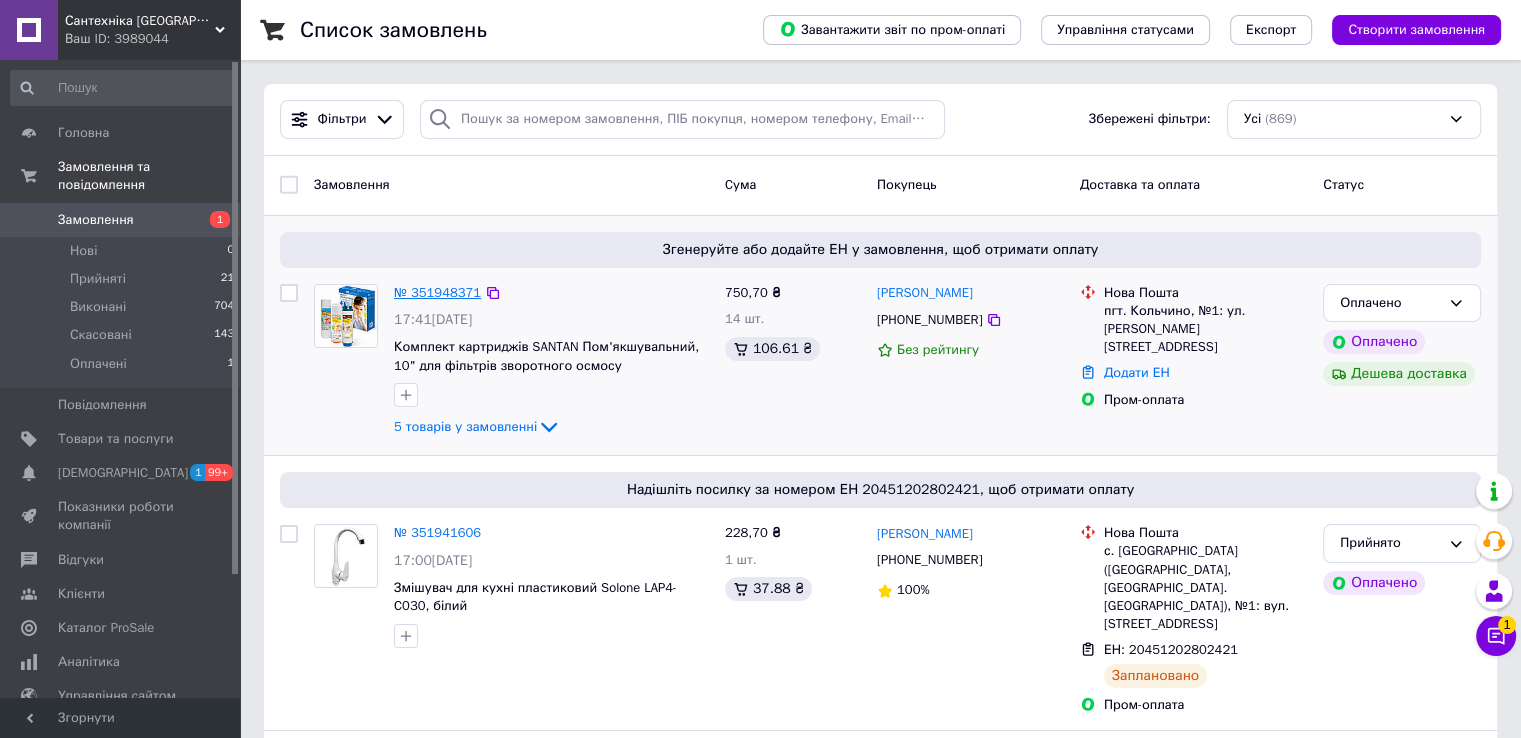 click on "№ 351948371" at bounding box center (437, 292) 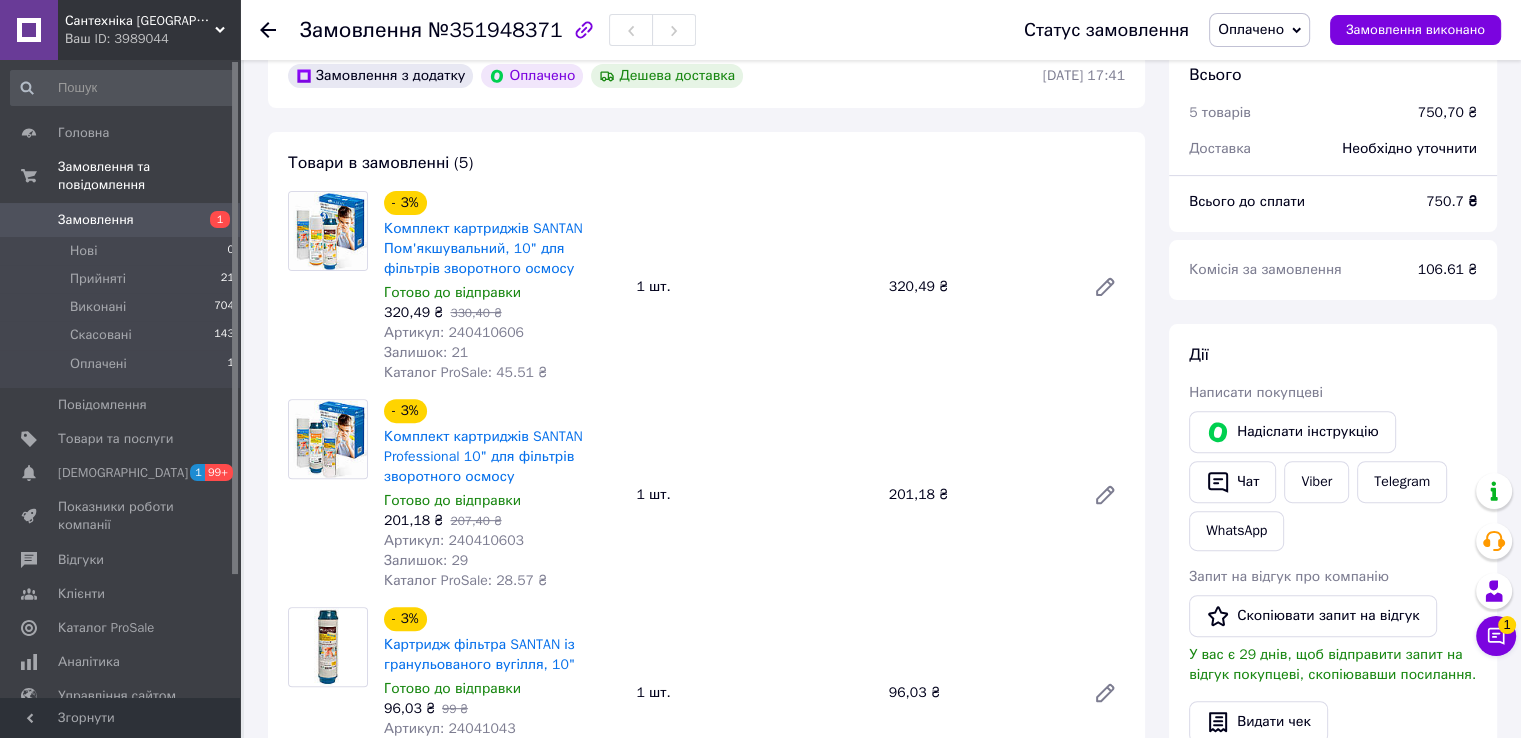 scroll, scrollTop: 600, scrollLeft: 0, axis: vertical 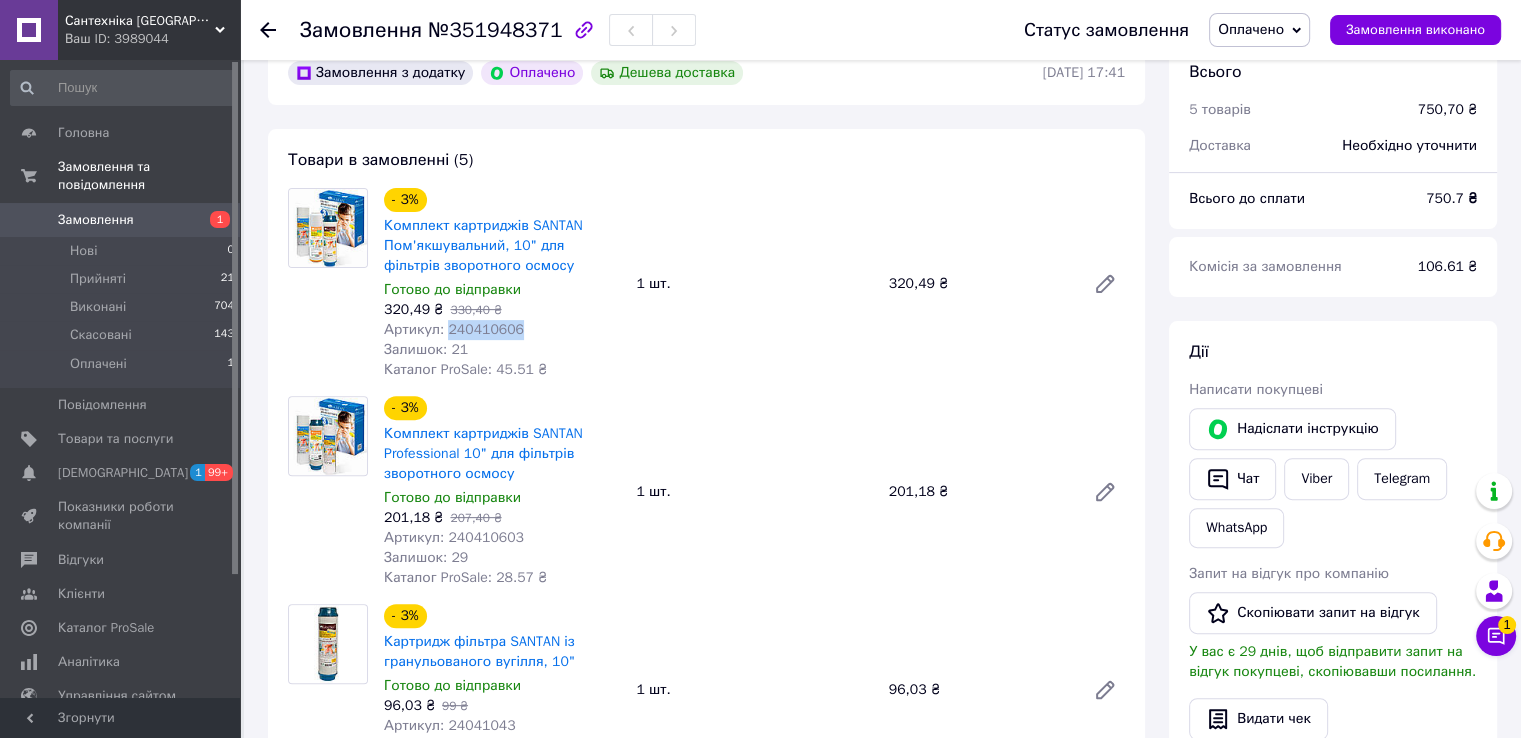 drag, startPoint x: 520, startPoint y: 337, endPoint x: 444, endPoint y: 339, distance: 76.02631 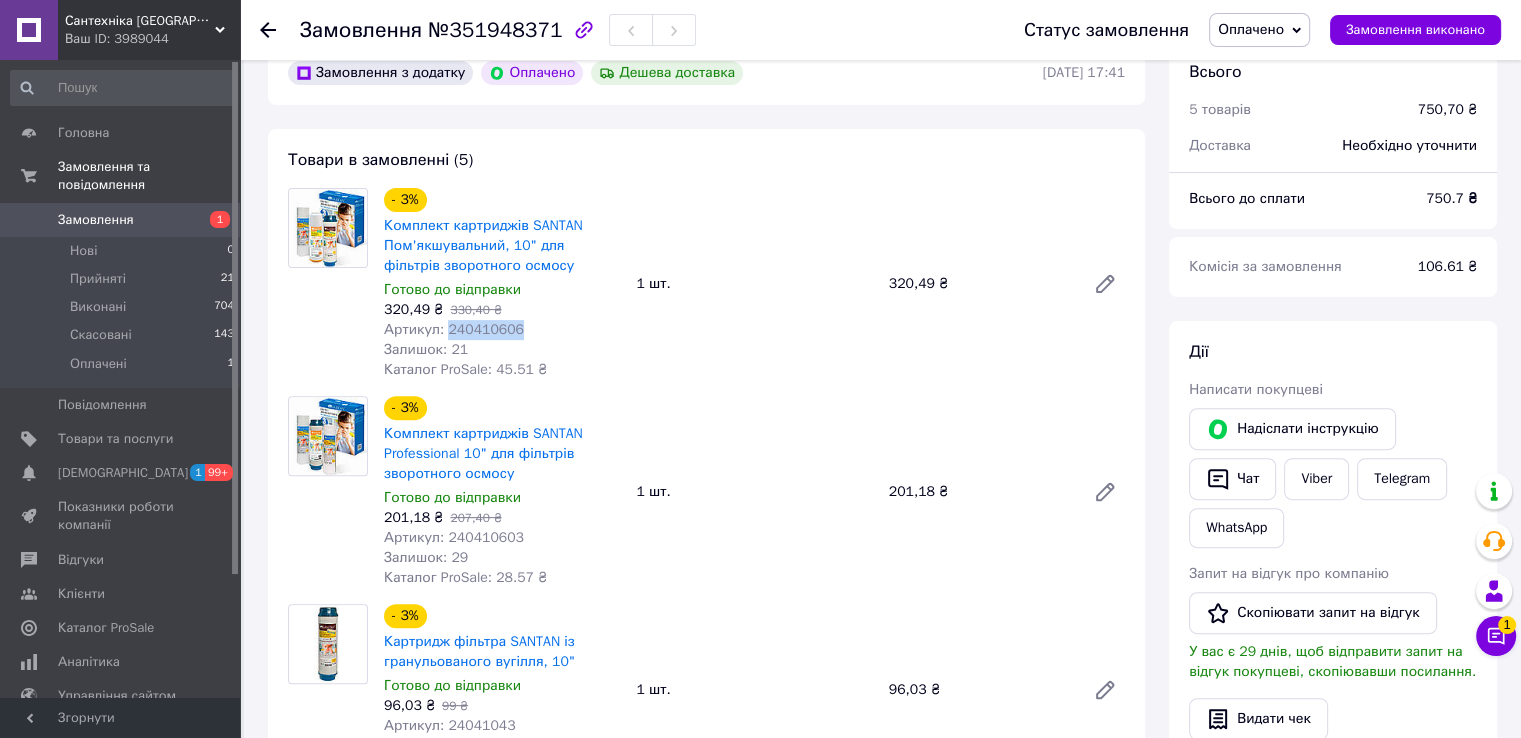 click on "Артикул: 240410606" at bounding box center [502, 330] 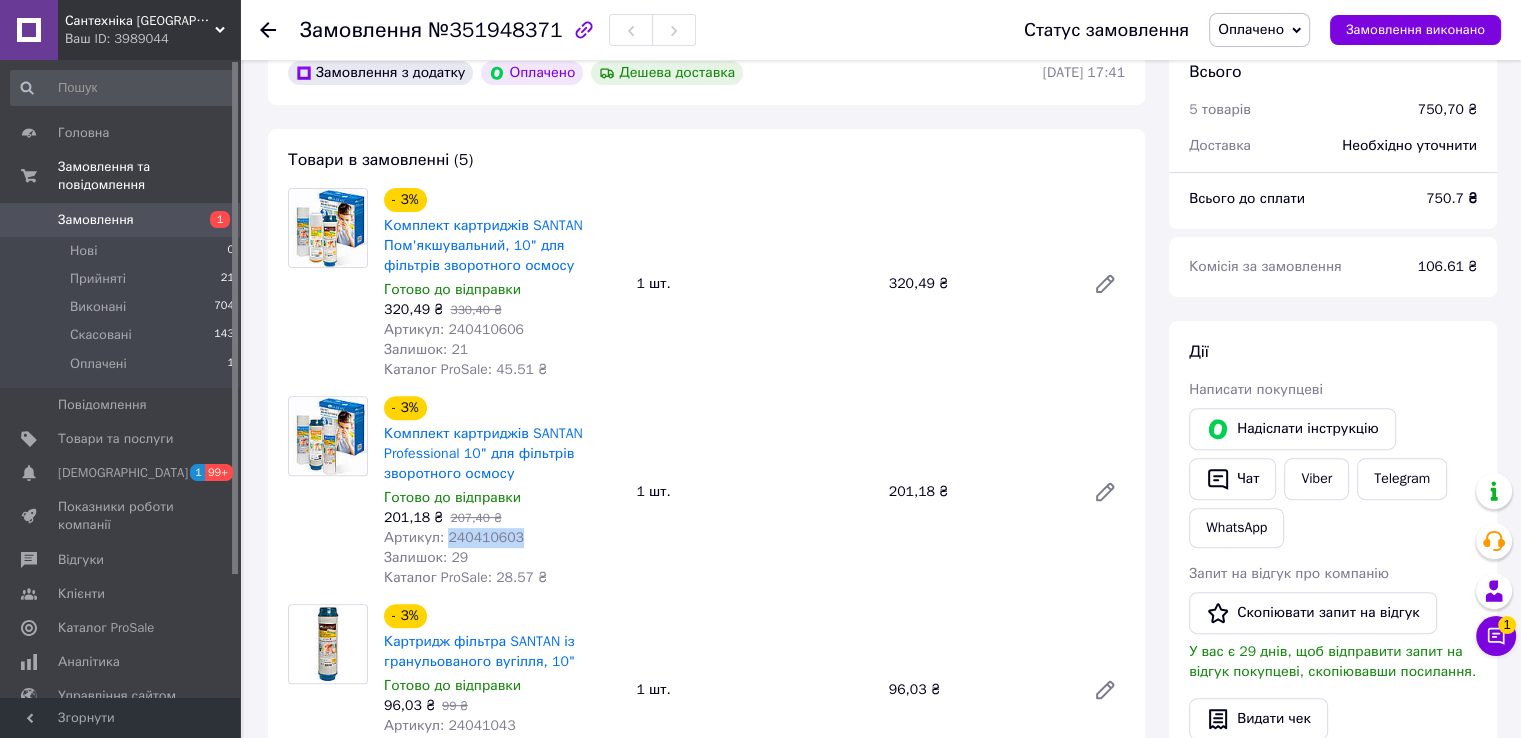drag, startPoint x: 515, startPoint y: 533, endPoint x: 445, endPoint y: 531, distance: 70.028564 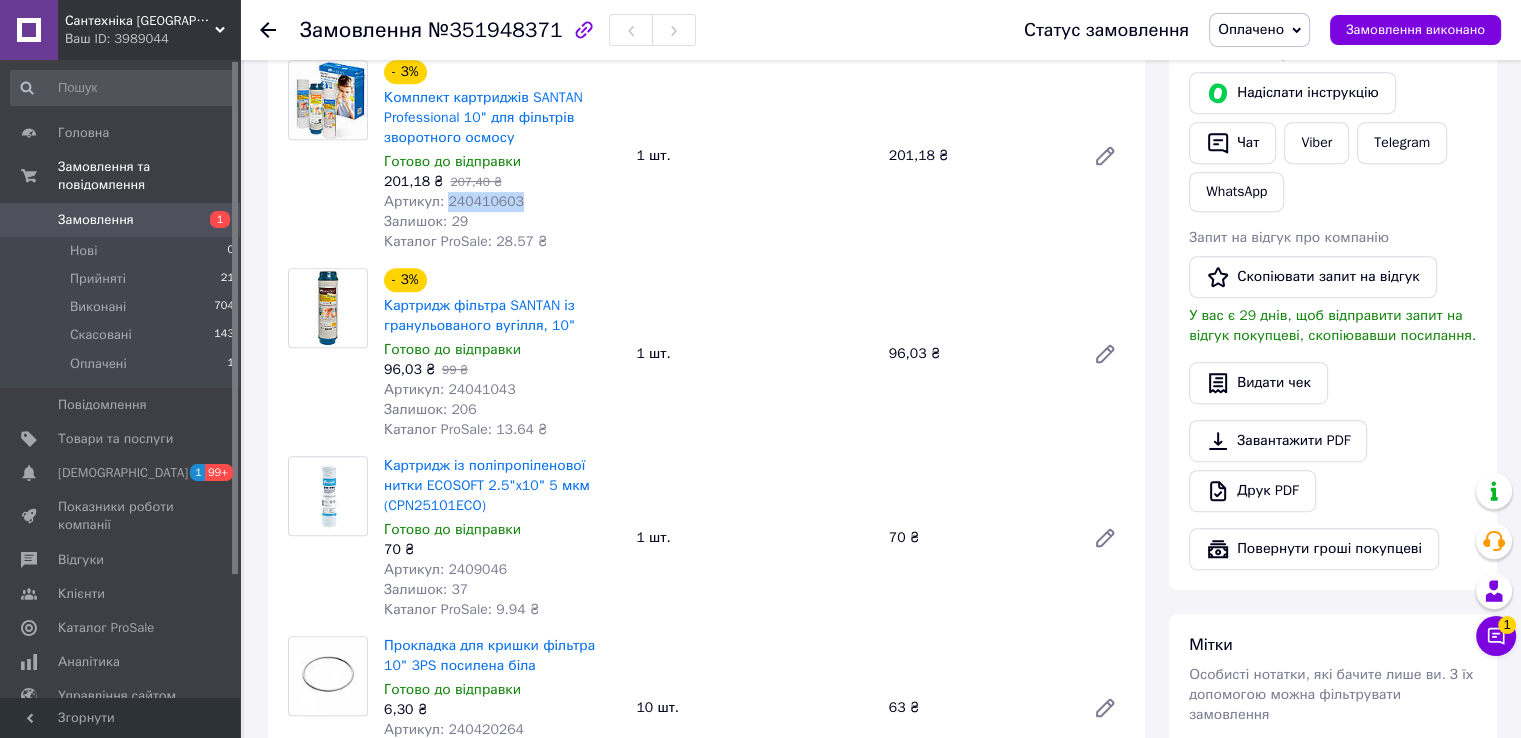 scroll, scrollTop: 1000, scrollLeft: 0, axis: vertical 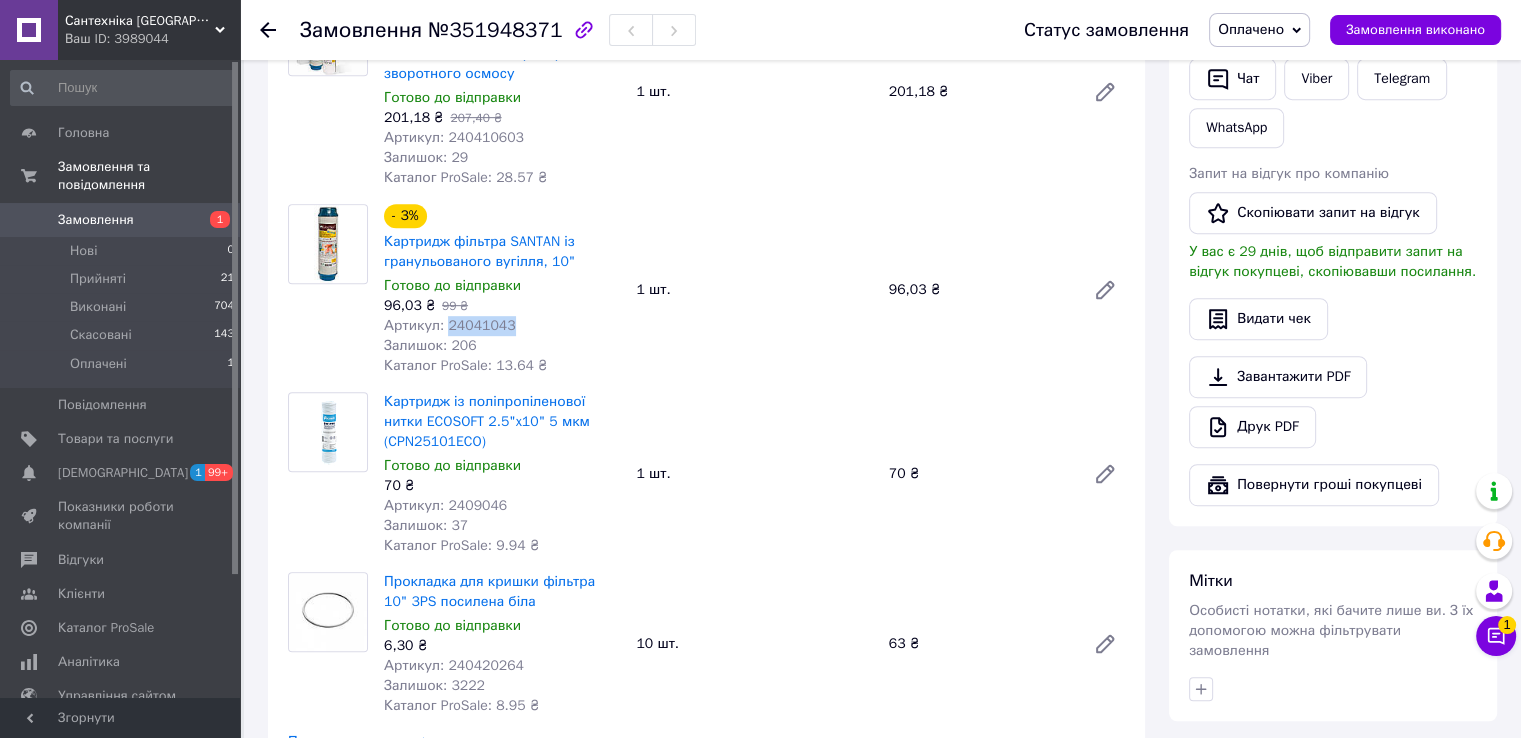 drag, startPoint x: 496, startPoint y: 327, endPoint x: 442, endPoint y: 328, distance: 54.00926 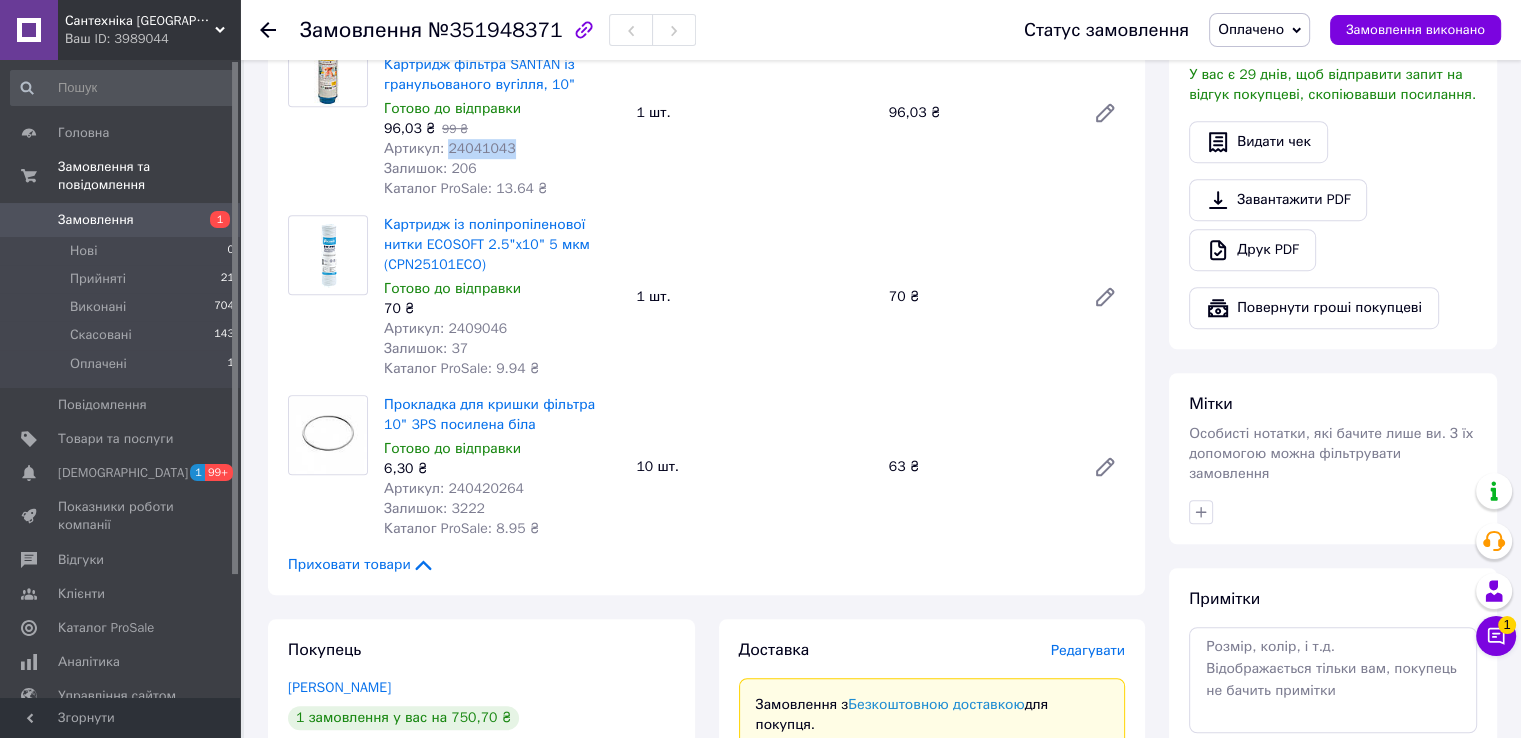 scroll, scrollTop: 1200, scrollLeft: 0, axis: vertical 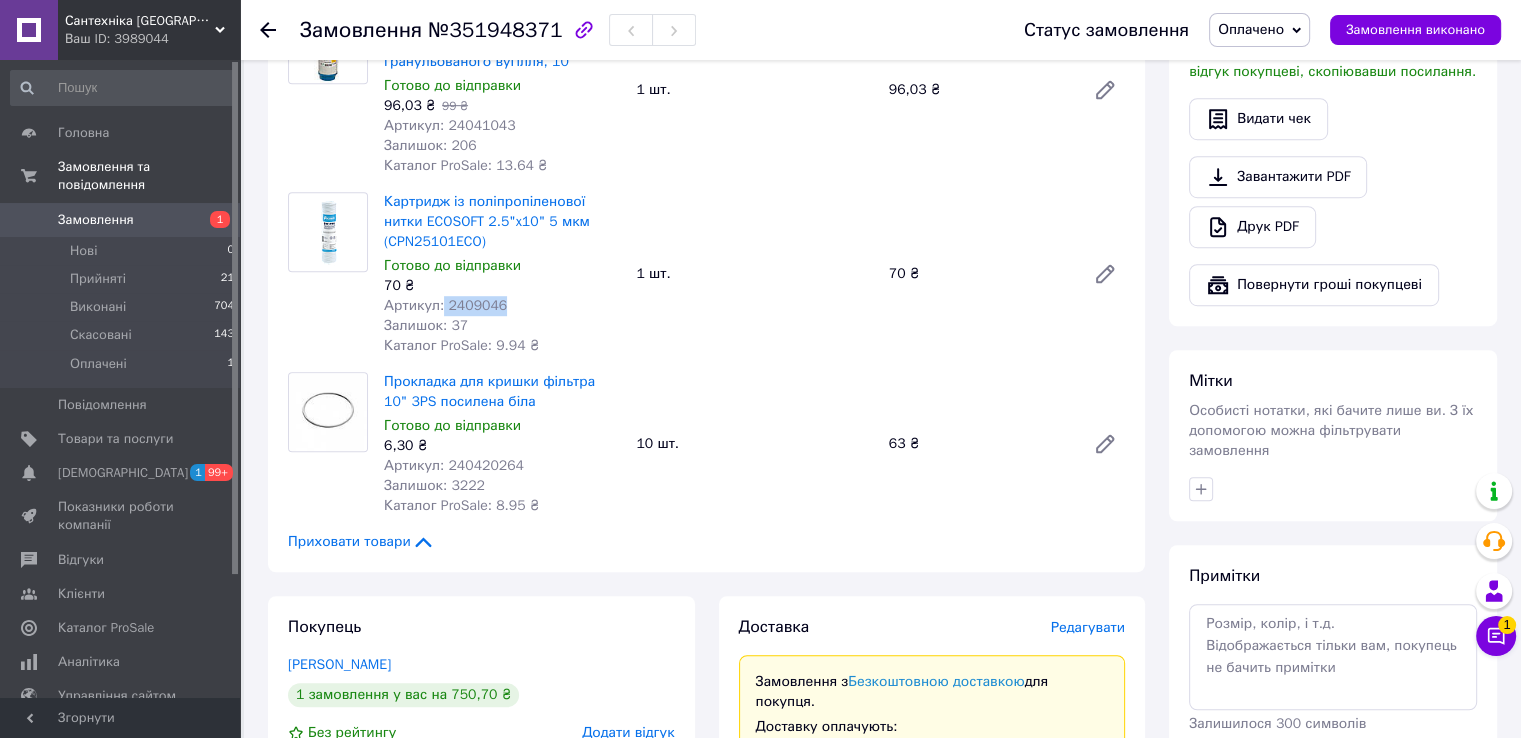 drag, startPoint x: 506, startPoint y: 316, endPoint x: 438, endPoint y: 317, distance: 68.007355 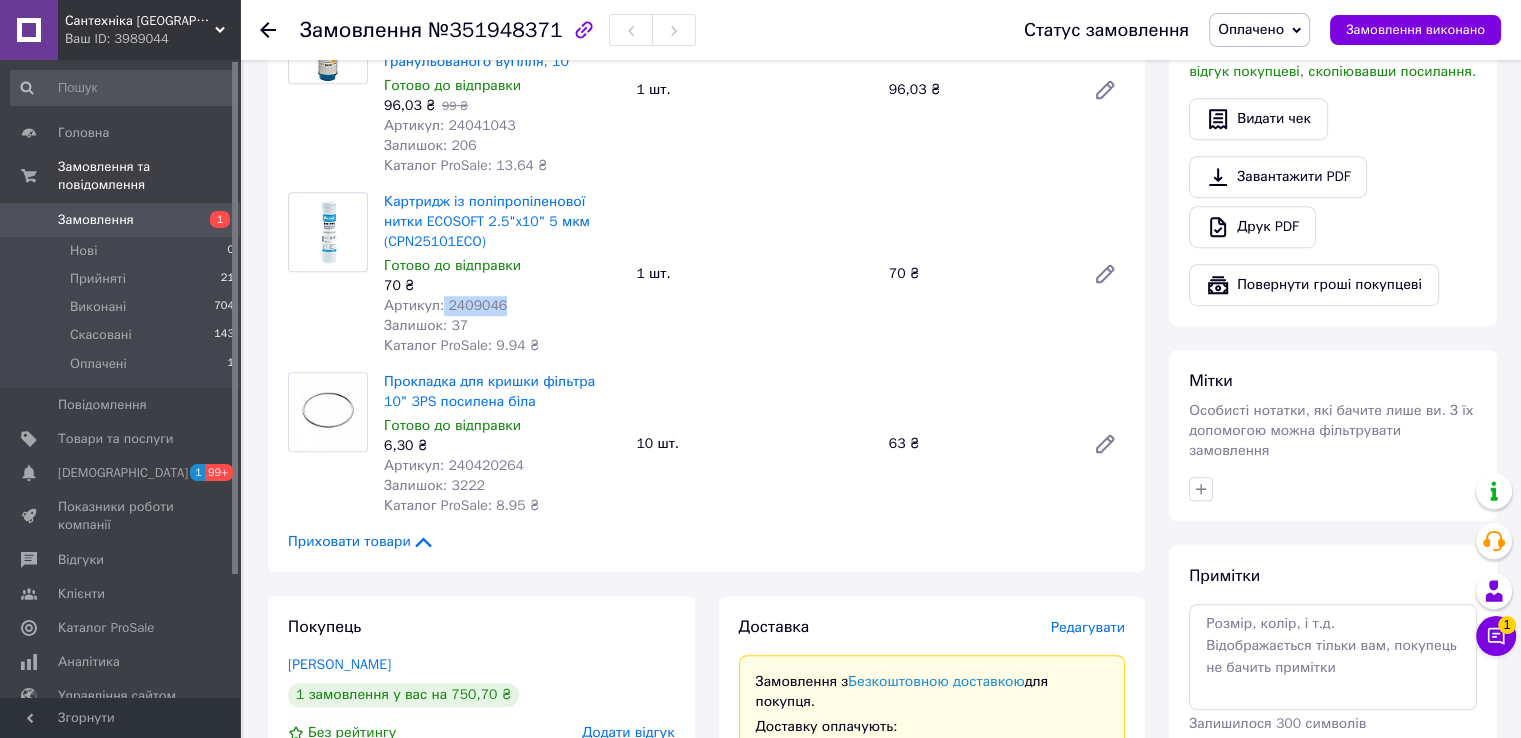 click on "Артикул: 2409046" at bounding box center (502, 306) 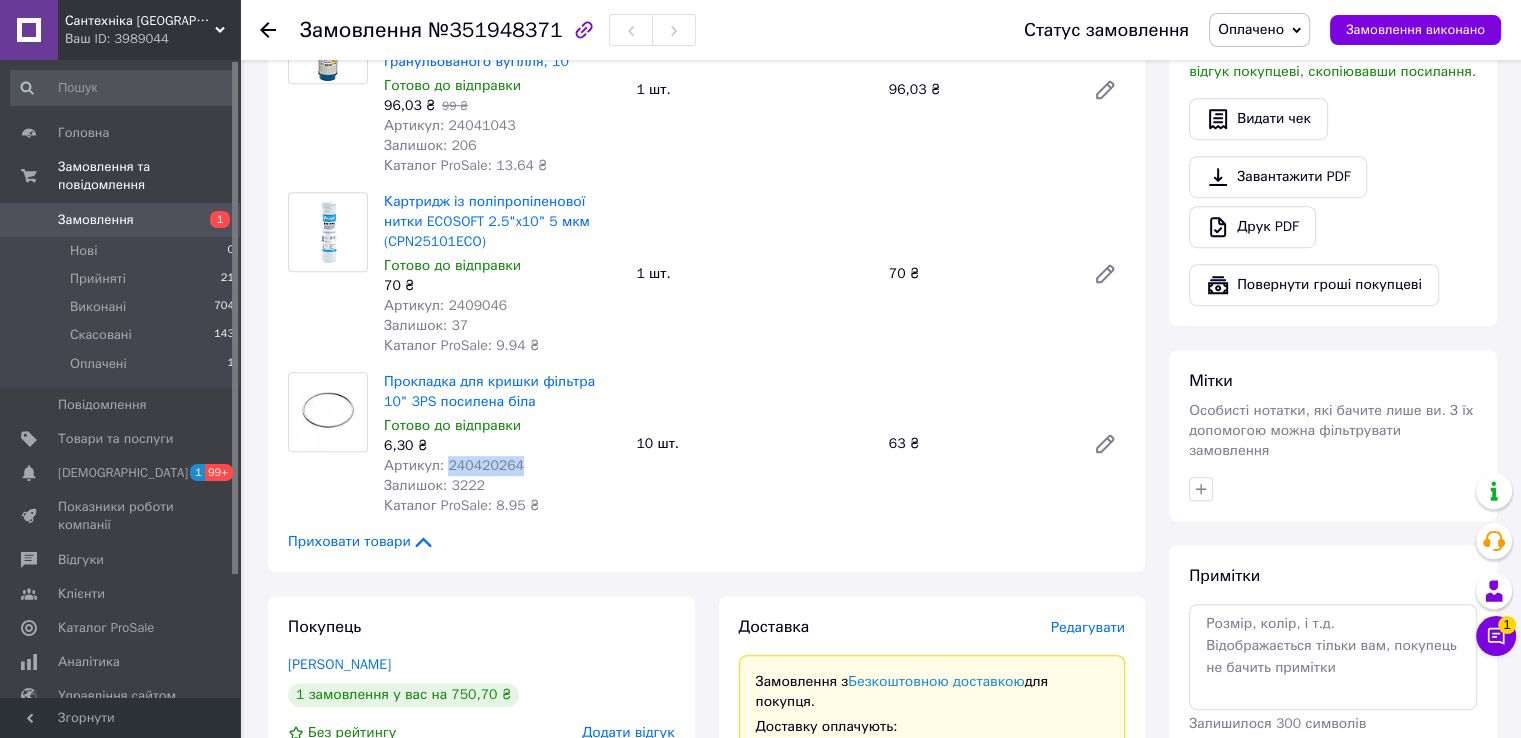 drag, startPoint x: 544, startPoint y: 469, endPoint x: 442, endPoint y: 460, distance: 102.396286 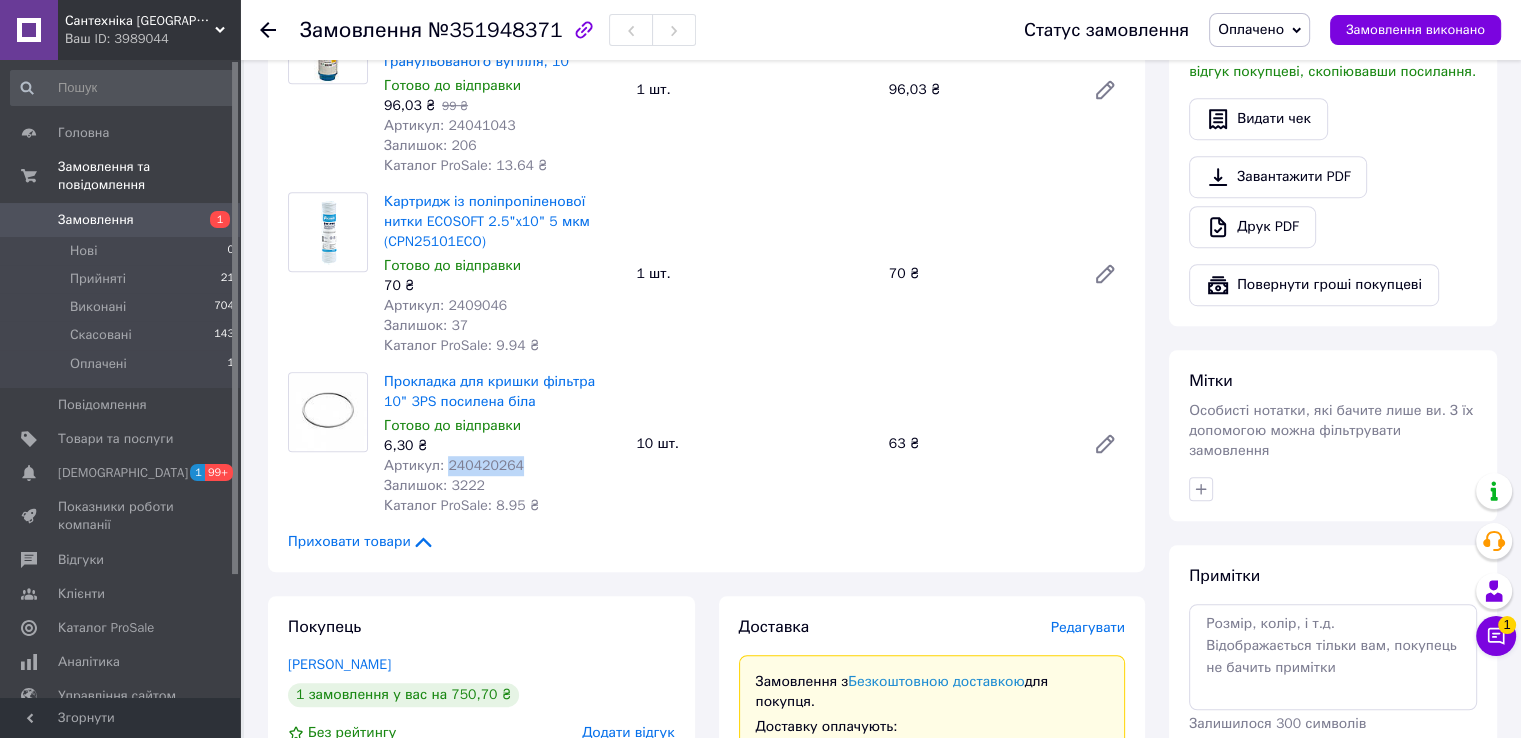 click on "Артикул: 240420264" at bounding box center (502, 466) 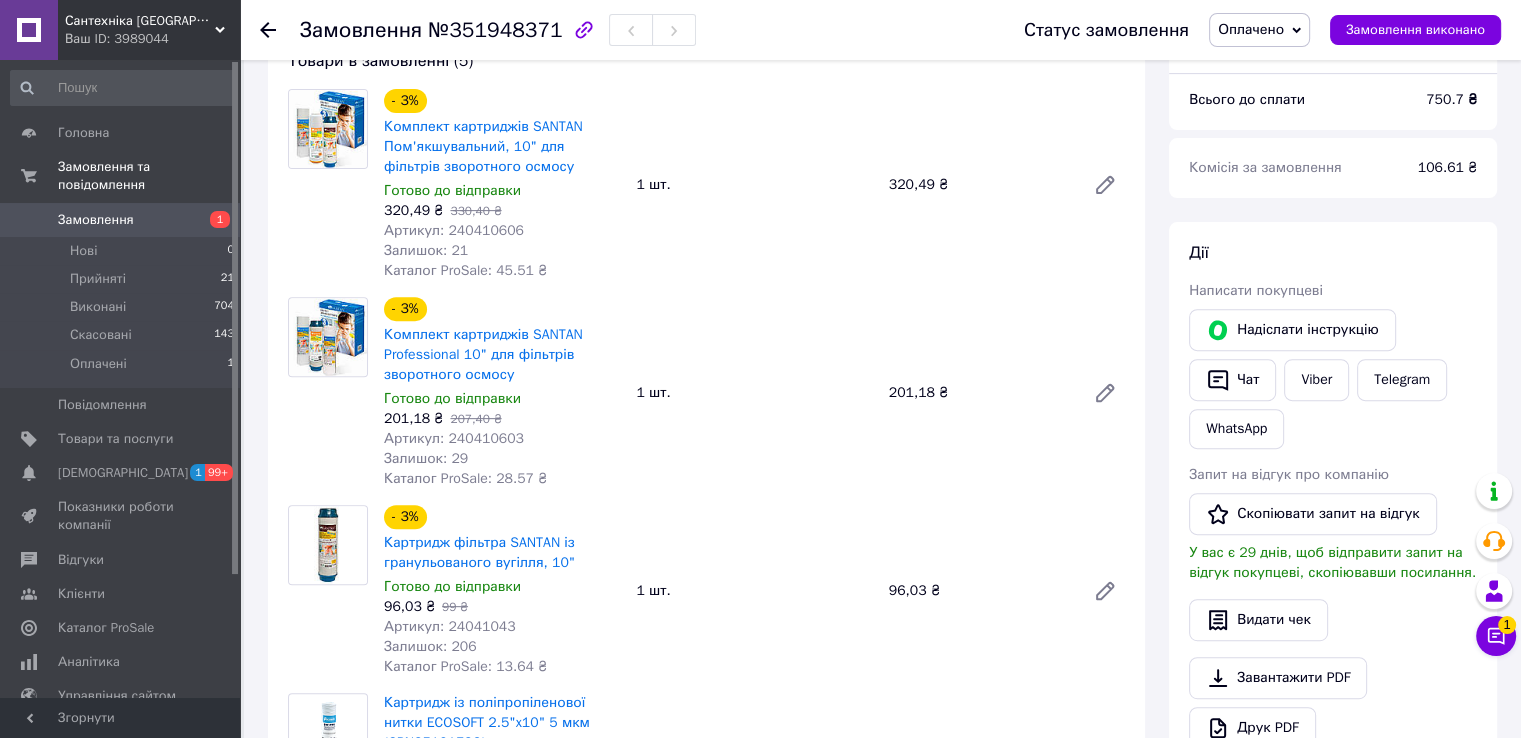 scroll, scrollTop: 600, scrollLeft: 0, axis: vertical 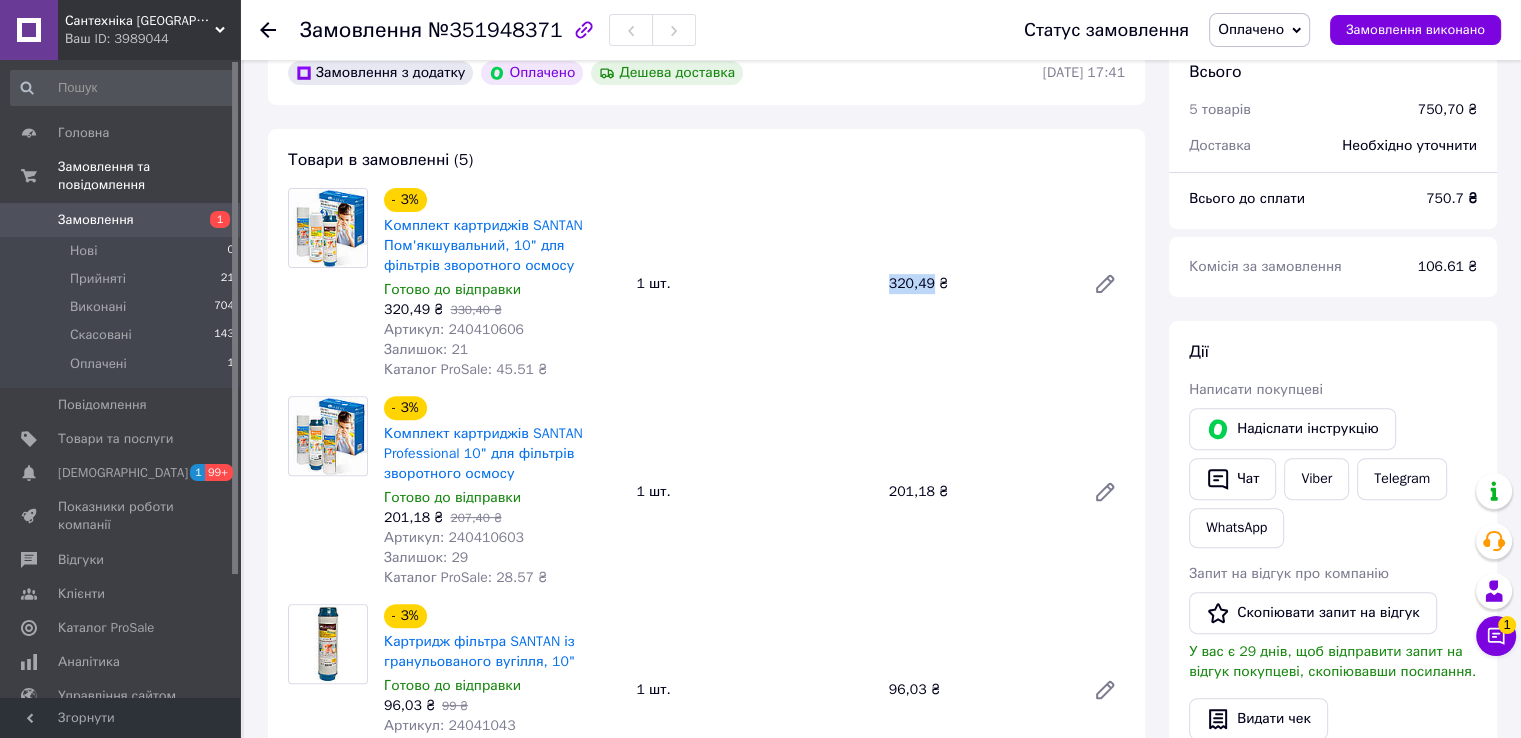 drag, startPoint x: 881, startPoint y: 287, endPoint x: 928, endPoint y: 287, distance: 47 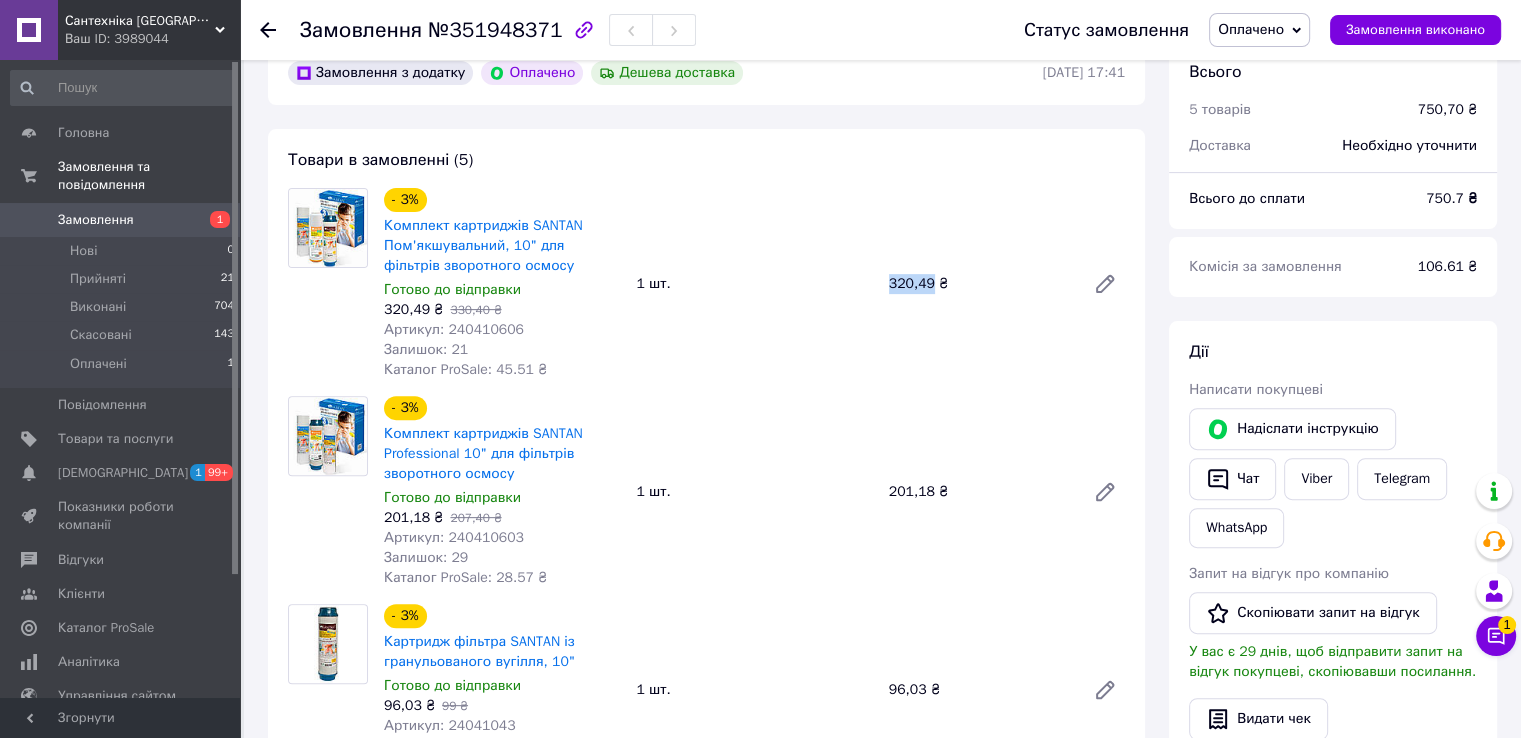 click on "320,49 ₴" at bounding box center (979, 284) 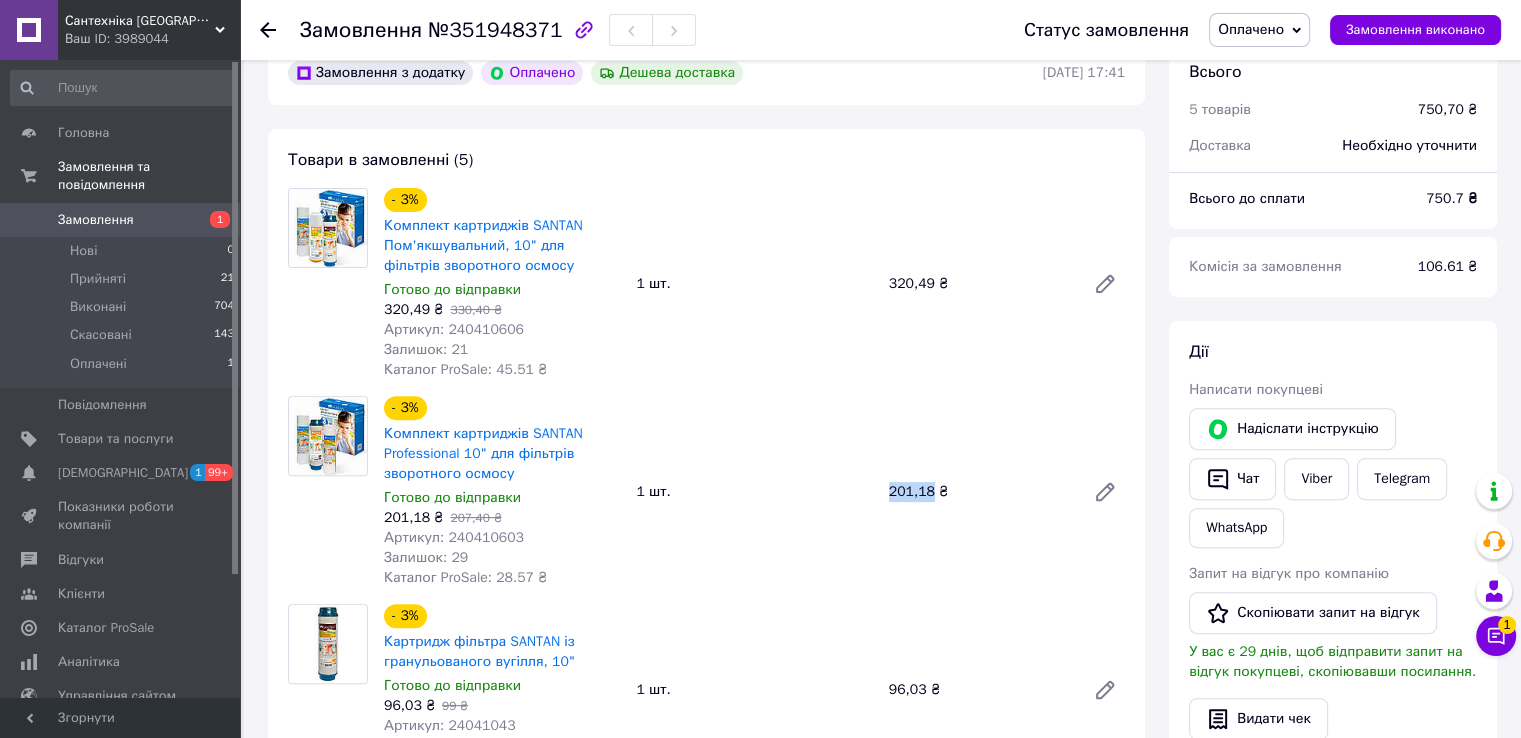drag, startPoint x: 876, startPoint y: 497, endPoint x: 929, endPoint y: 499, distance: 53.037724 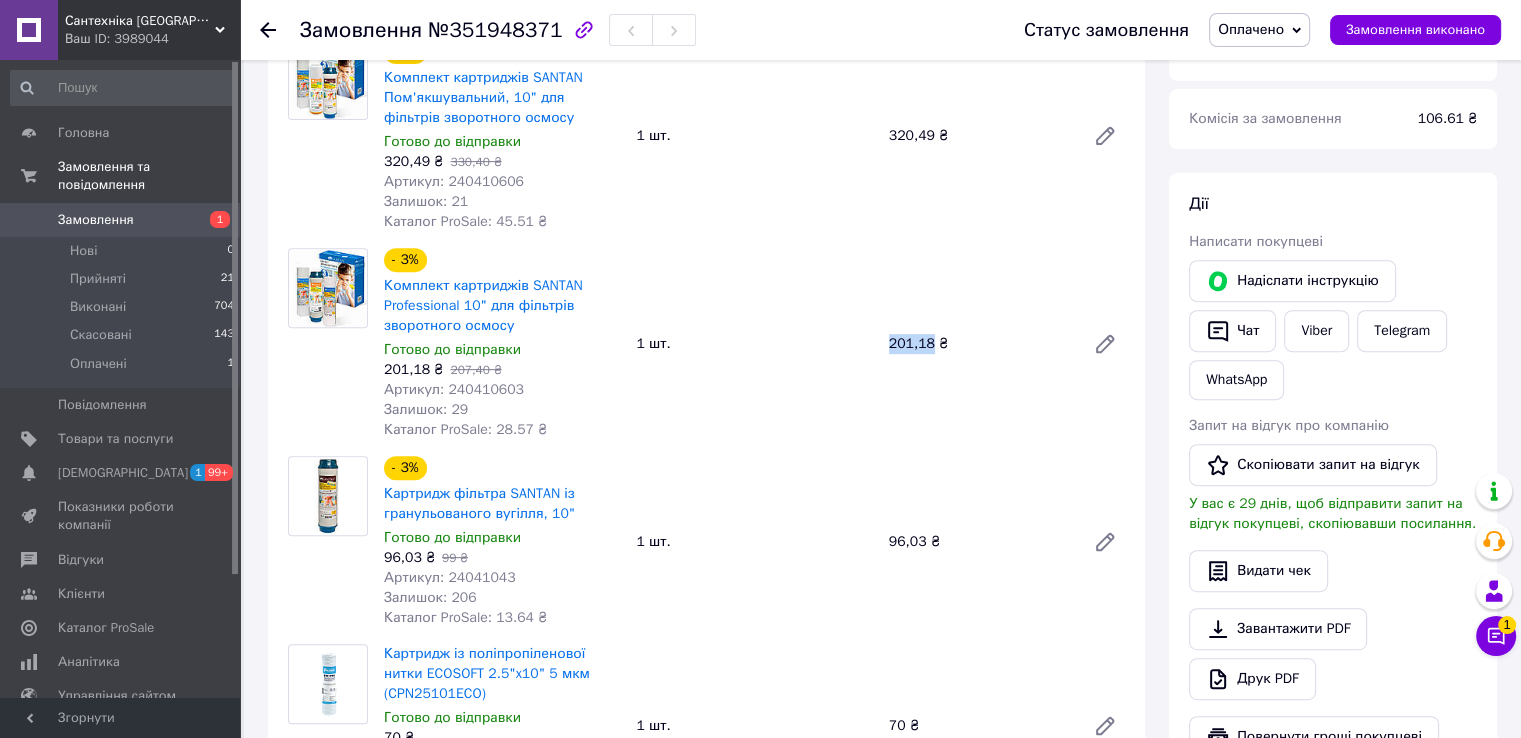 scroll, scrollTop: 800, scrollLeft: 0, axis: vertical 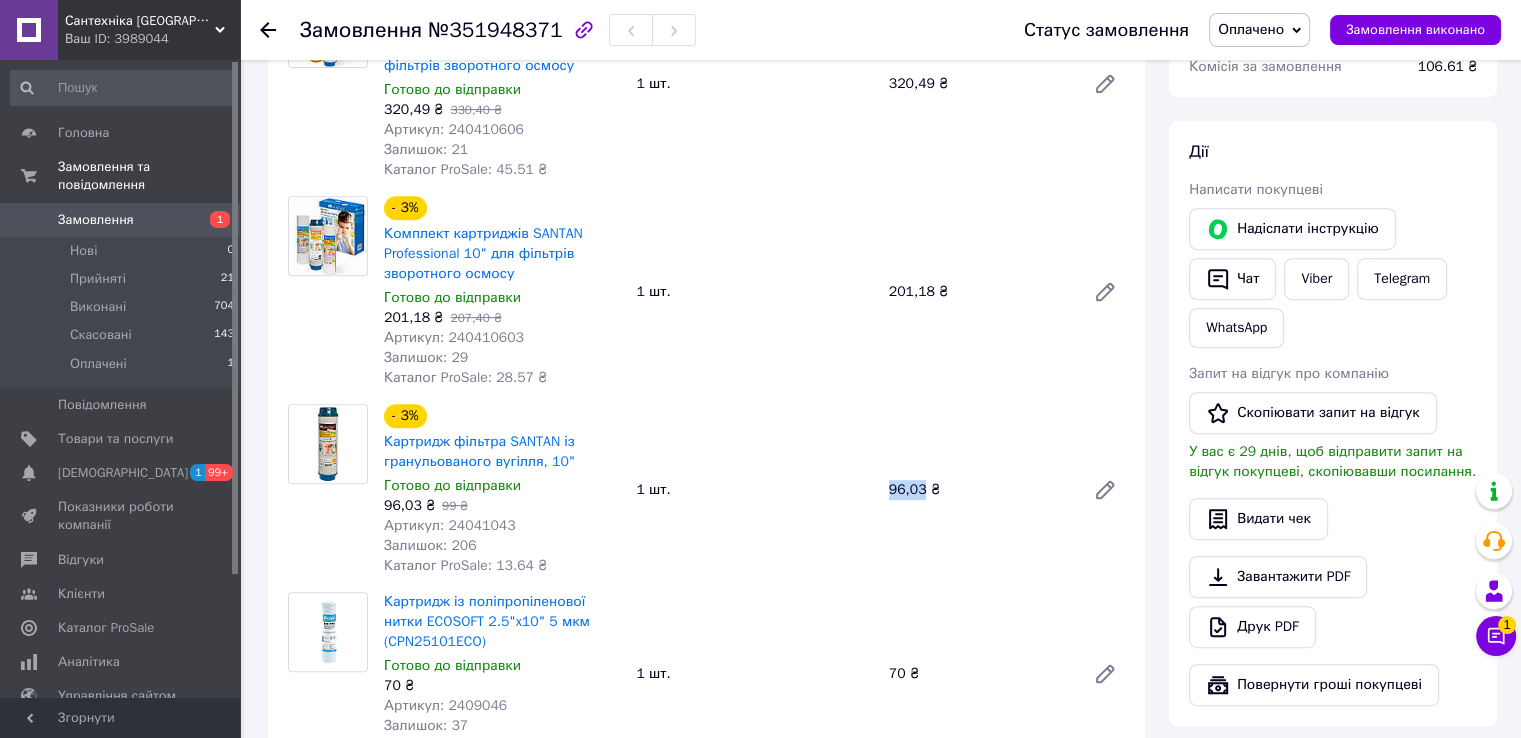 drag, startPoint x: 858, startPoint y: 505, endPoint x: 919, endPoint y: 514, distance: 61.66036 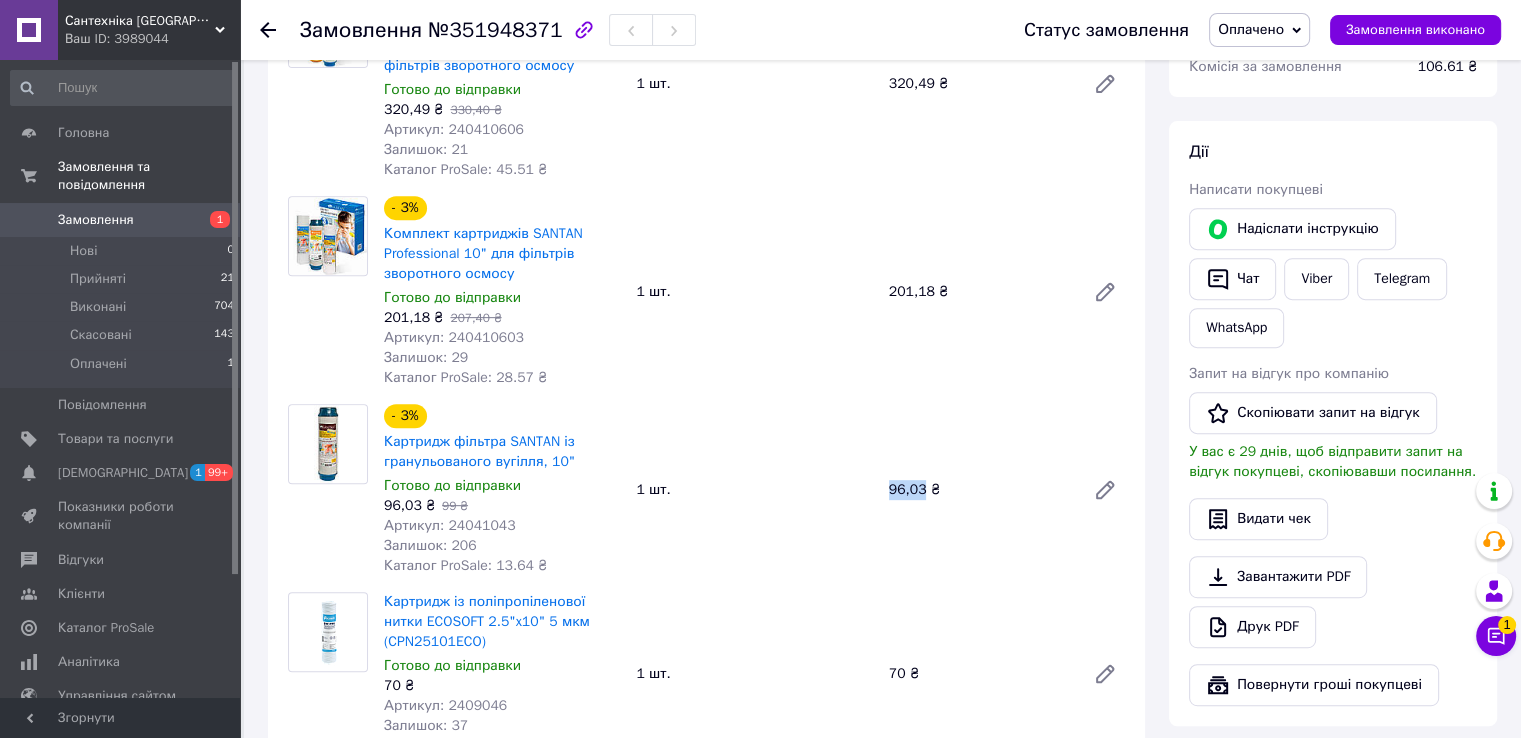click on "- 3% Картридж фільтра SANTAN із гранульованого вугілля, 10" Готово до відправки 96,03 ₴   99 ₴ Артикул: 24041043 Залишок: 206 Каталог ProSale: 13.64 ₴  1 шт. 96,03 ₴" at bounding box center [754, 490] 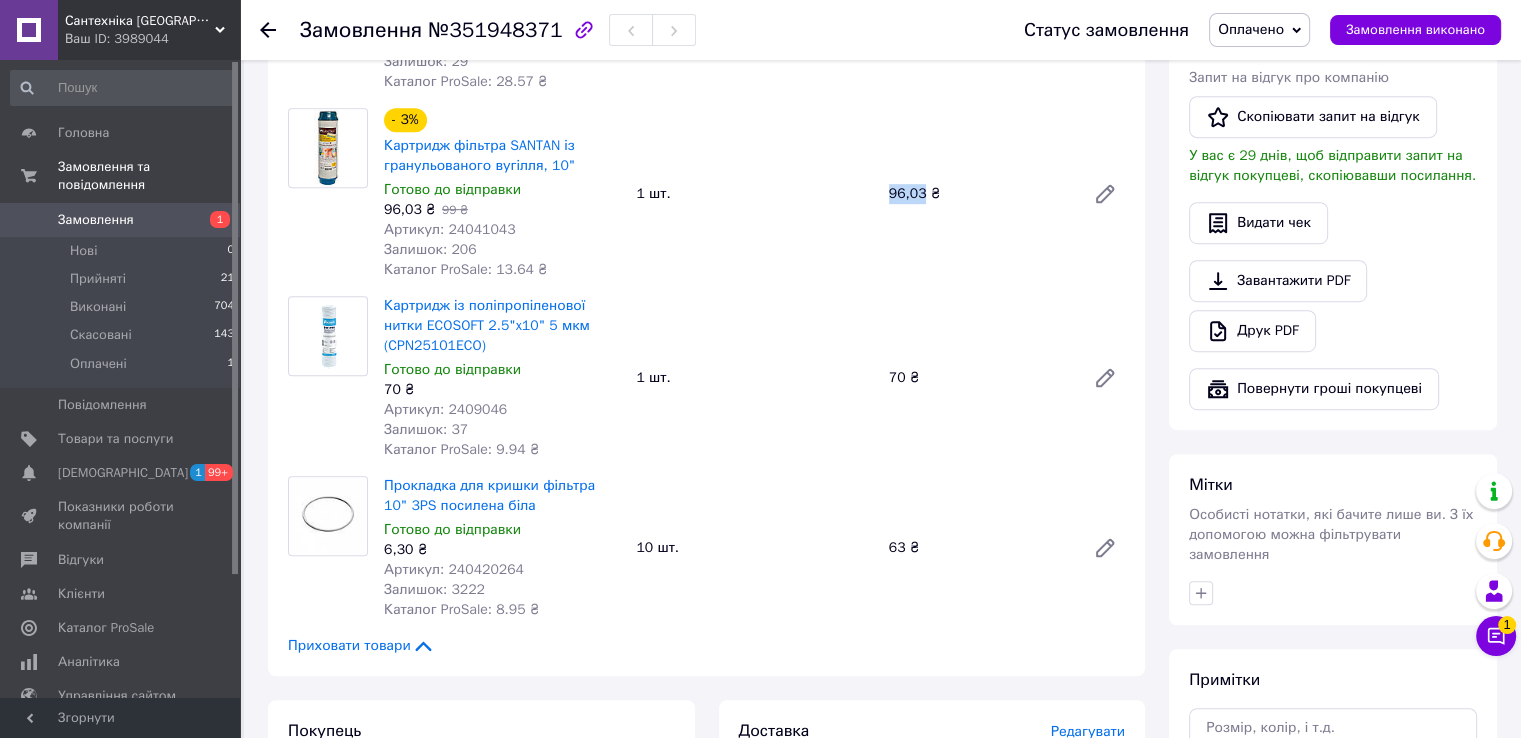 scroll, scrollTop: 1200, scrollLeft: 0, axis: vertical 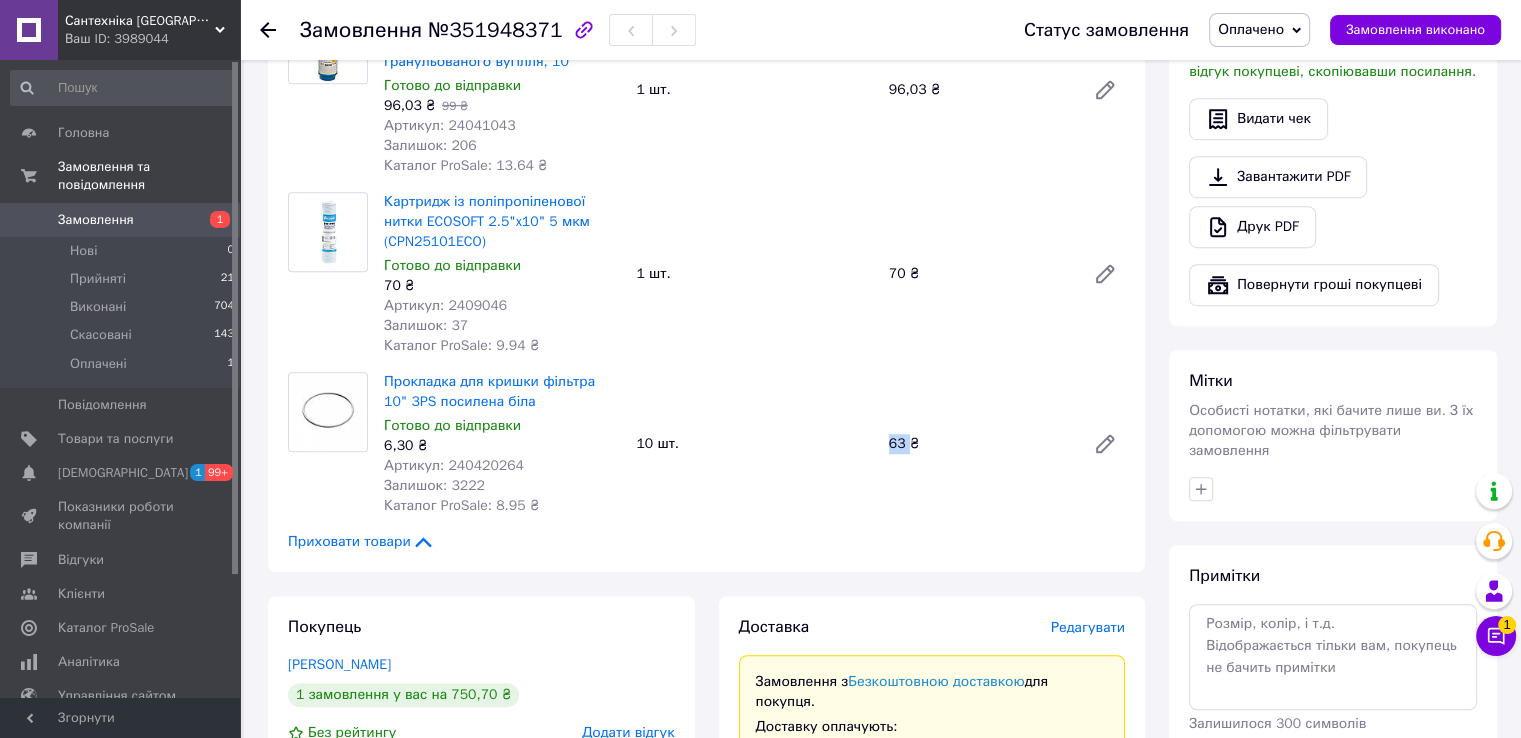 drag, startPoint x: 872, startPoint y: 451, endPoint x: 908, endPoint y: 460, distance: 37.107952 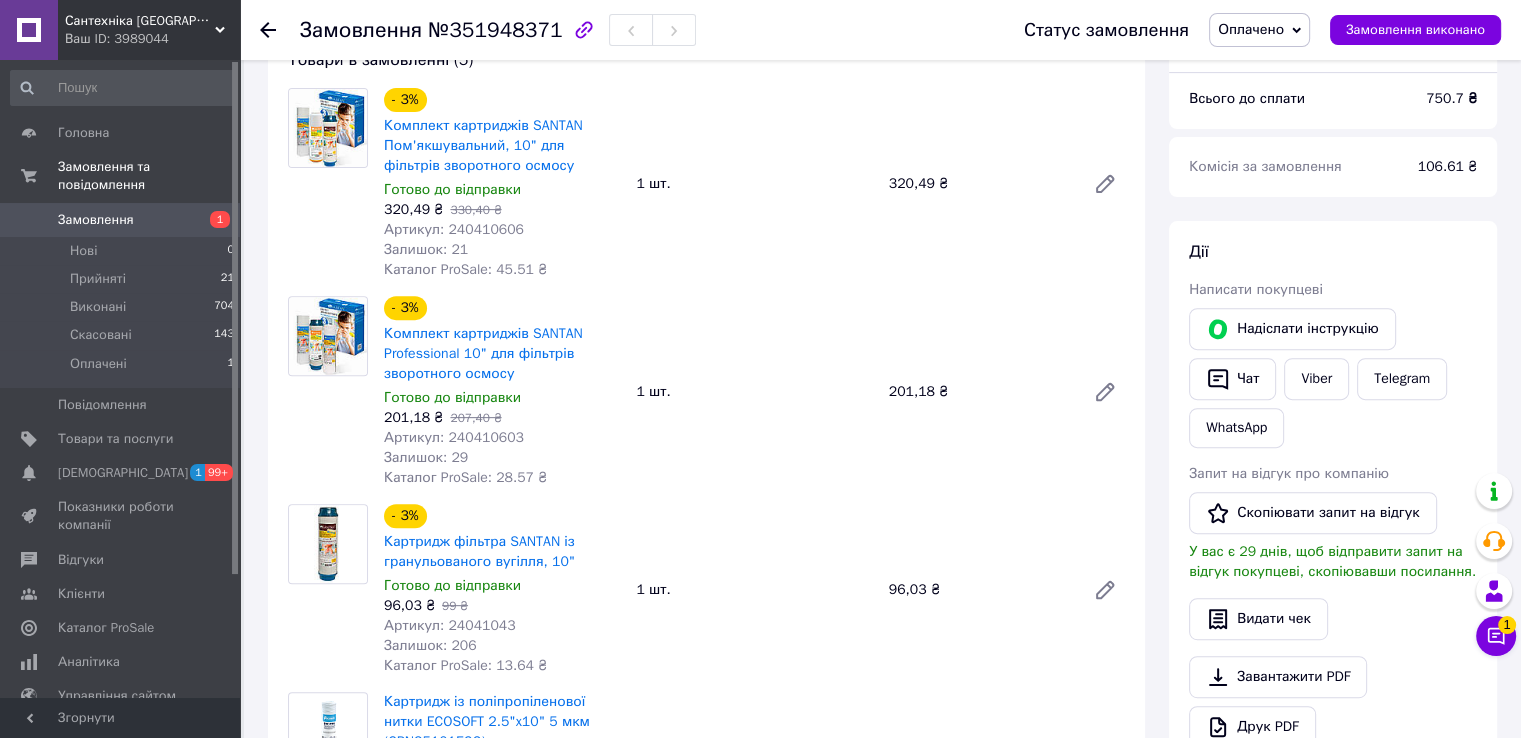 scroll, scrollTop: 600, scrollLeft: 0, axis: vertical 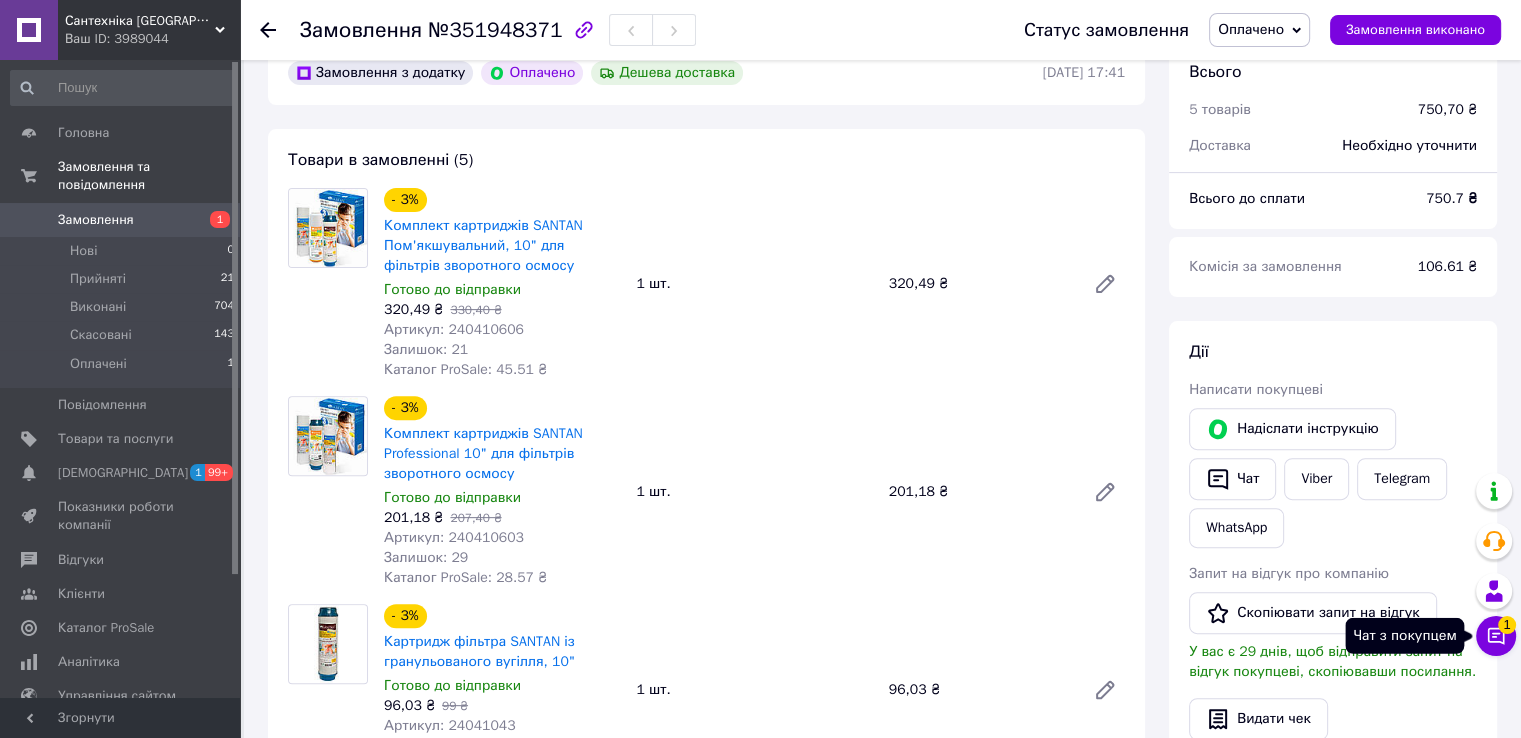 click on "1" at bounding box center [1507, 625] 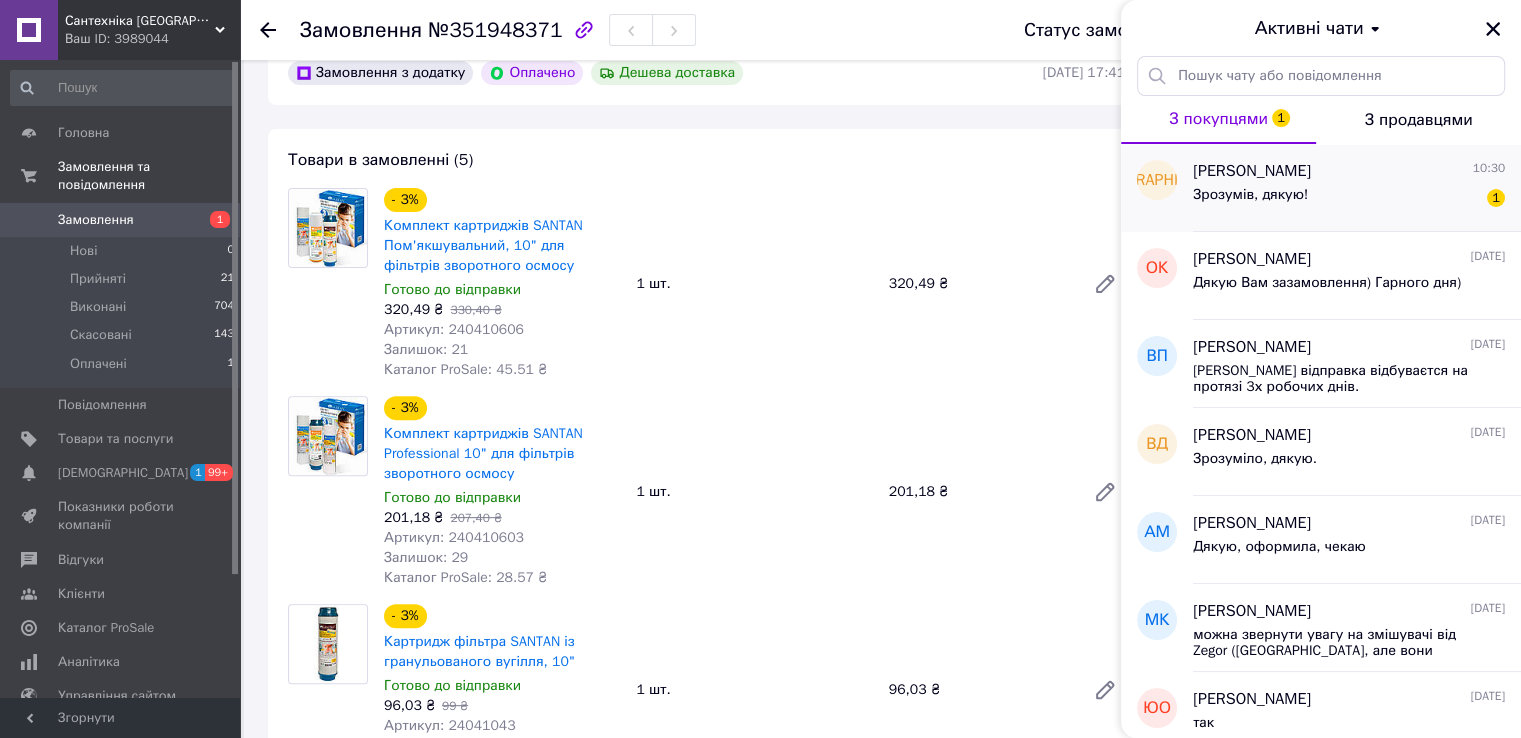 click on "Зрозумів, дякую! 1" at bounding box center (1349, 199) 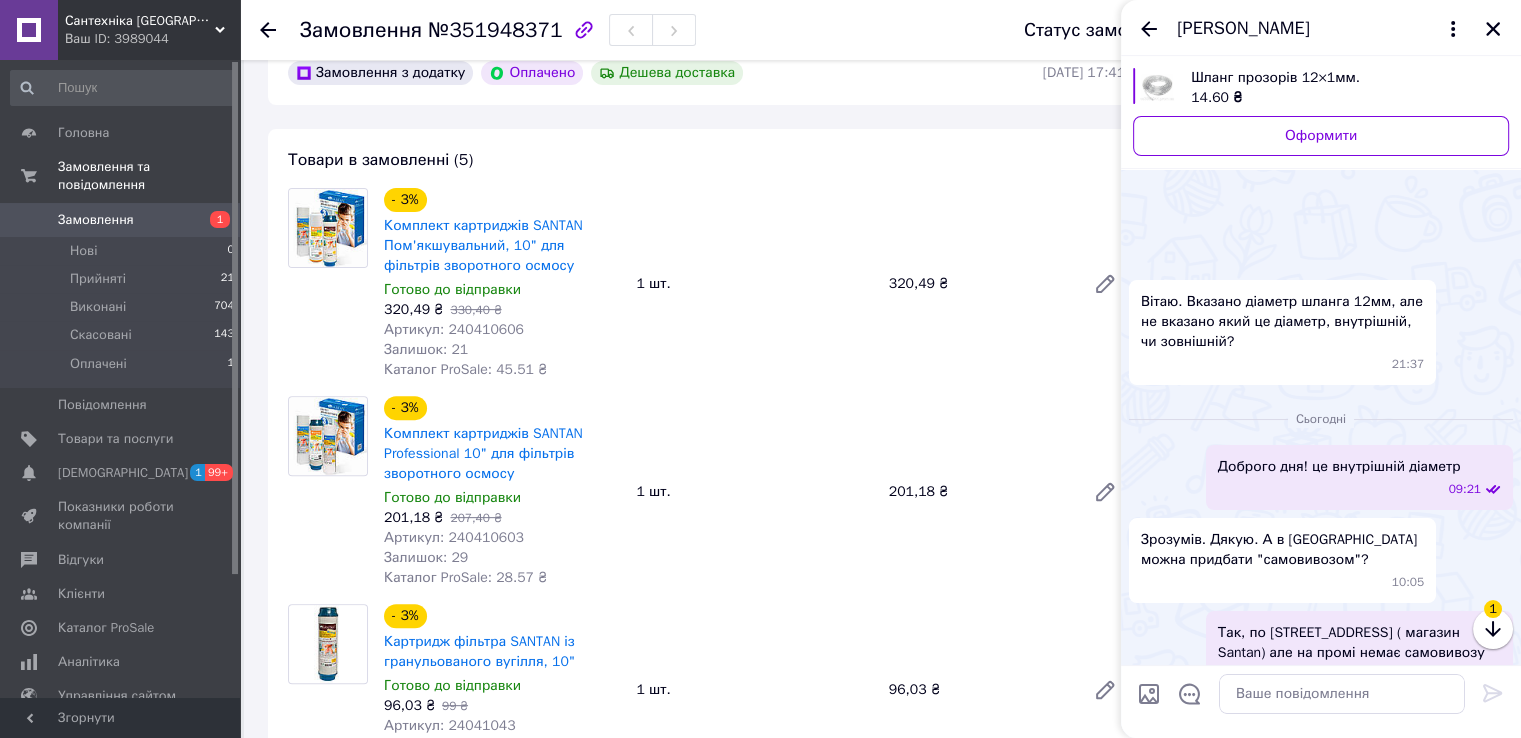 scroll, scrollTop: 728, scrollLeft: 0, axis: vertical 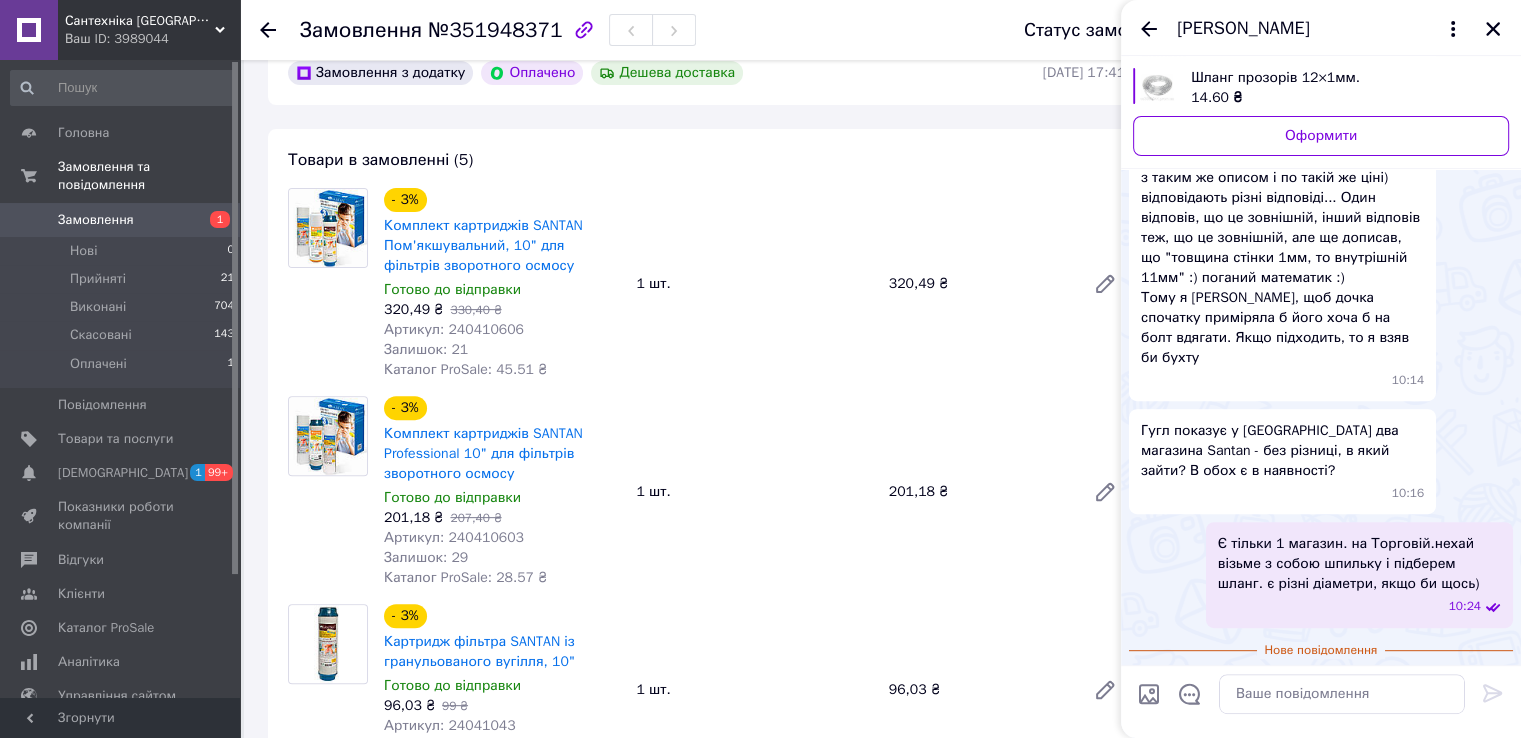 click 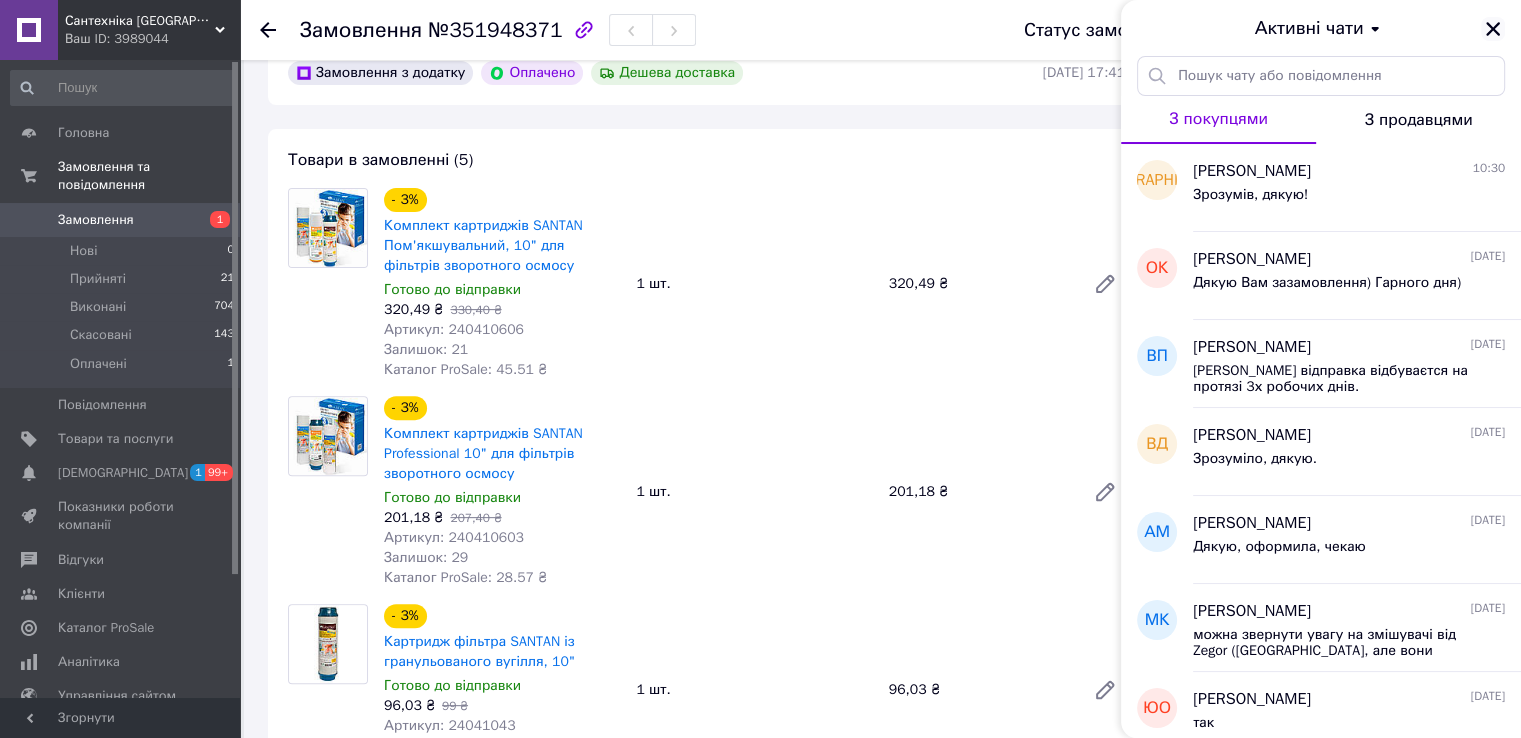 click 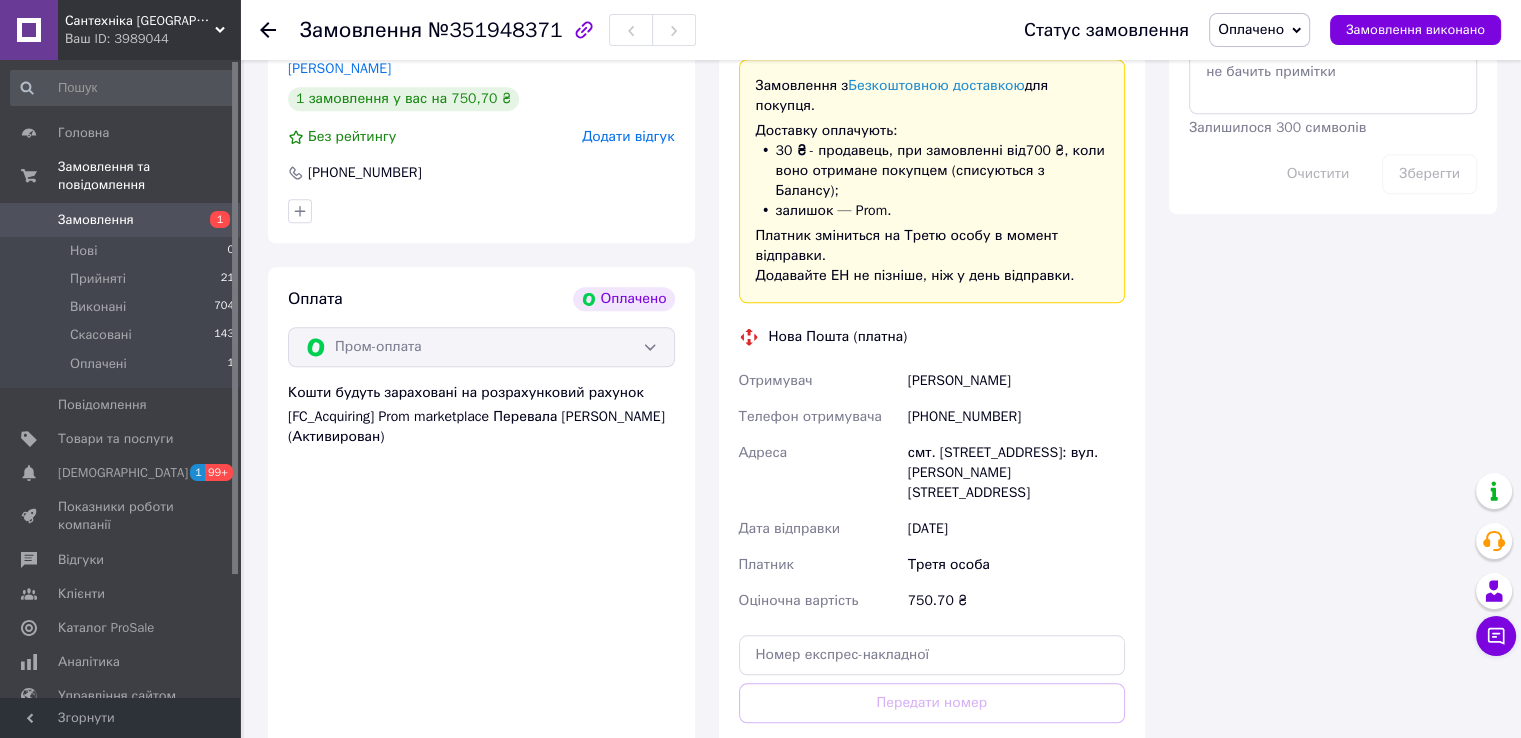 scroll, scrollTop: 1800, scrollLeft: 0, axis: vertical 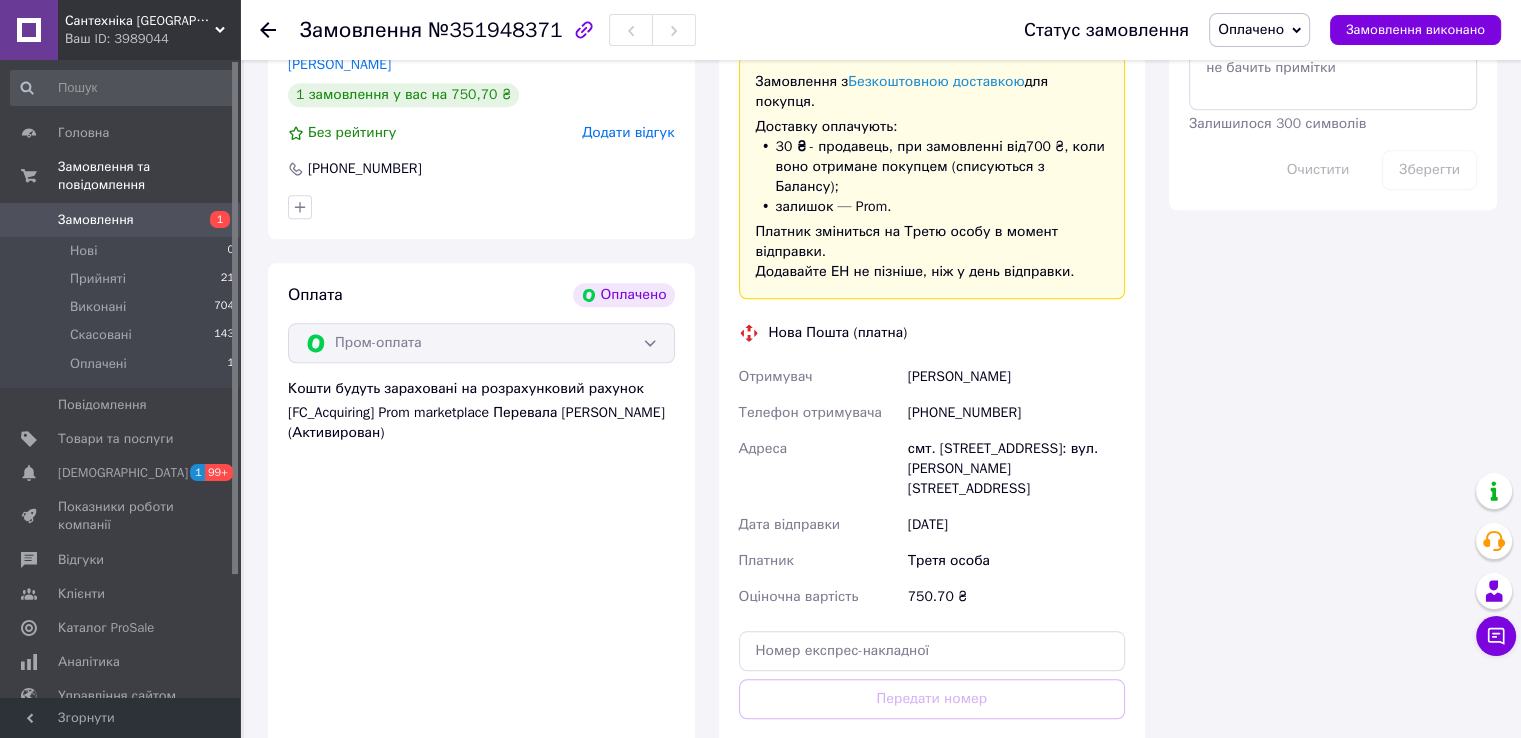 click on "Оплачено" at bounding box center [1251, 29] 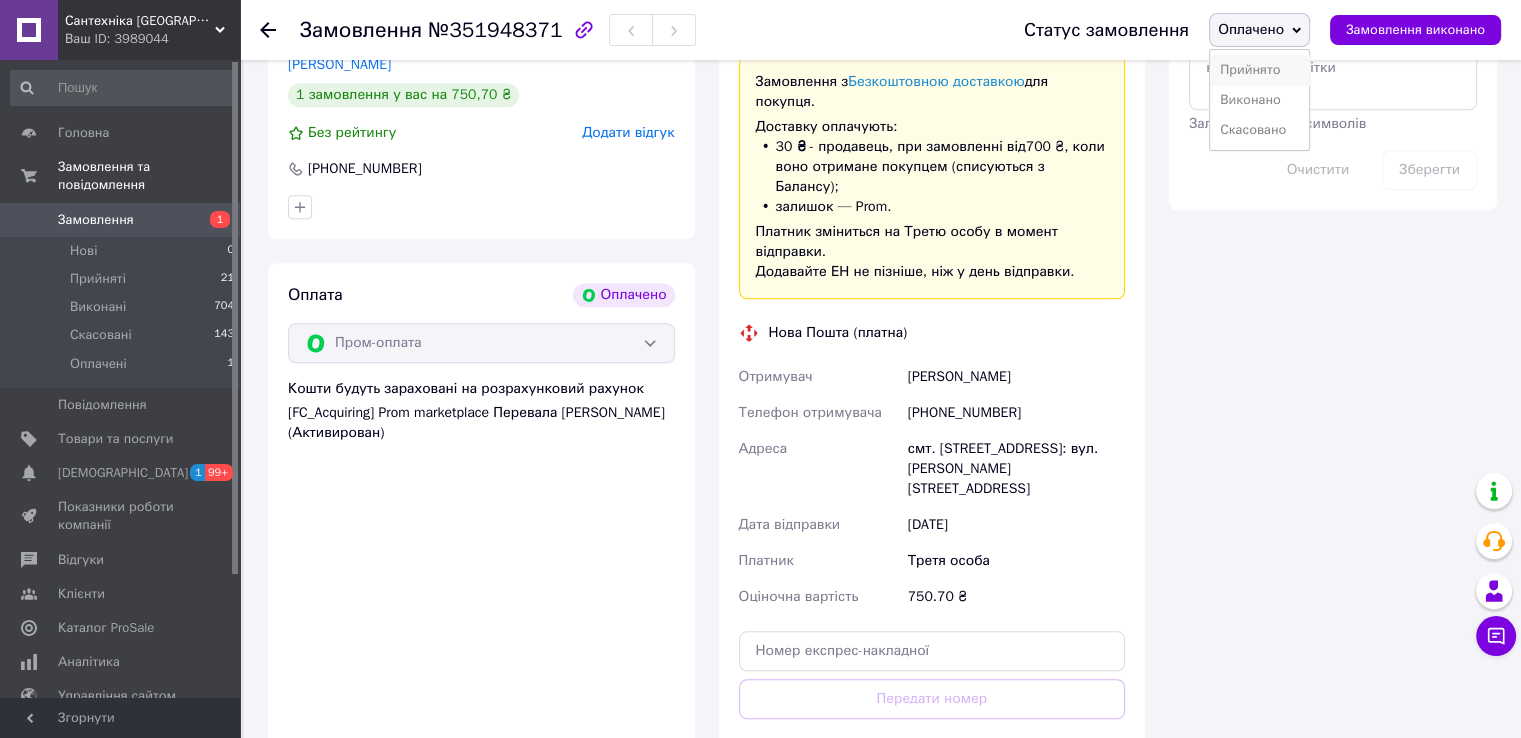 click on "Прийнято" at bounding box center (1259, 70) 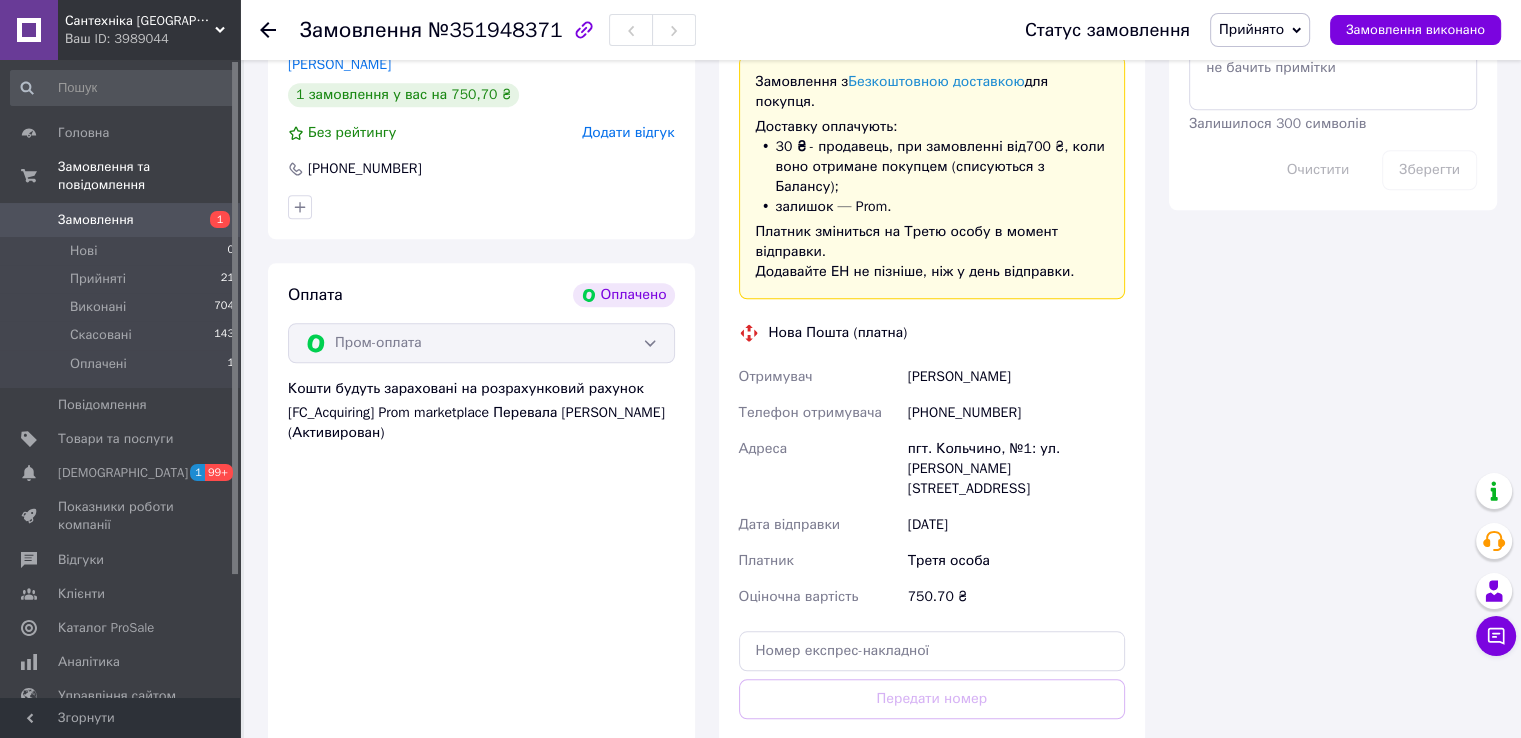click at bounding box center [280, 30] 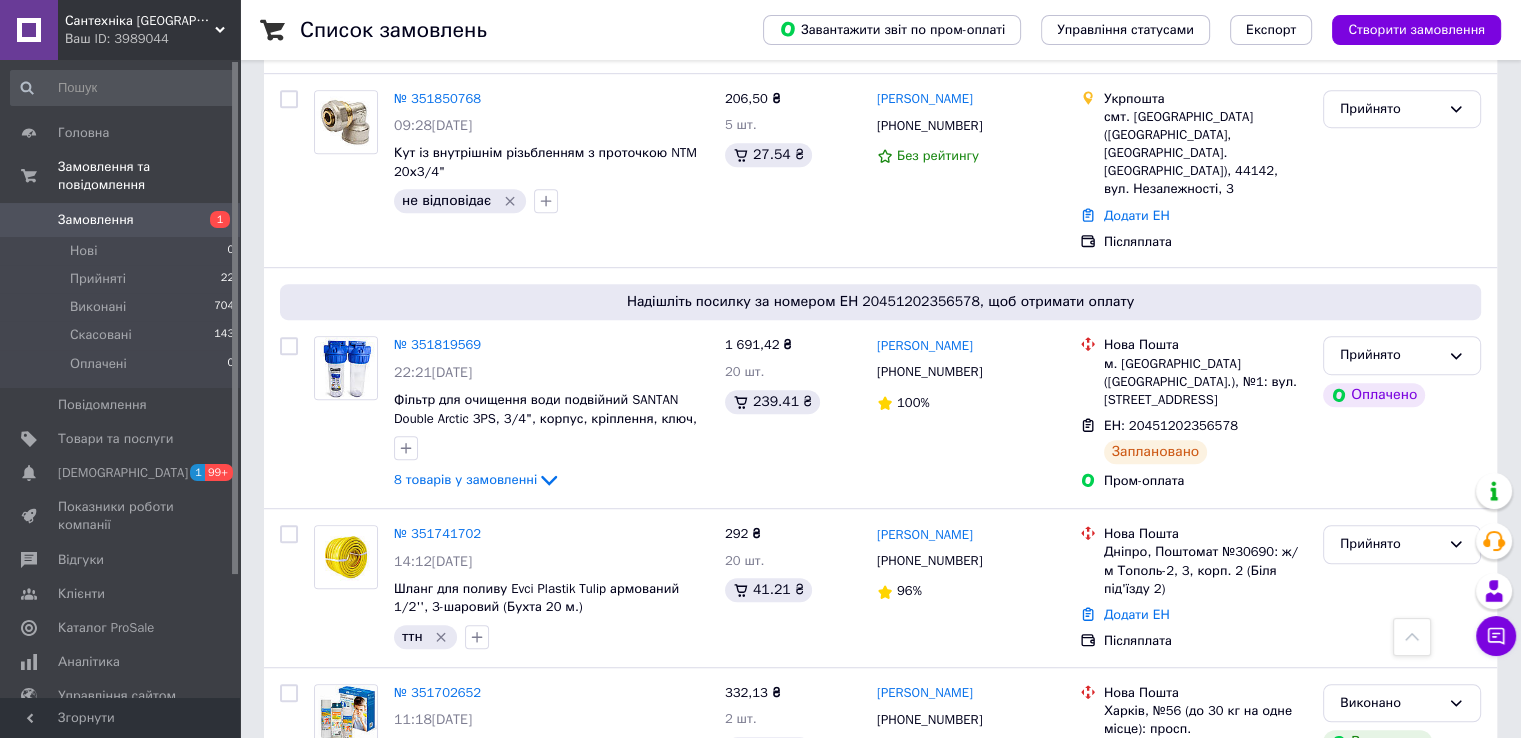 scroll, scrollTop: 1300, scrollLeft: 0, axis: vertical 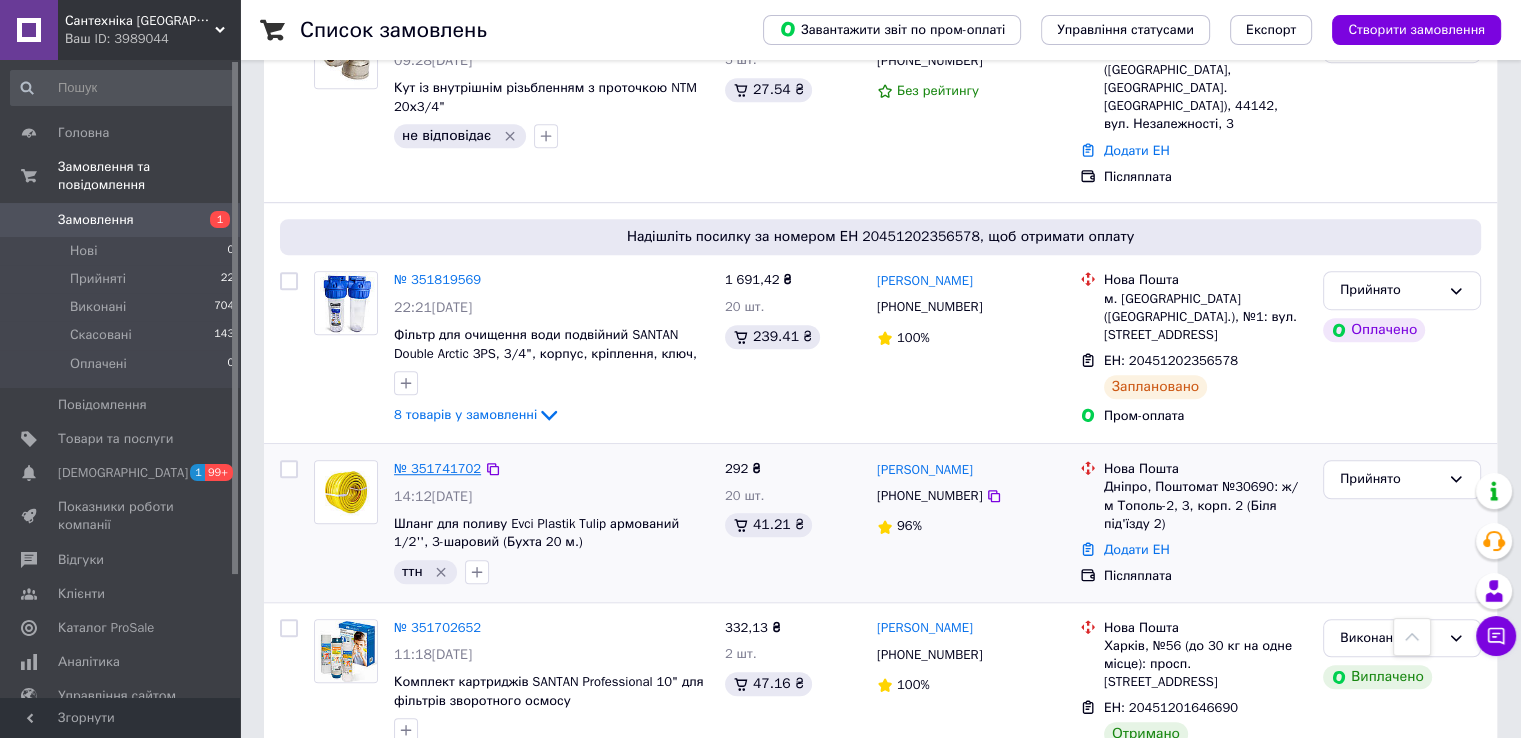 click on "№ 351741702" at bounding box center [437, 468] 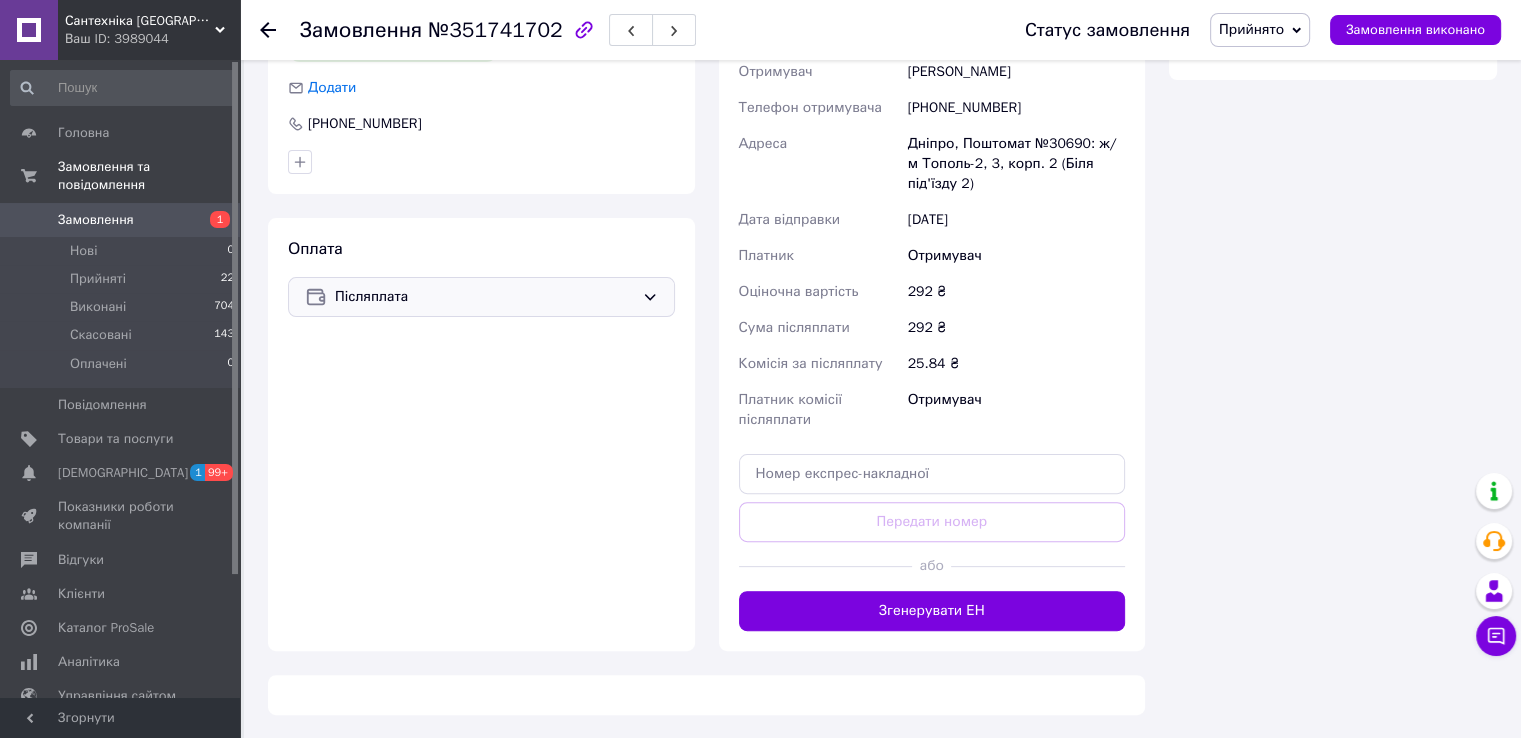 scroll, scrollTop: 727, scrollLeft: 0, axis: vertical 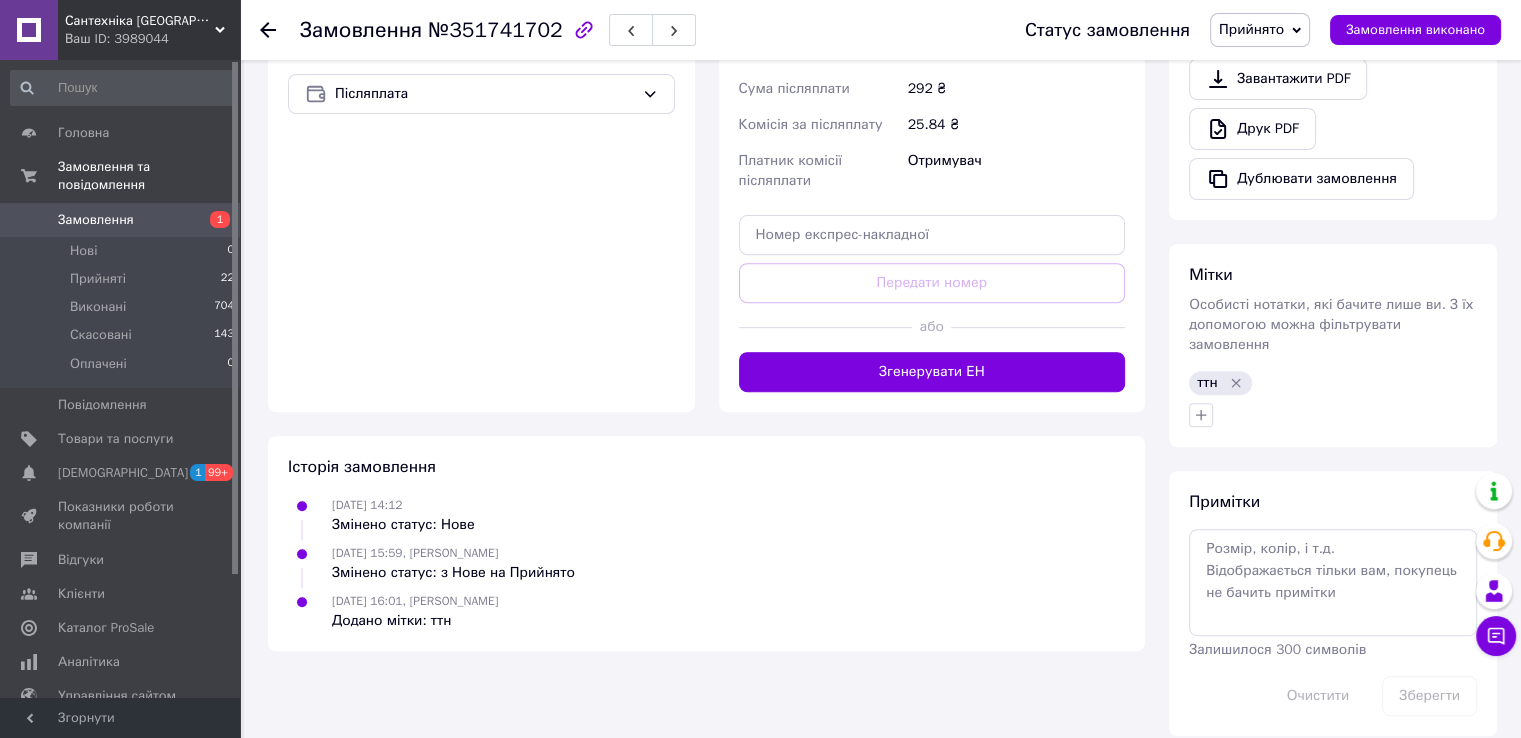 click on "№351741702" at bounding box center [495, 30] 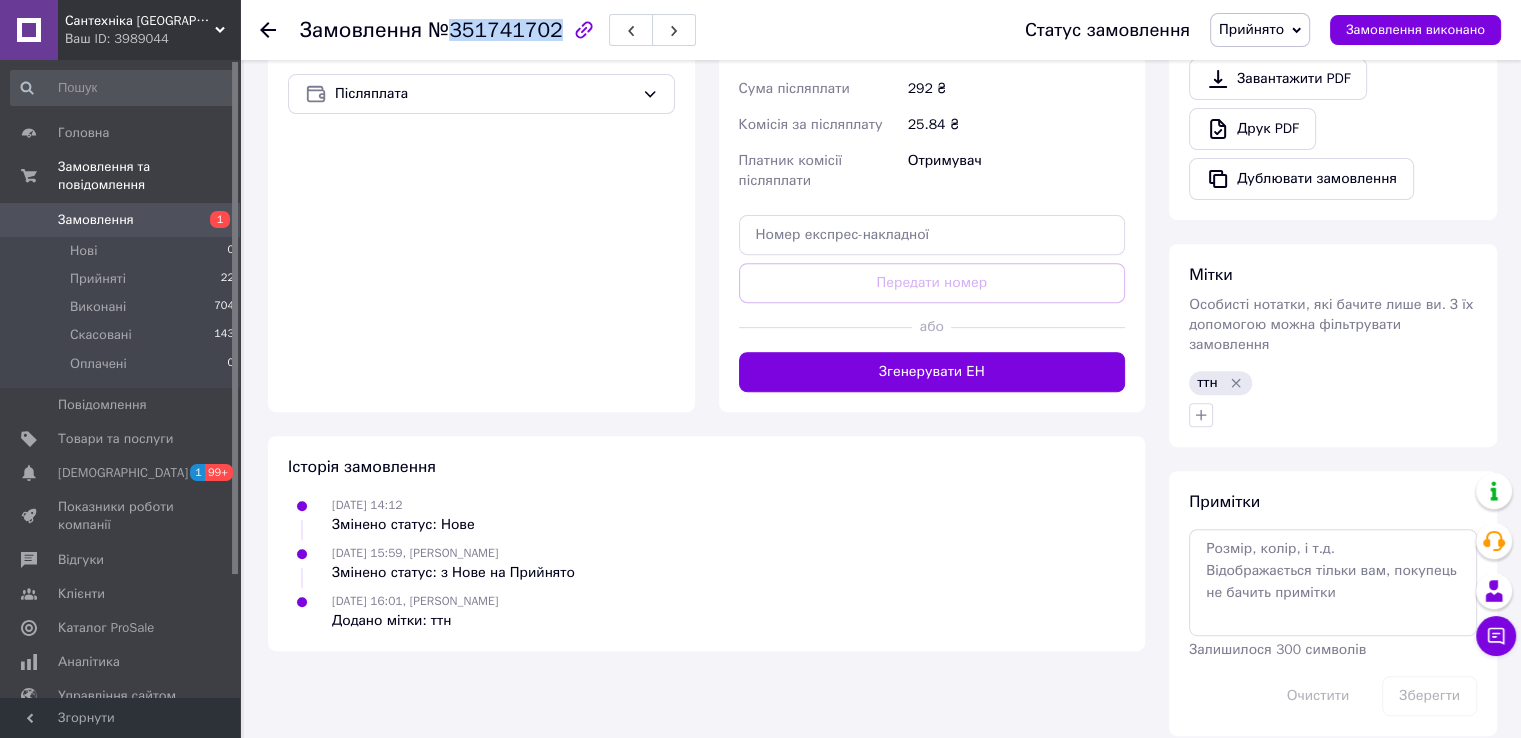 click on "№351741702" at bounding box center (495, 30) 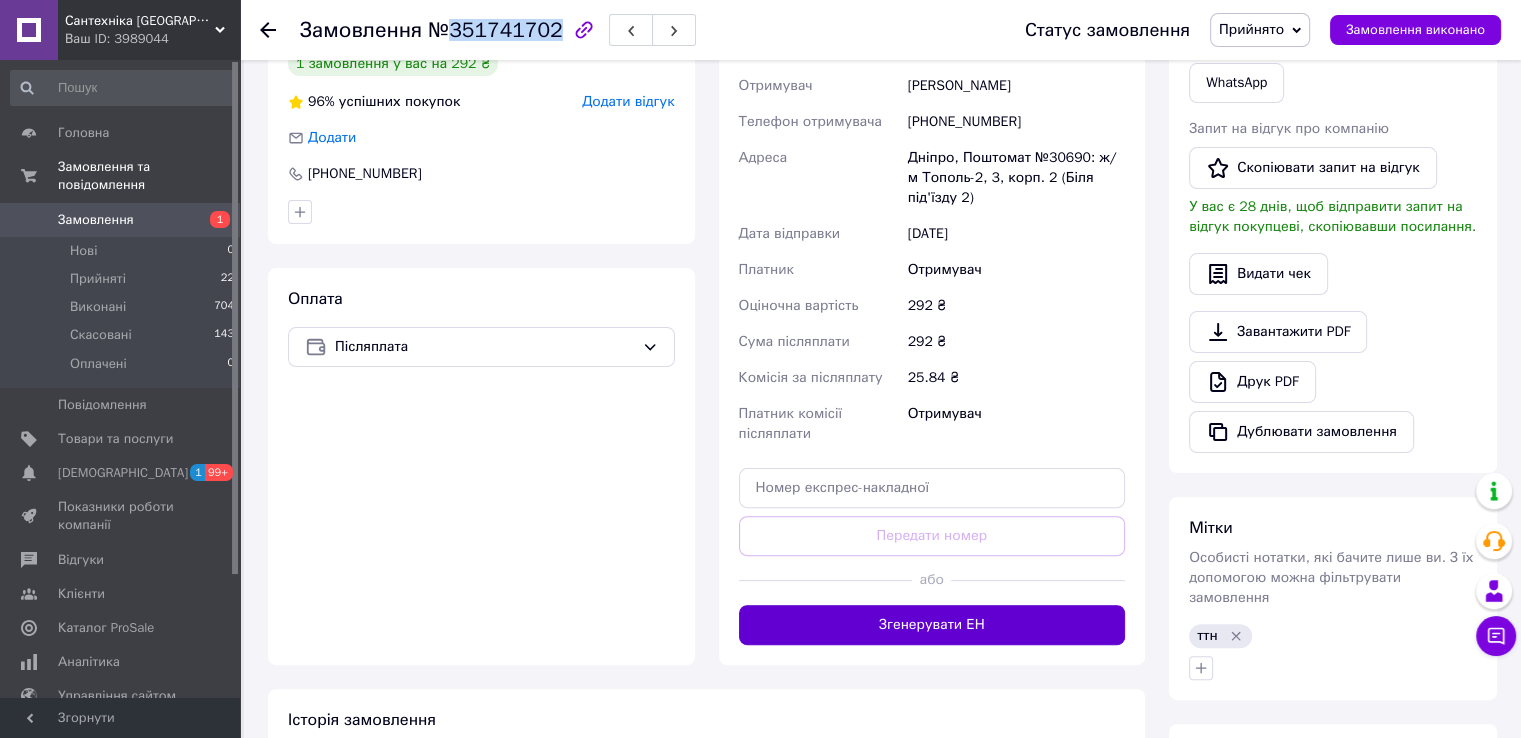 scroll, scrollTop: 427, scrollLeft: 0, axis: vertical 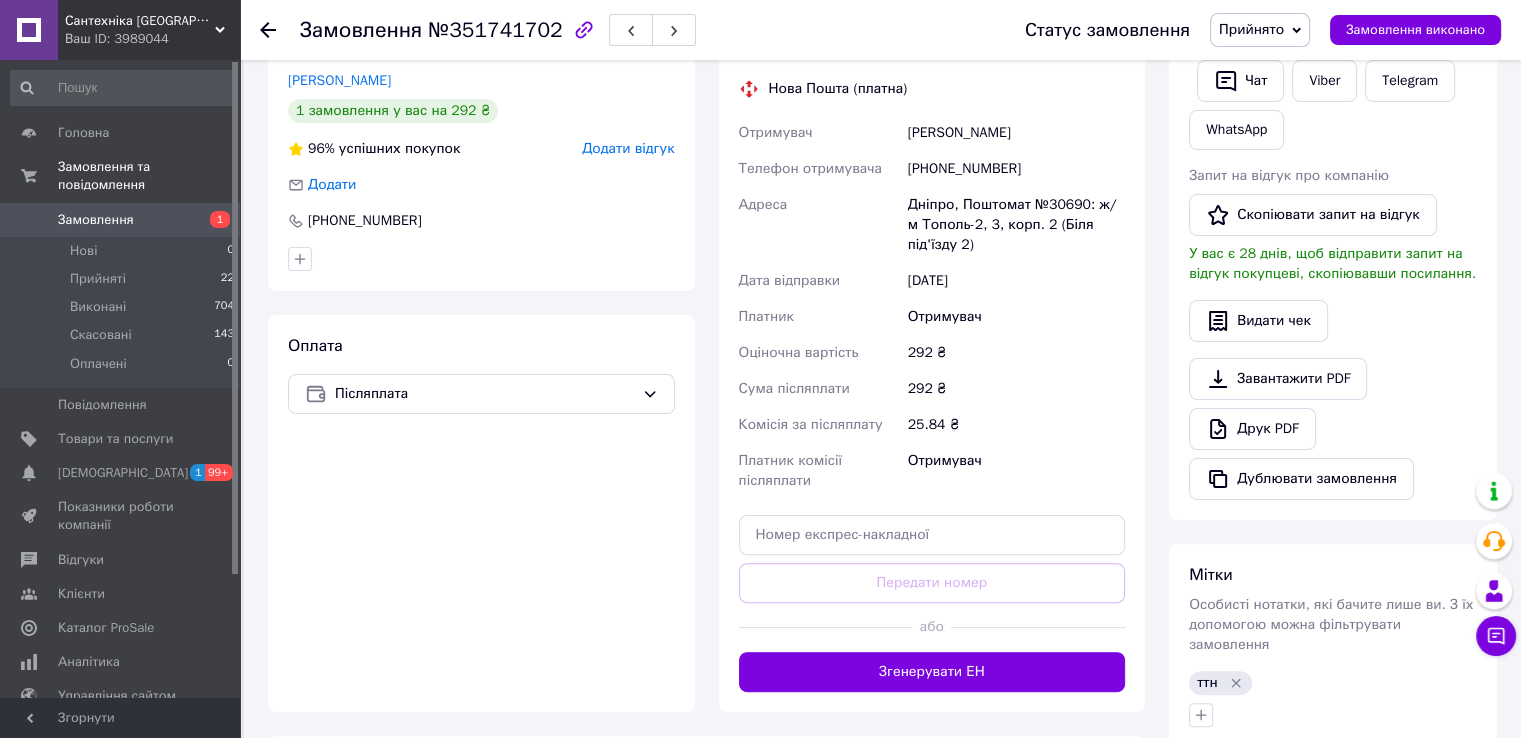 click on "[PERSON_NAME]" at bounding box center [1016, 133] 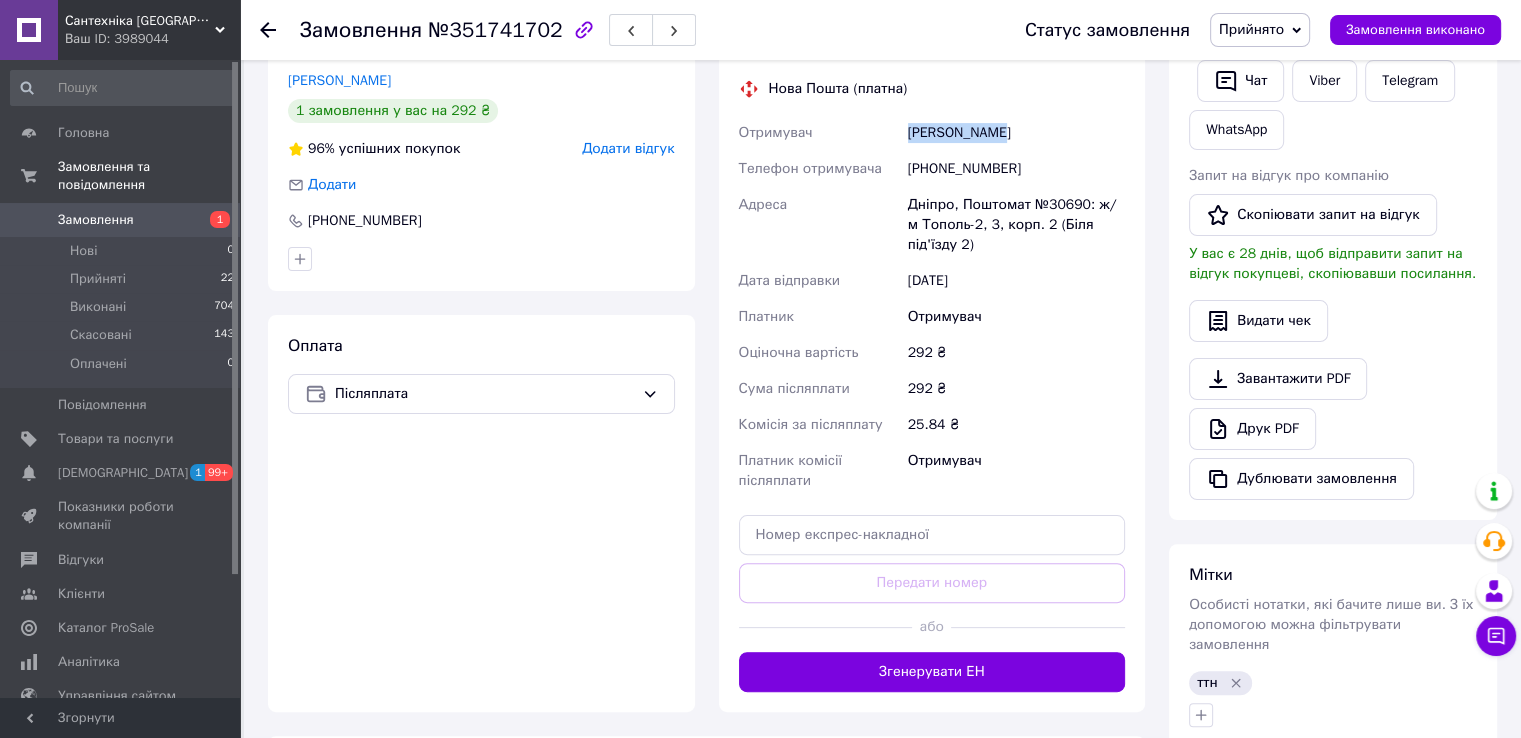 drag, startPoint x: 1022, startPoint y: 135, endPoint x: 905, endPoint y: 138, distance: 117.03845 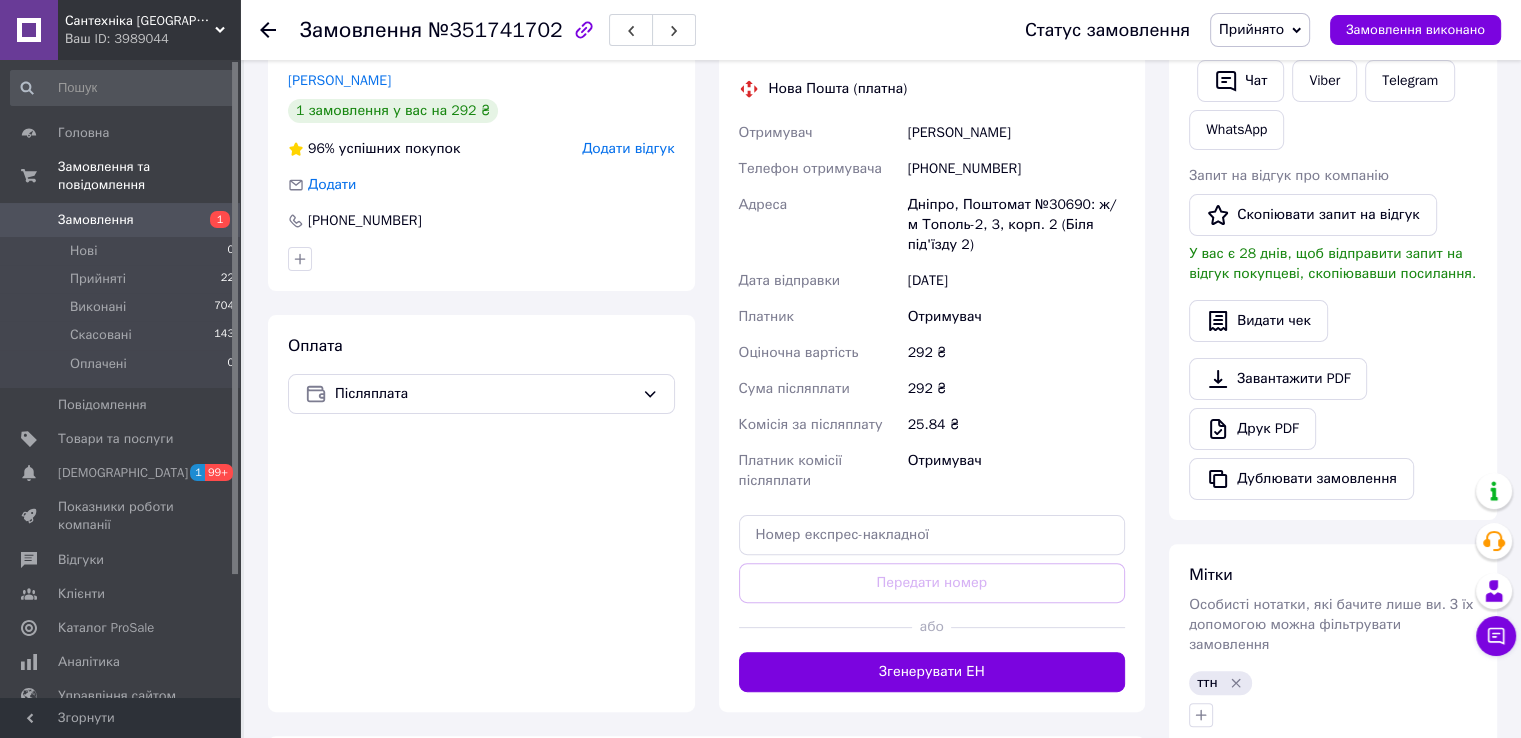 click on "Дніпро, Поштомат №30690: ж/м Тополь-2, 3, корп. 2 (Біля під'їзду 2)" at bounding box center [1016, 225] 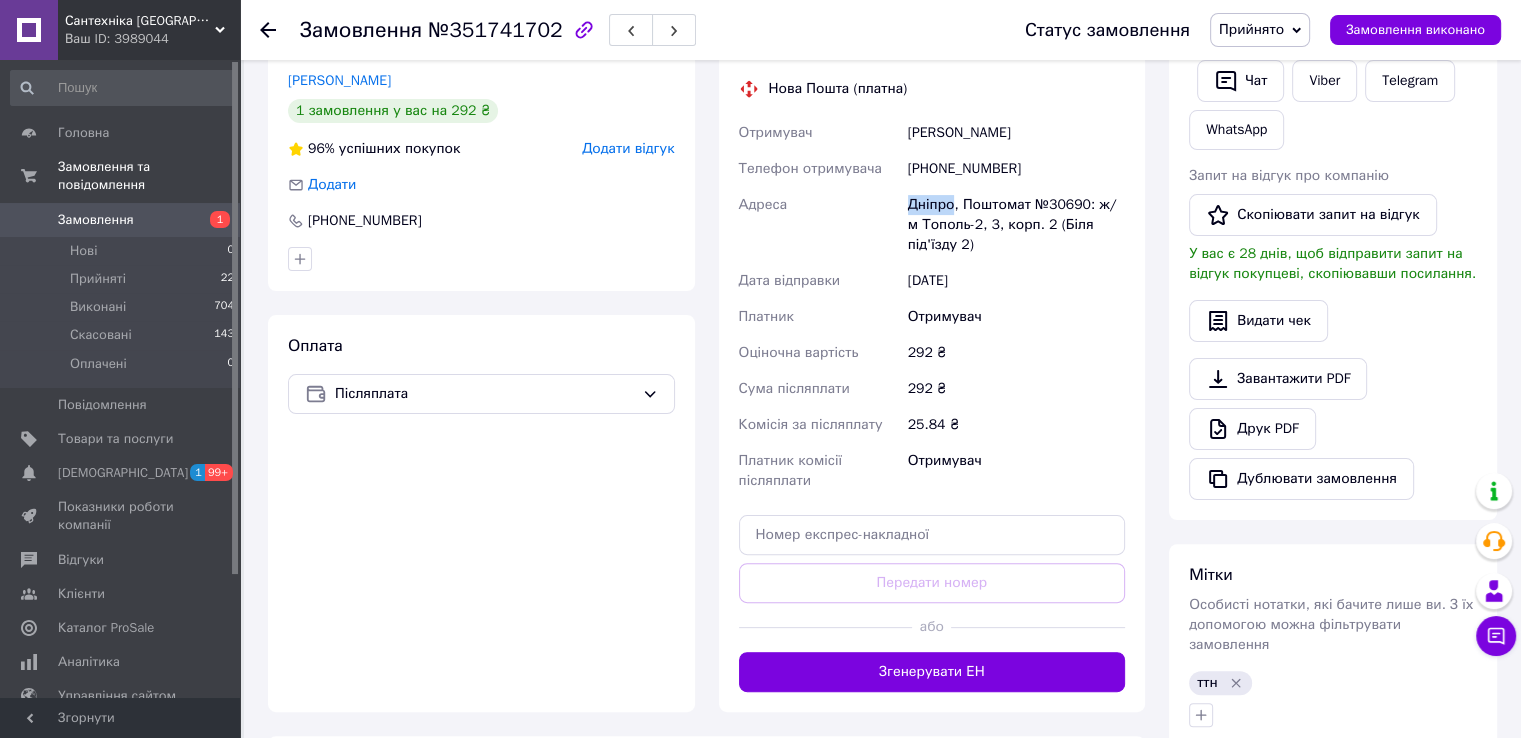 click on "Дніпро, Поштомат №30690: ж/м Тополь-2, 3, корп. 2 (Біля під'їзду 2)" at bounding box center (1016, 225) 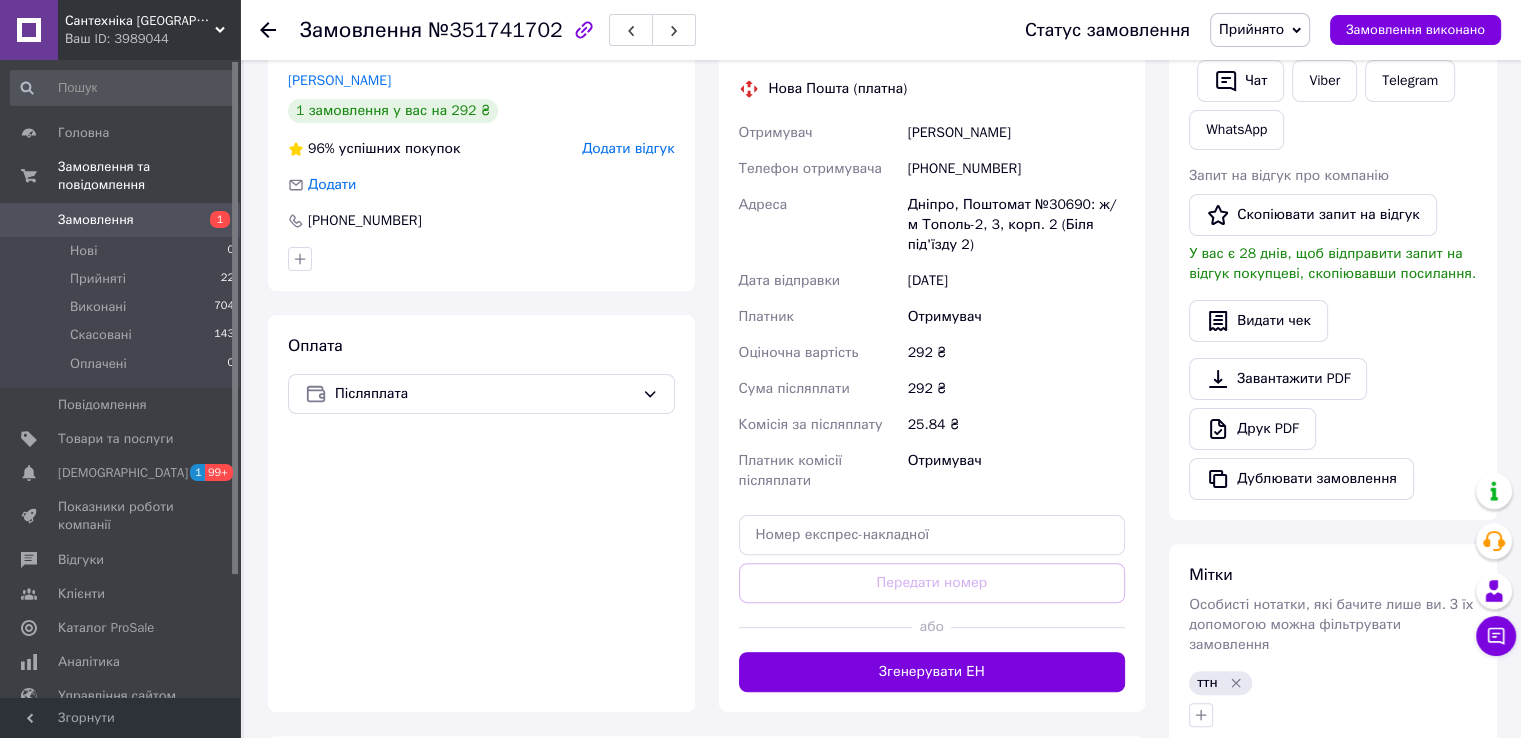 click on "Дніпро, Поштомат №30690: ж/м Тополь-2, 3, корп. 2 (Біля під'їзду 2)" at bounding box center [1016, 225] 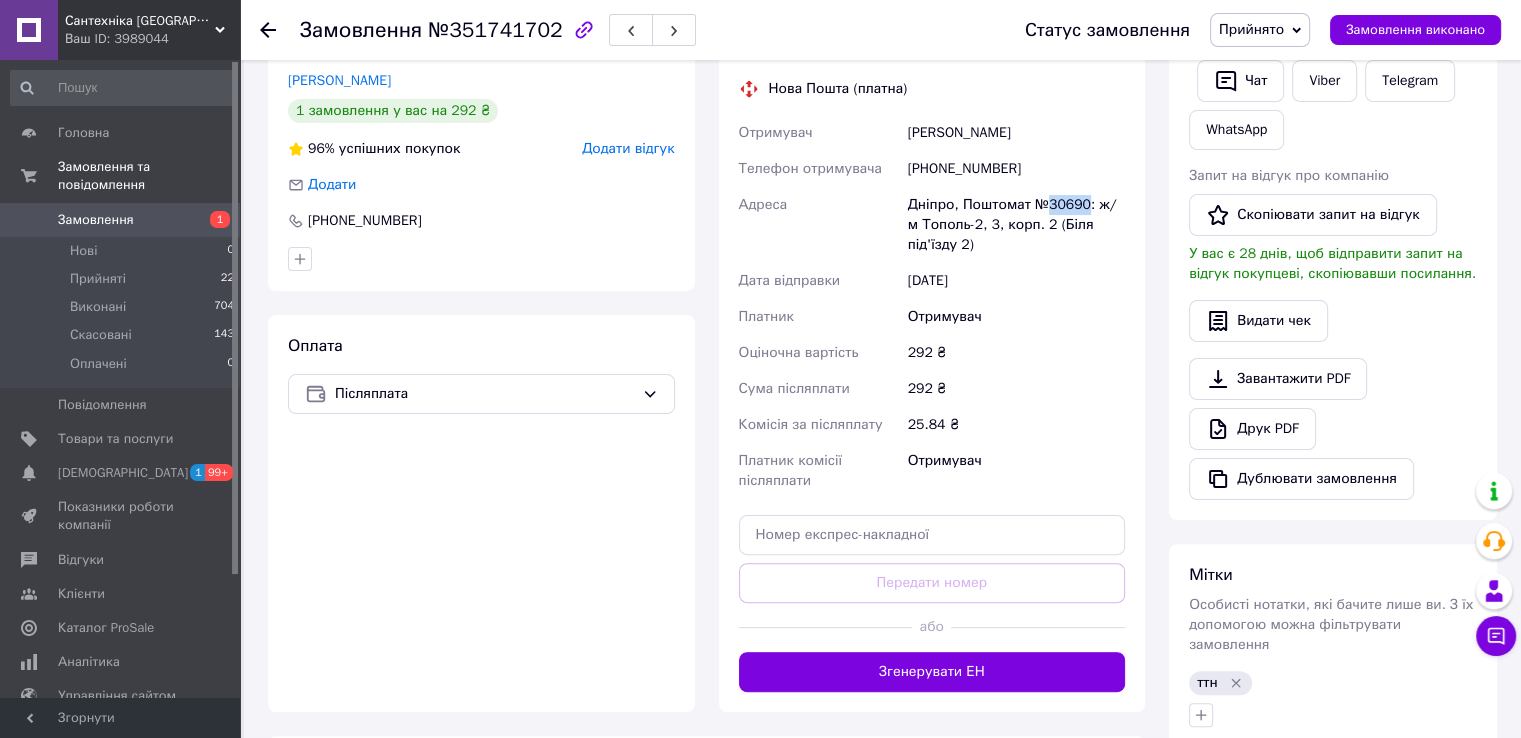 click on "Дніпро, Поштомат №30690: ж/м Тополь-2, 3, корп. 2 (Біля під'їзду 2)" at bounding box center (1016, 225) 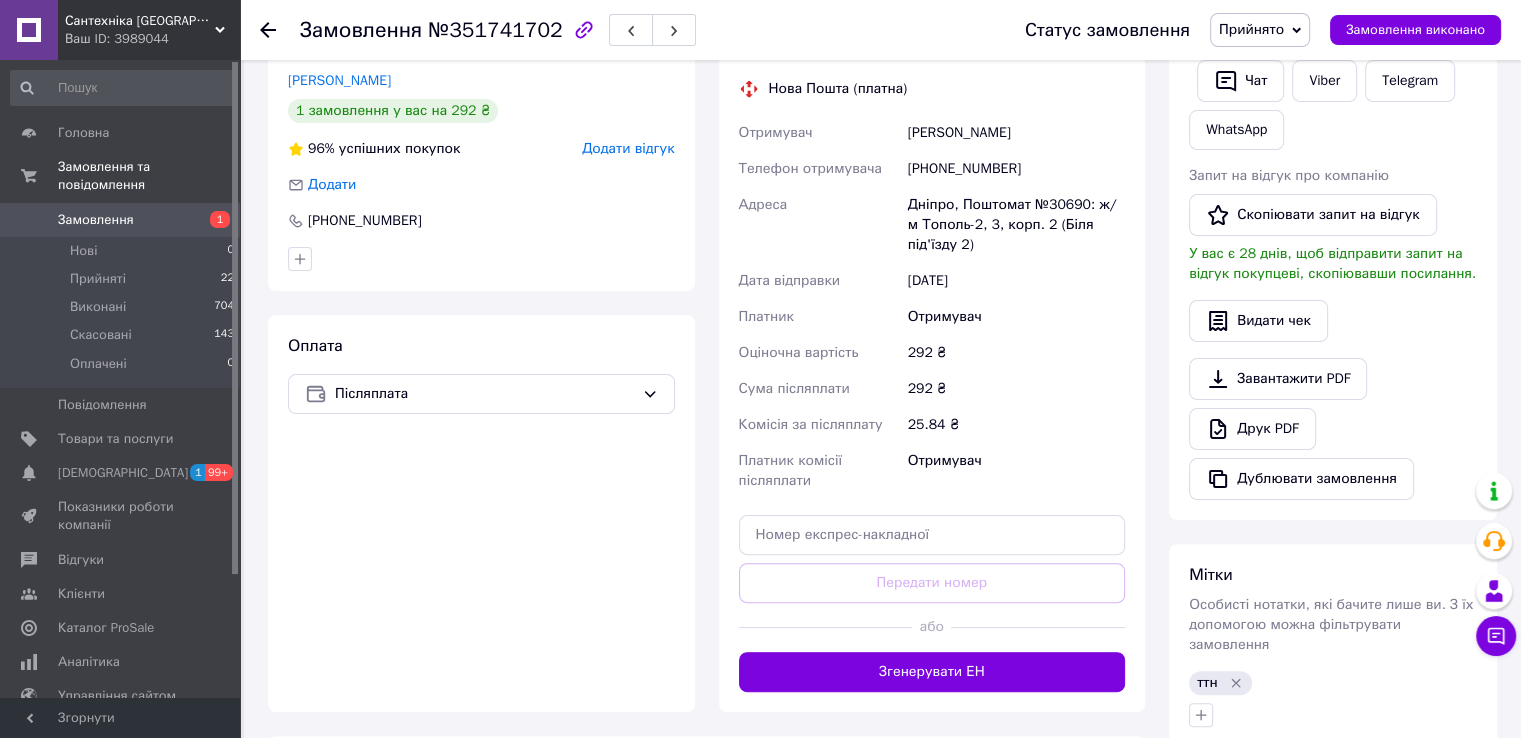 click on "[PHONE_NUMBER]" at bounding box center [1016, 169] 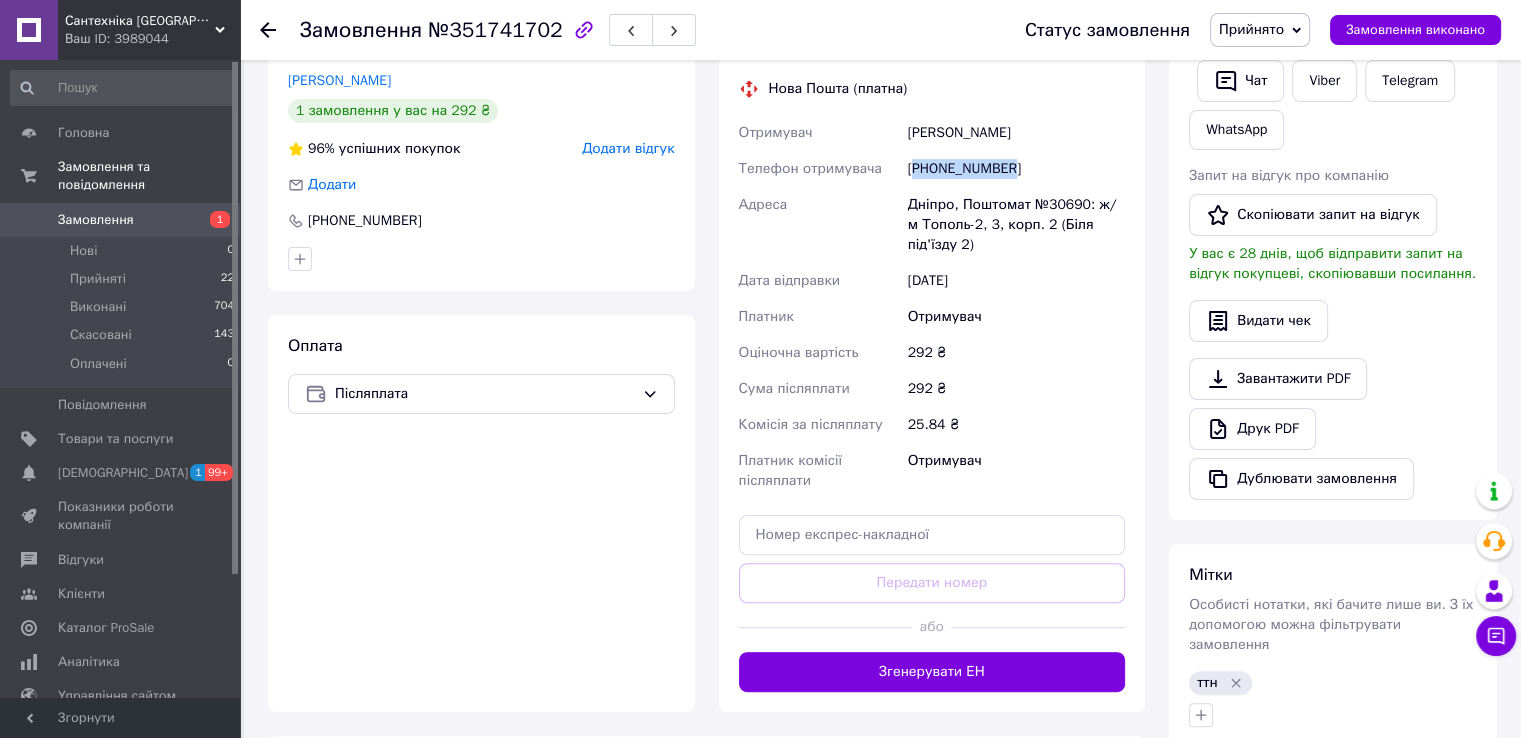 click on "[PHONE_NUMBER]" at bounding box center [1016, 169] 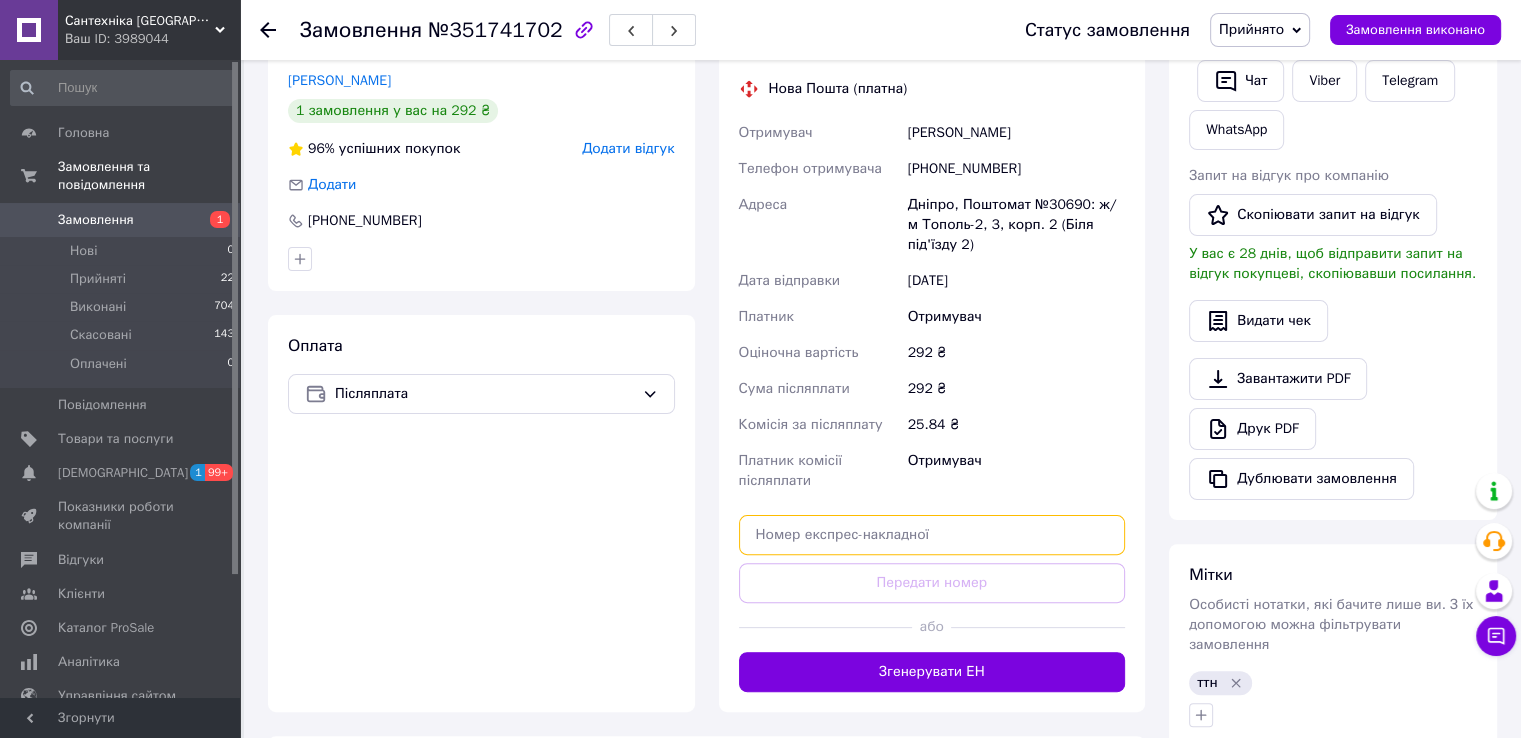 click at bounding box center (932, 535) 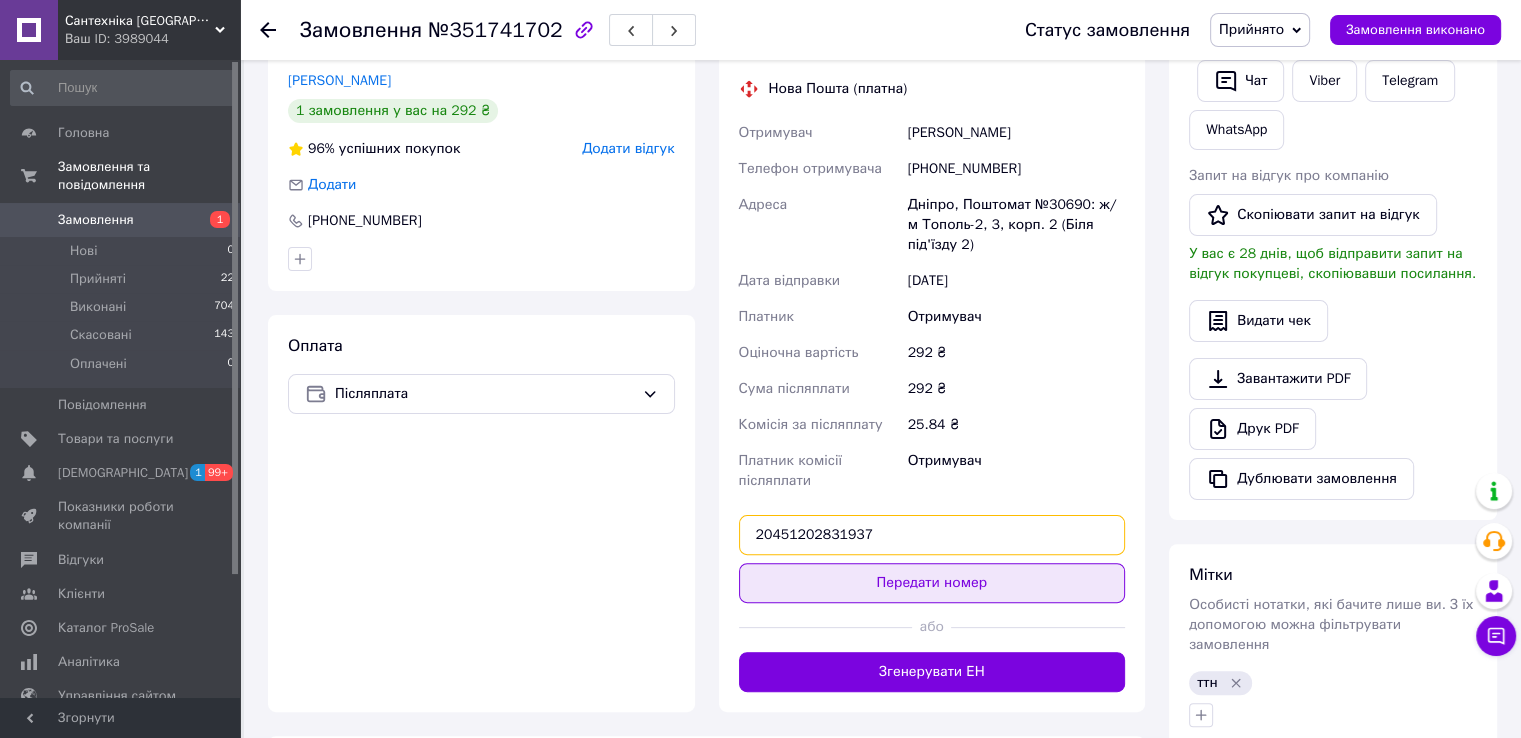 type on "20451202831937" 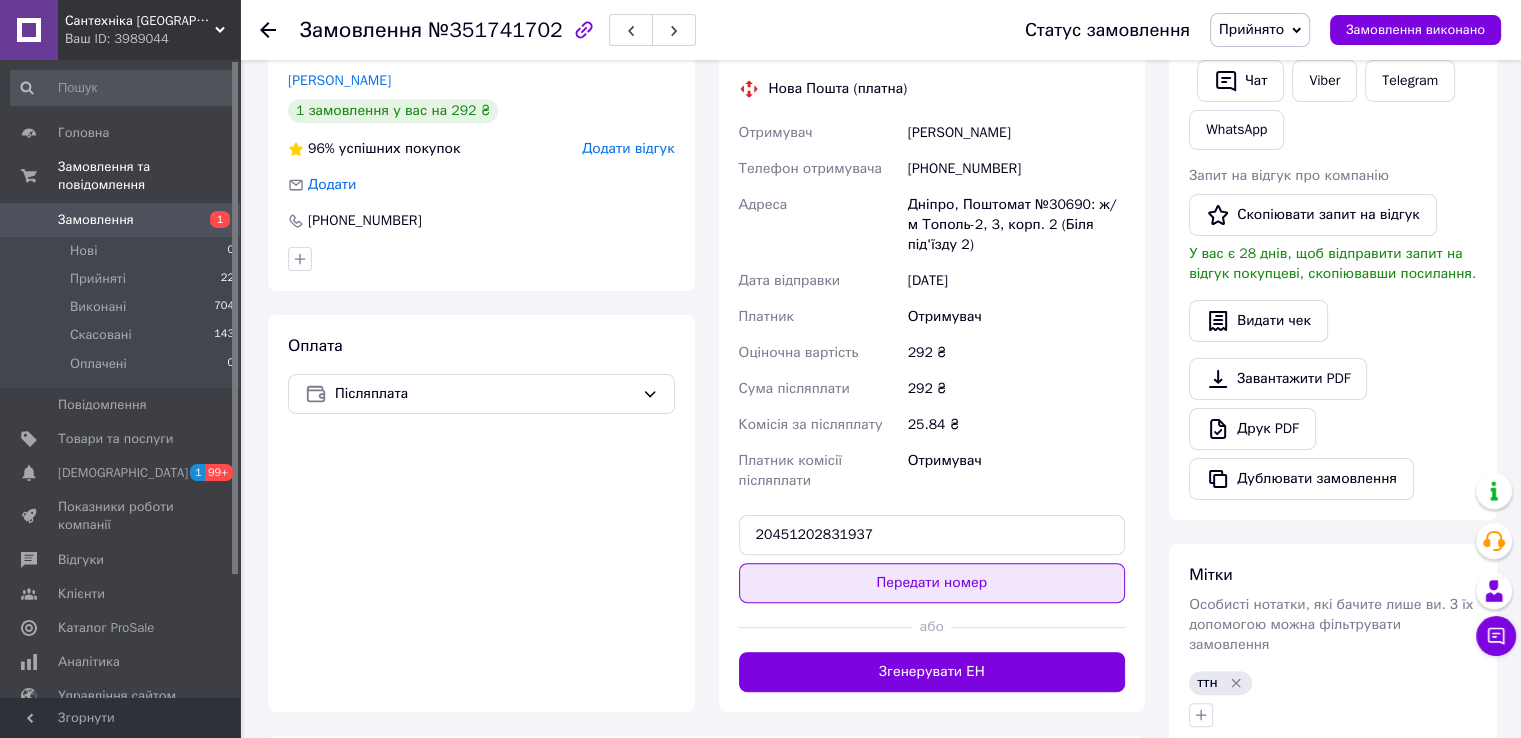 click on "Передати номер" at bounding box center [932, 583] 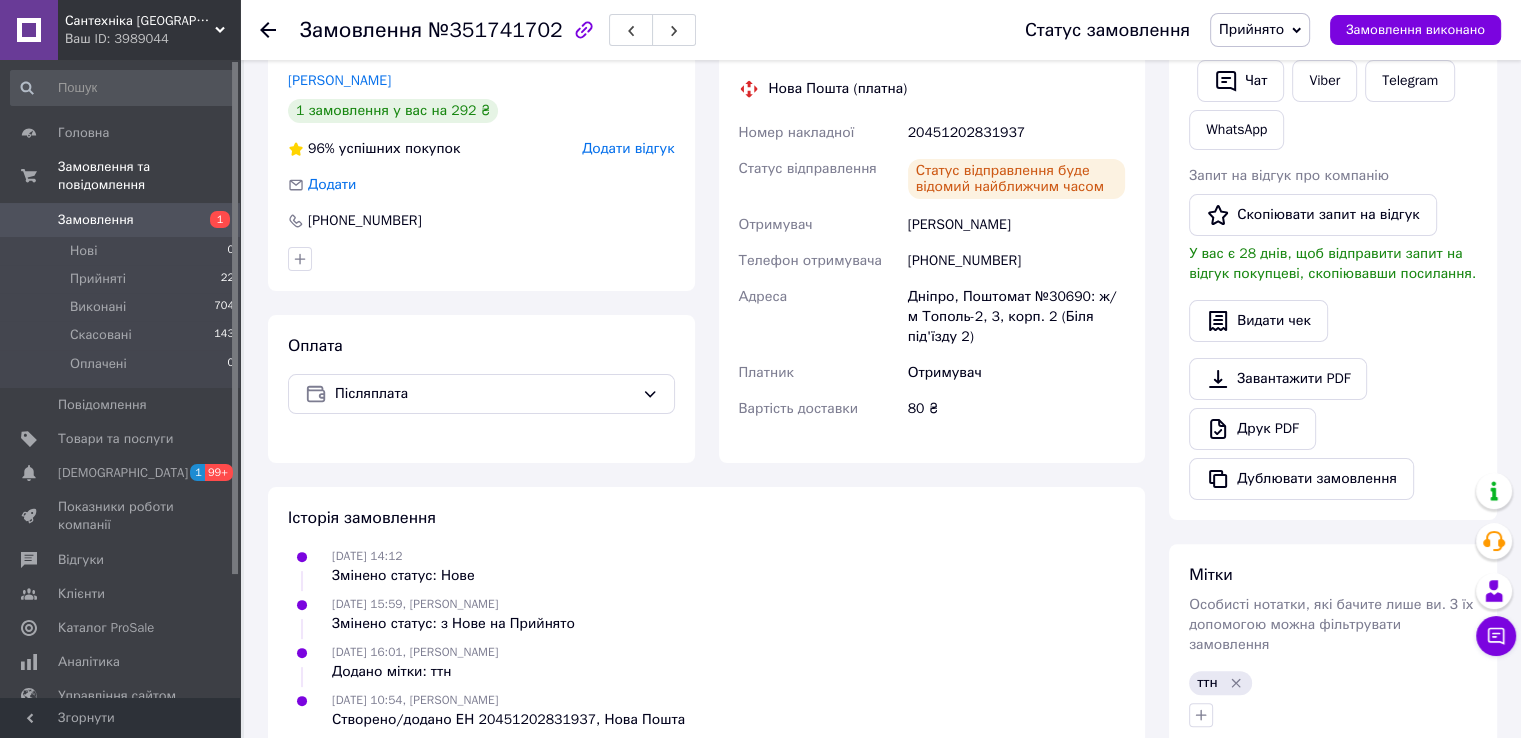 click at bounding box center (268, 30) 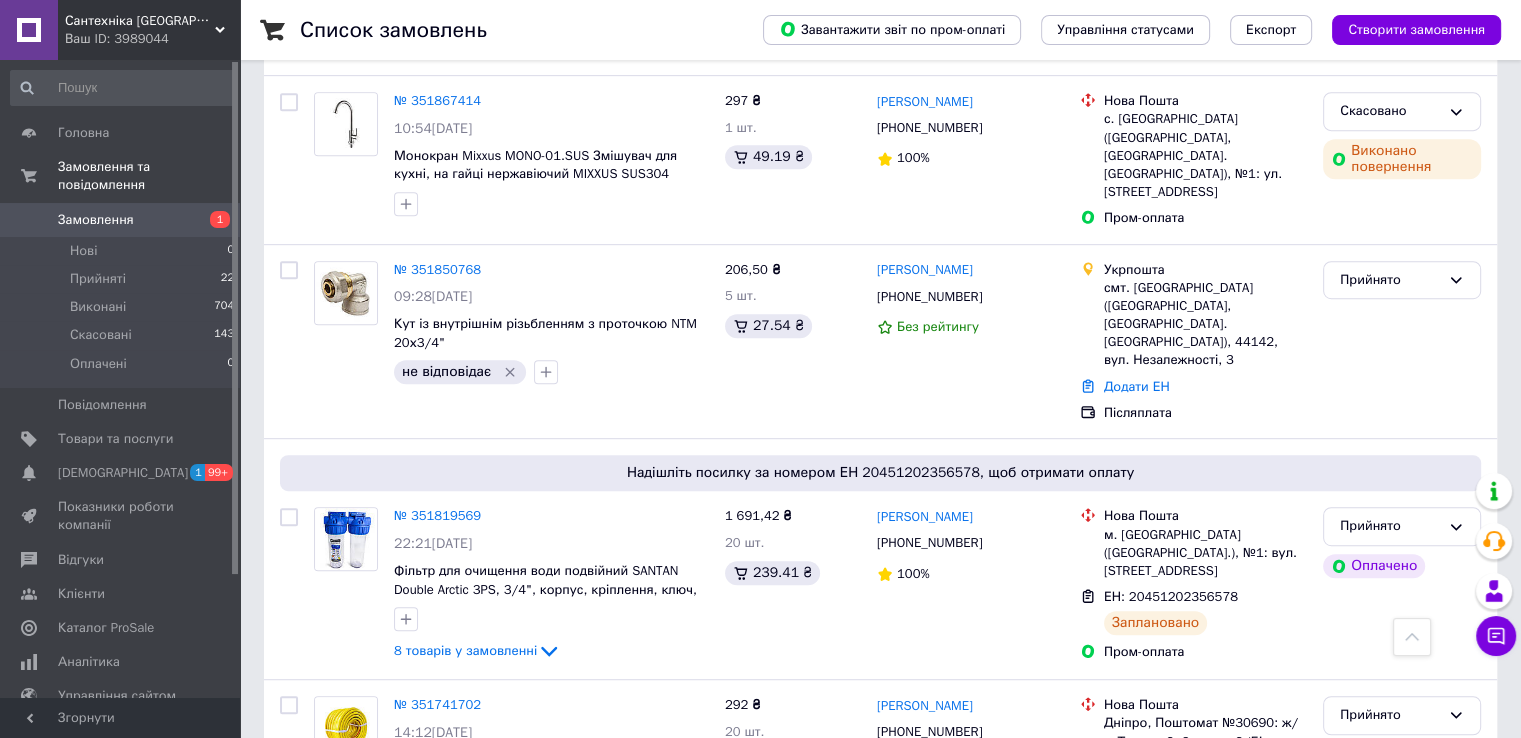 scroll, scrollTop: 1100, scrollLeft: 0, axis: vertical 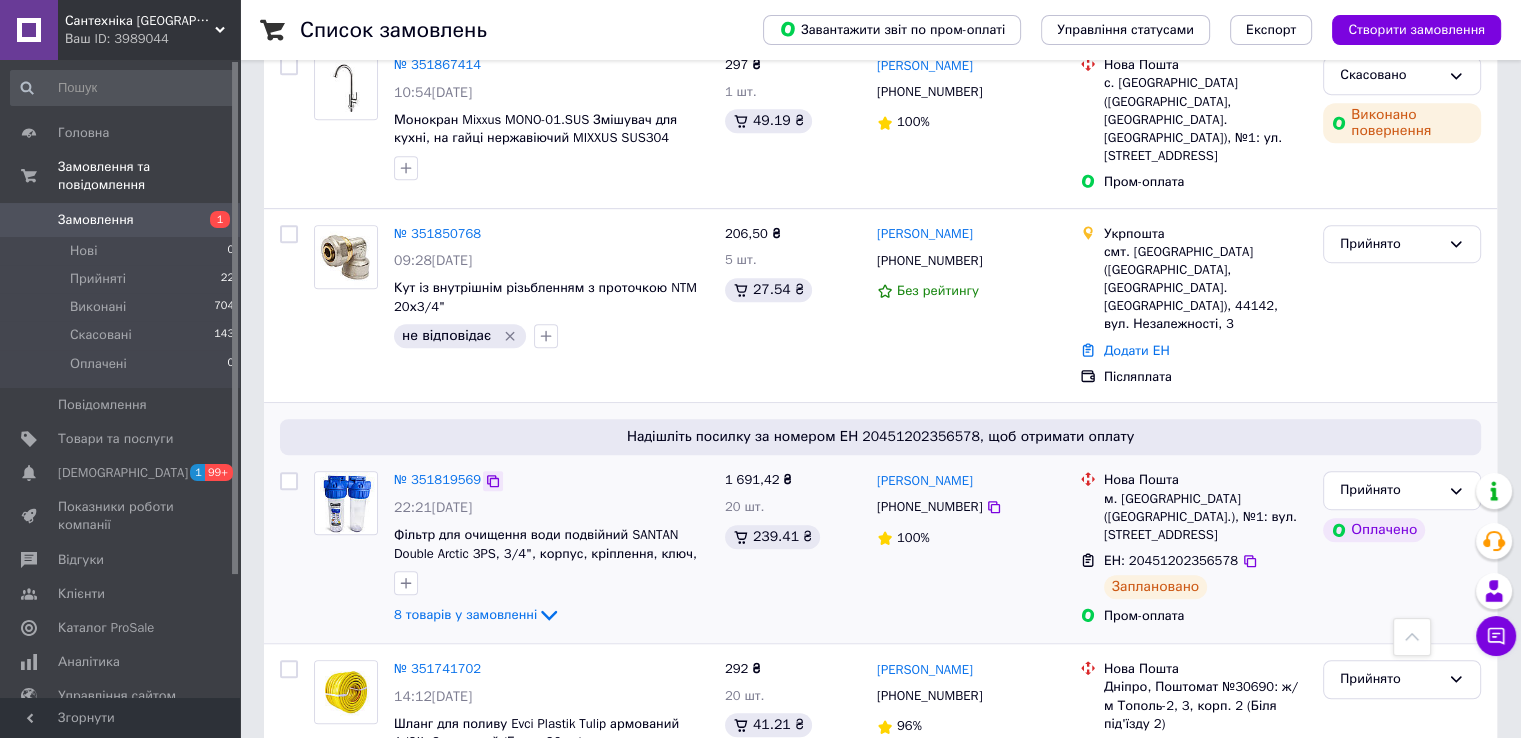 click 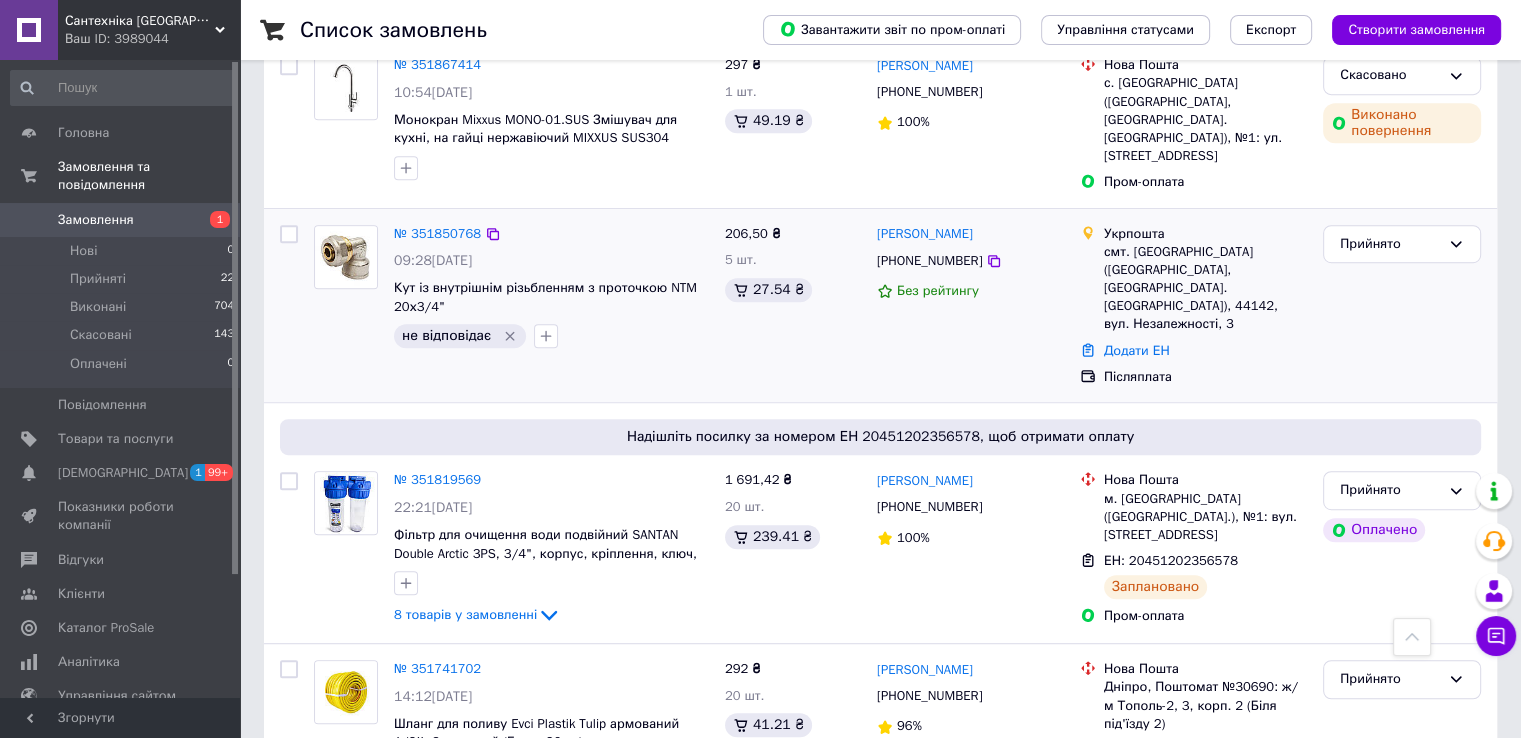 click 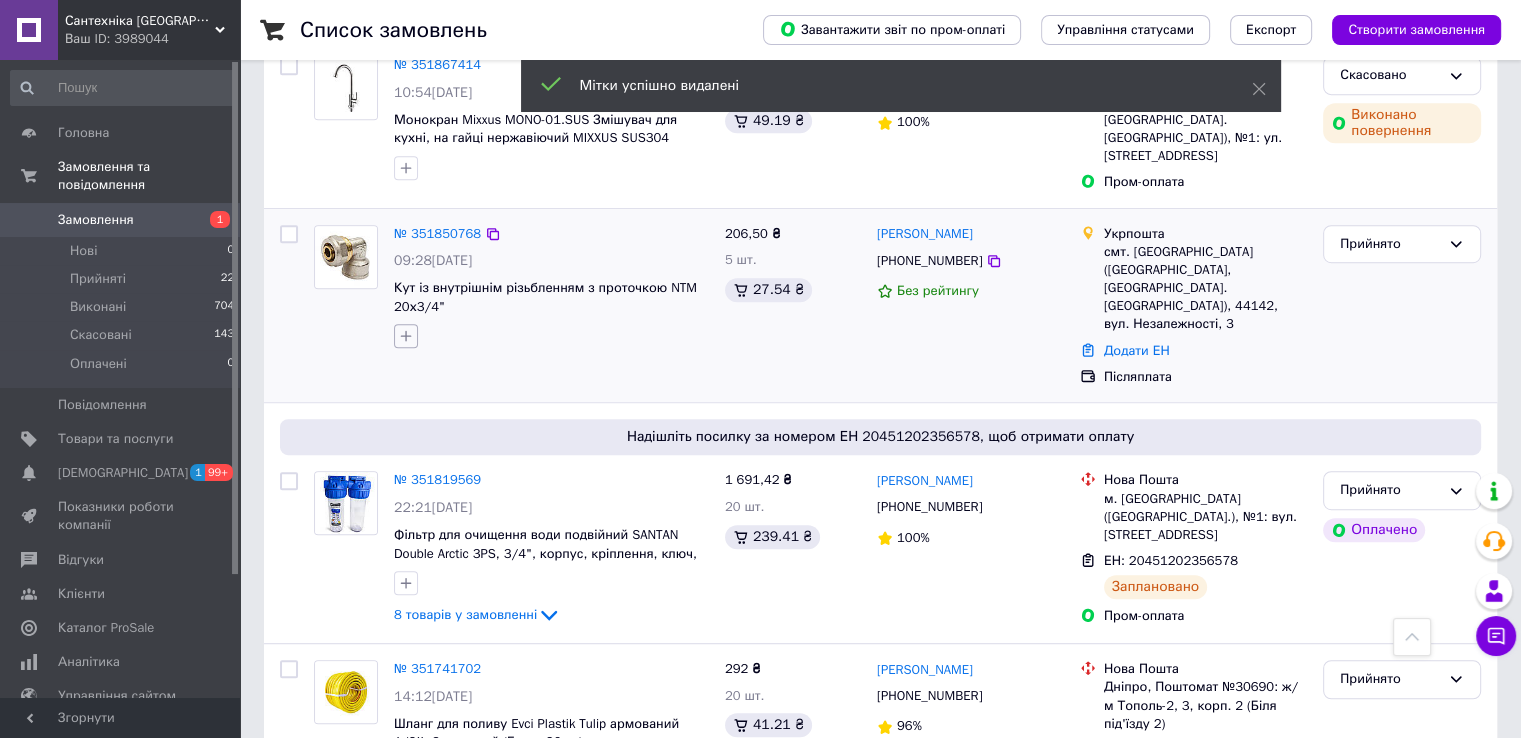 click 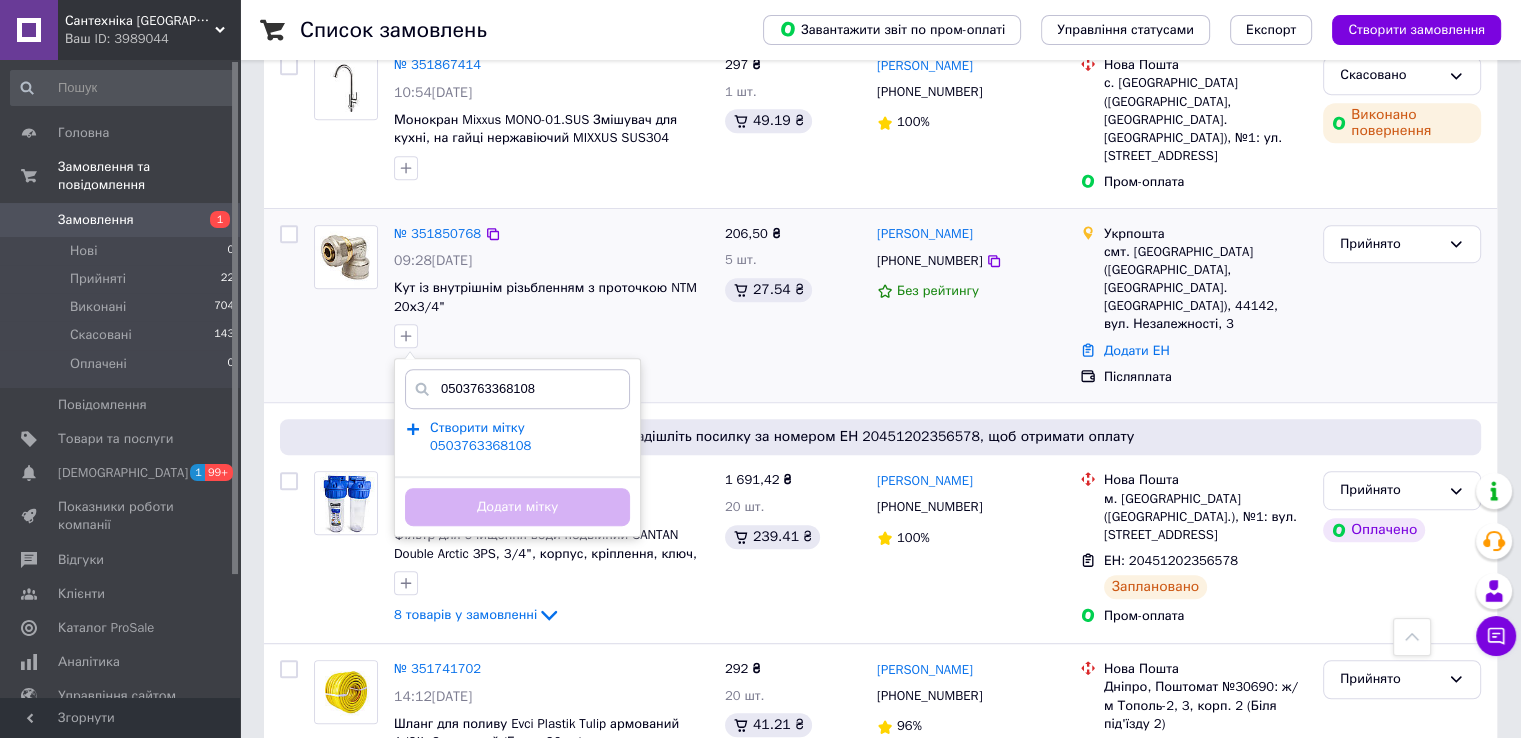 type on "0503763368108" 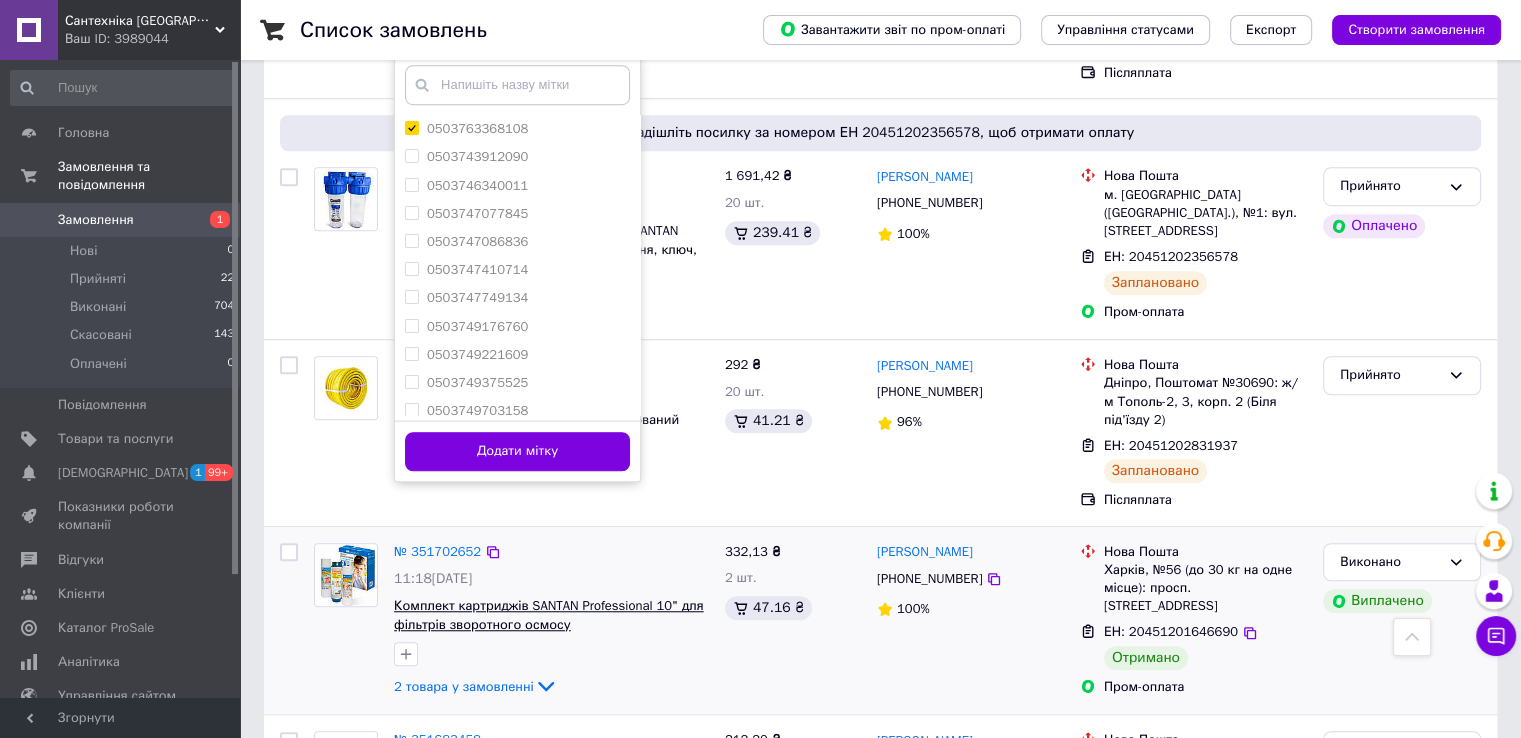 scroll, scrollTop: 1500, scrollLeft: 0, axis: vertical 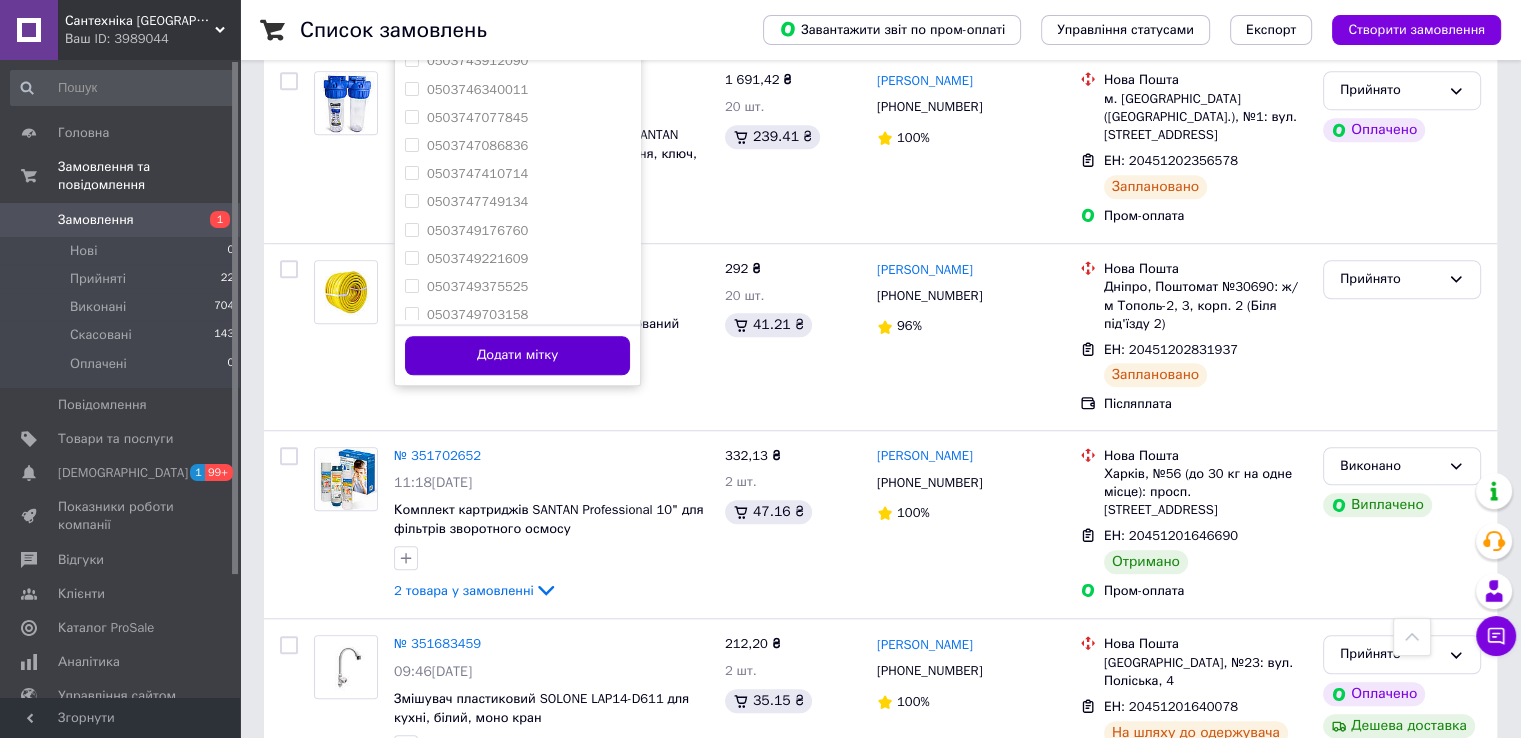 click on "Додати мітку" at bounding box center [517, 355] 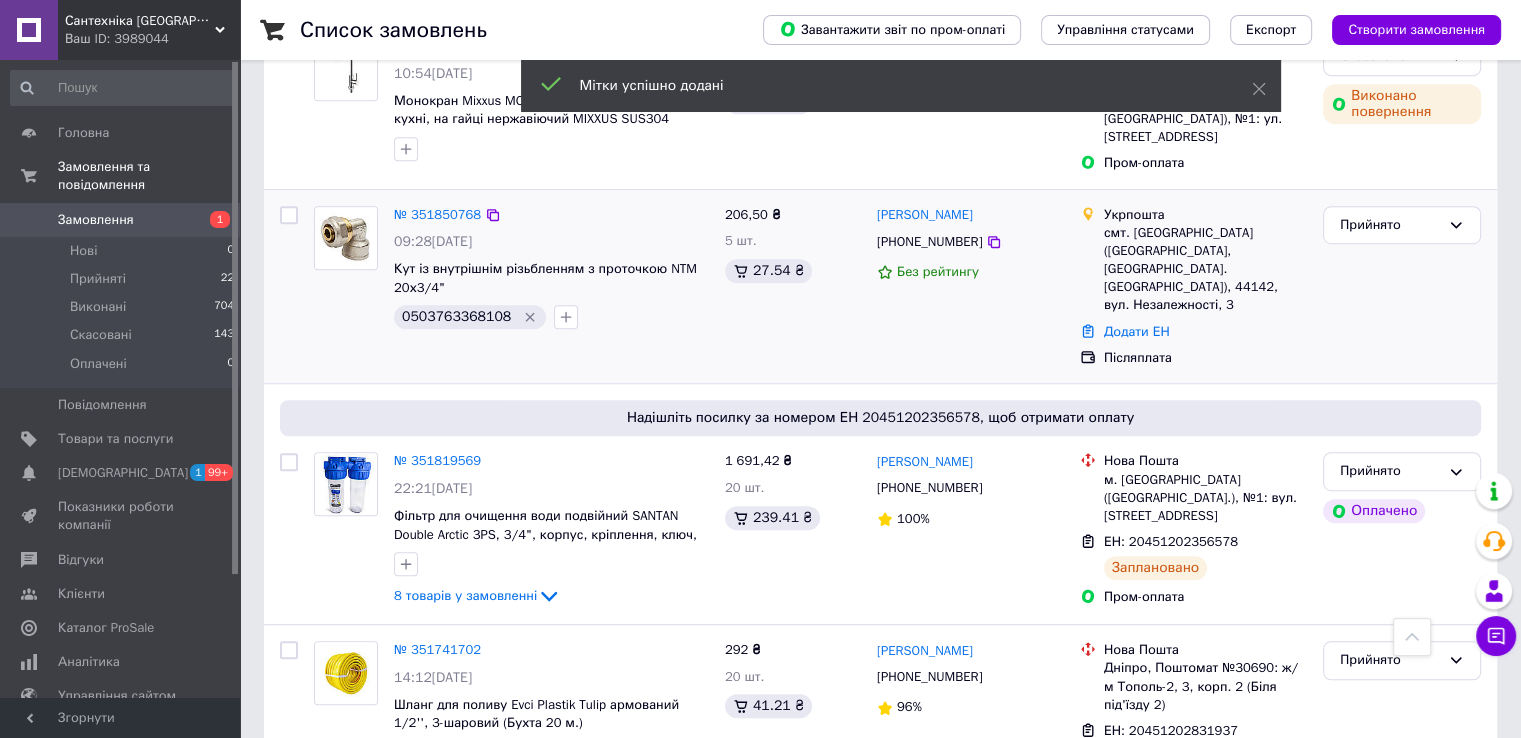 scroll, scrollTop: 1000, scrollLeft: 0, axis: vertical 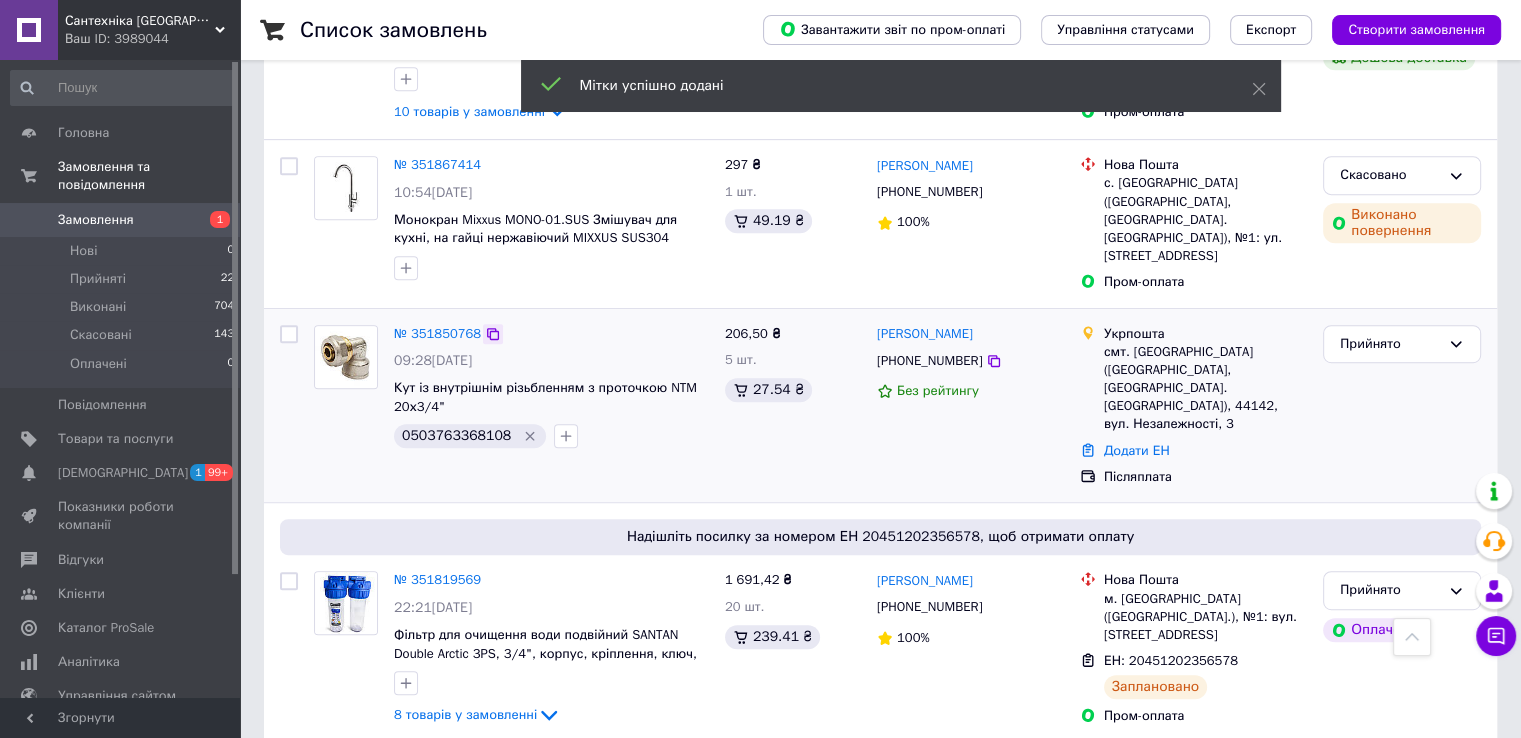 click 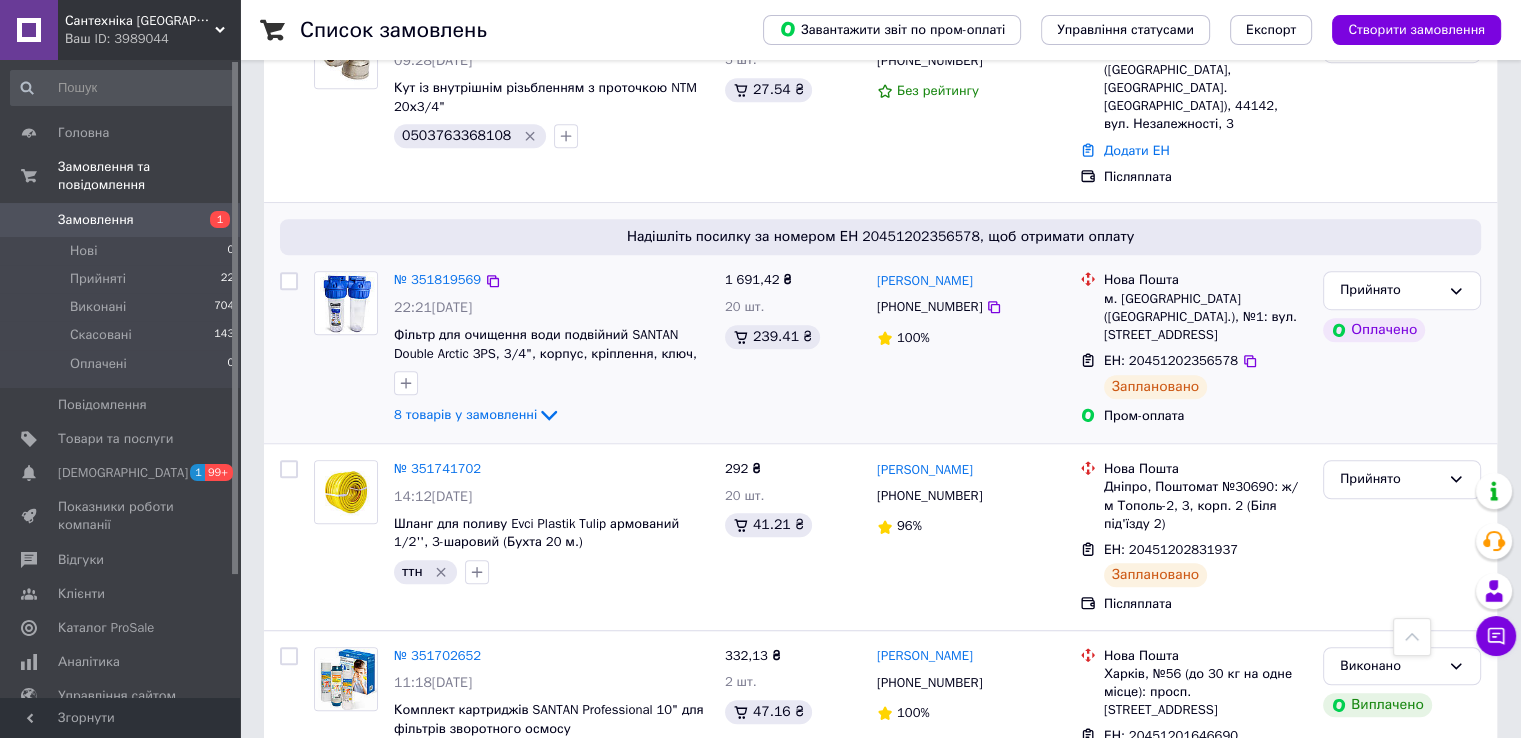 scroll, scrollTop: 1400, scrollLeft: 0, axis: vertical 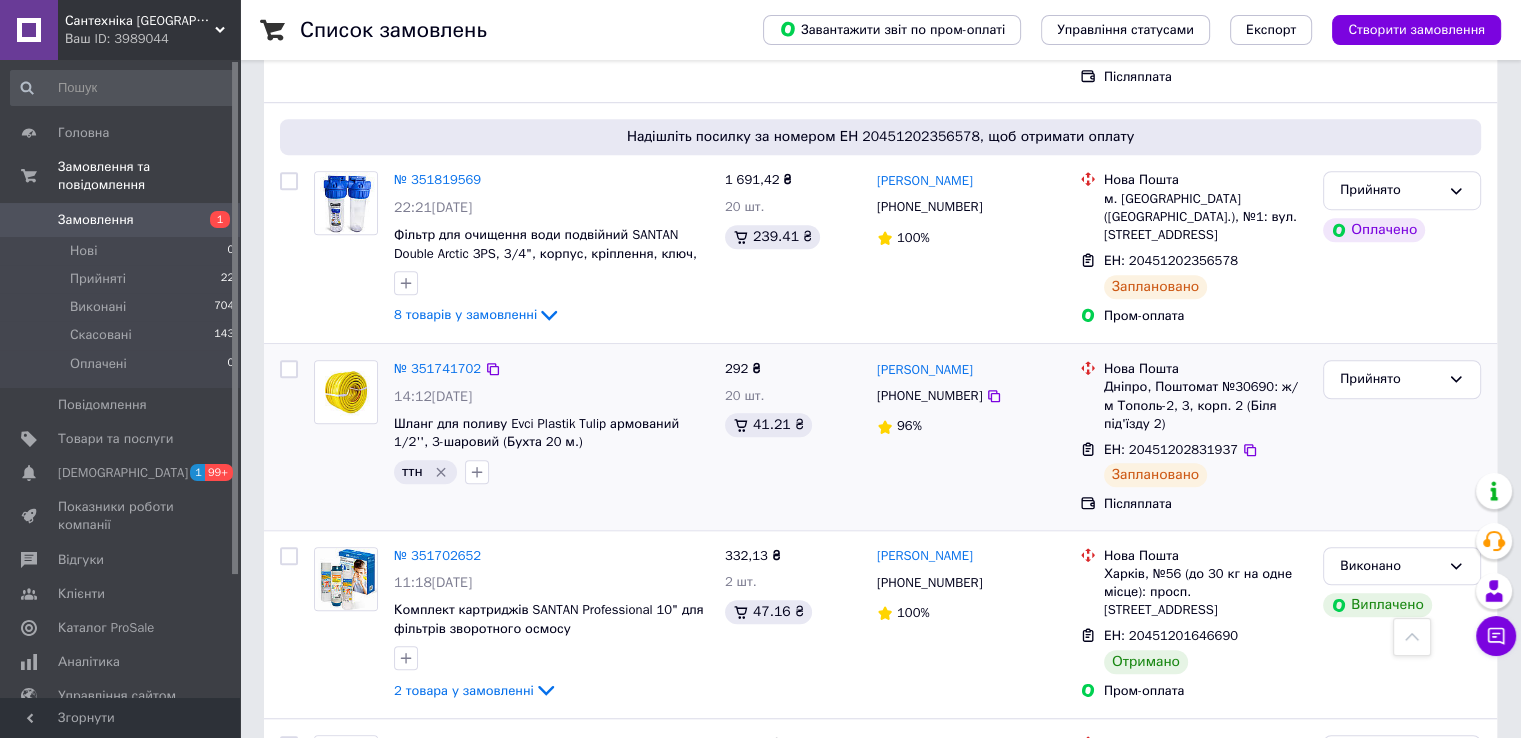 click 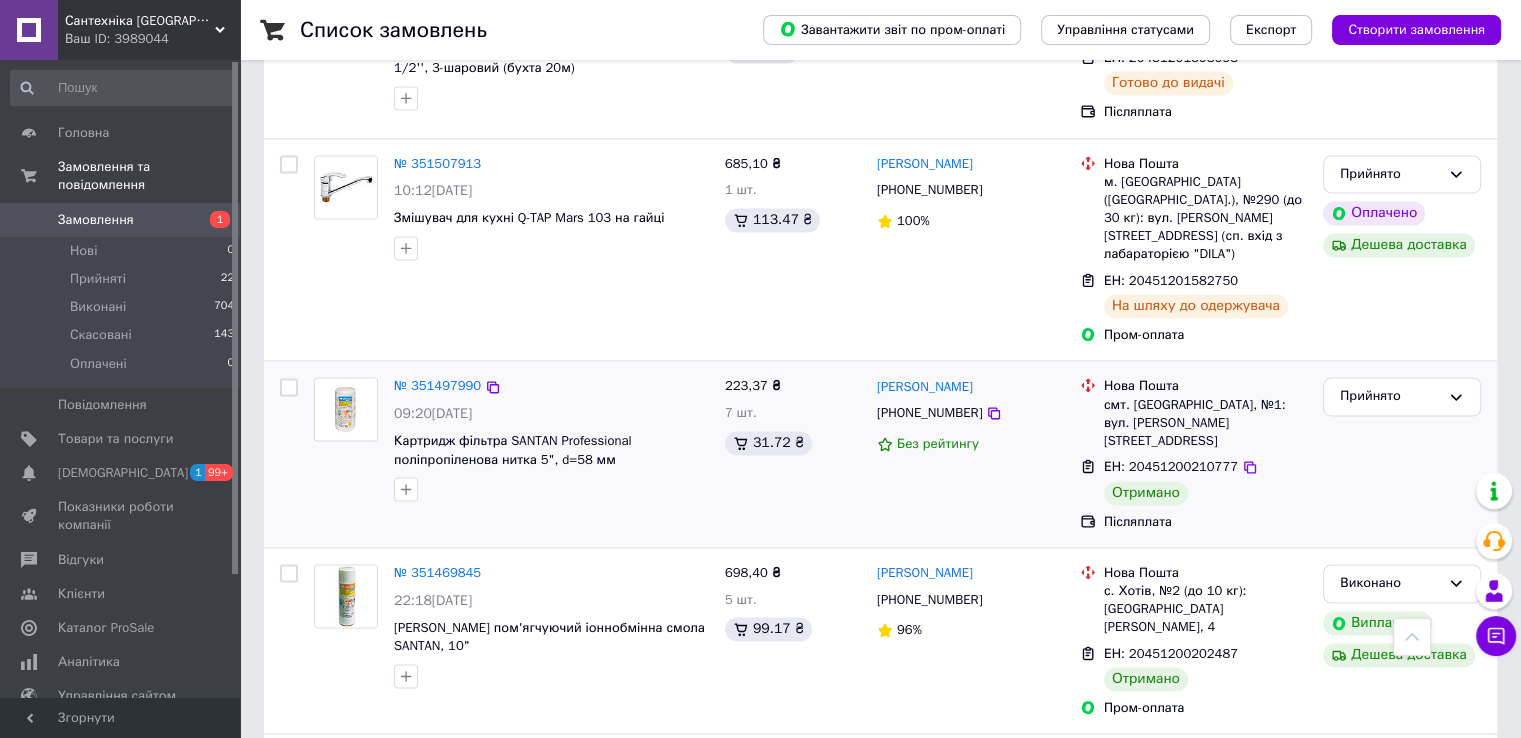 scroll, scrollTop: 3100, scrollLeft: 0, axis: vertical 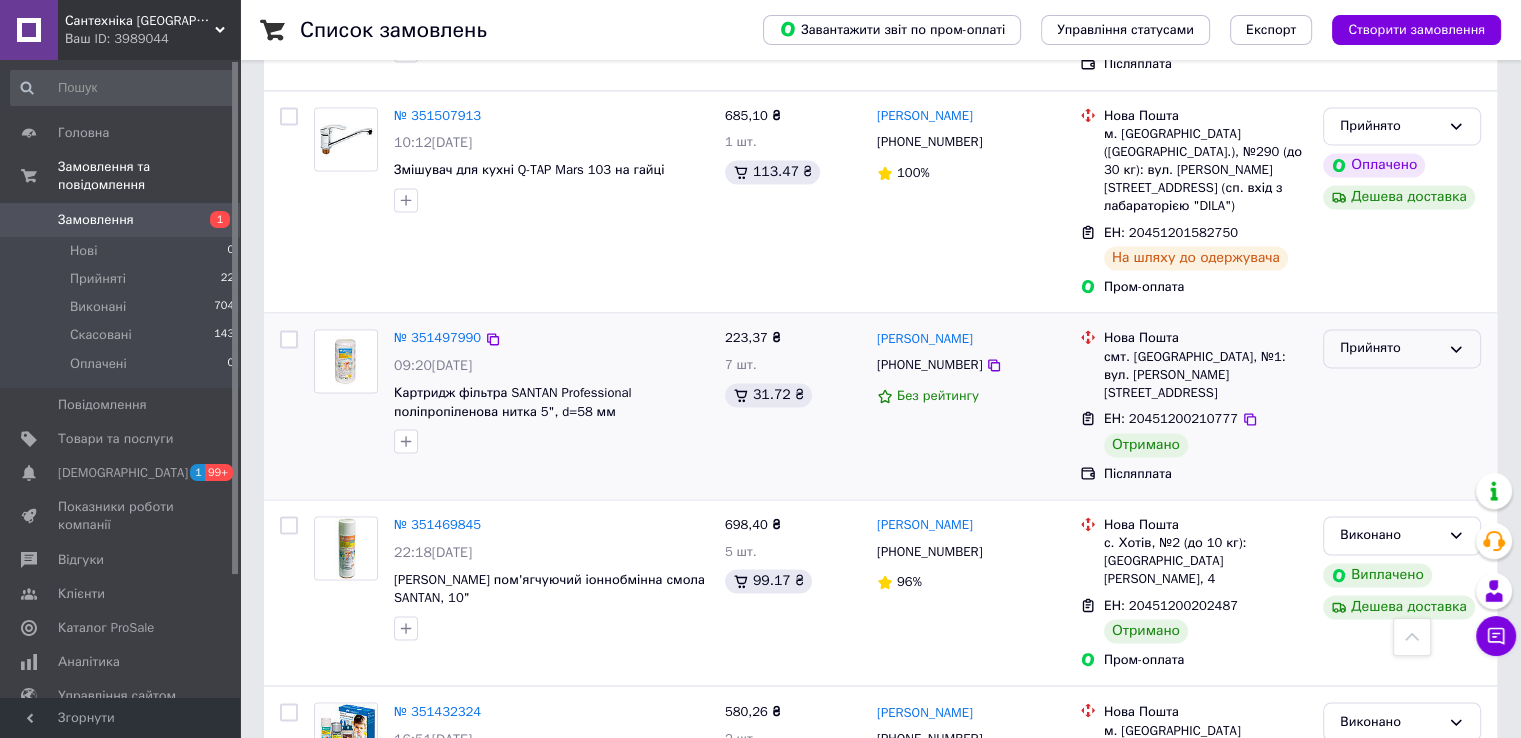 click on "Прийнято" at bounding box center [1390, 348] 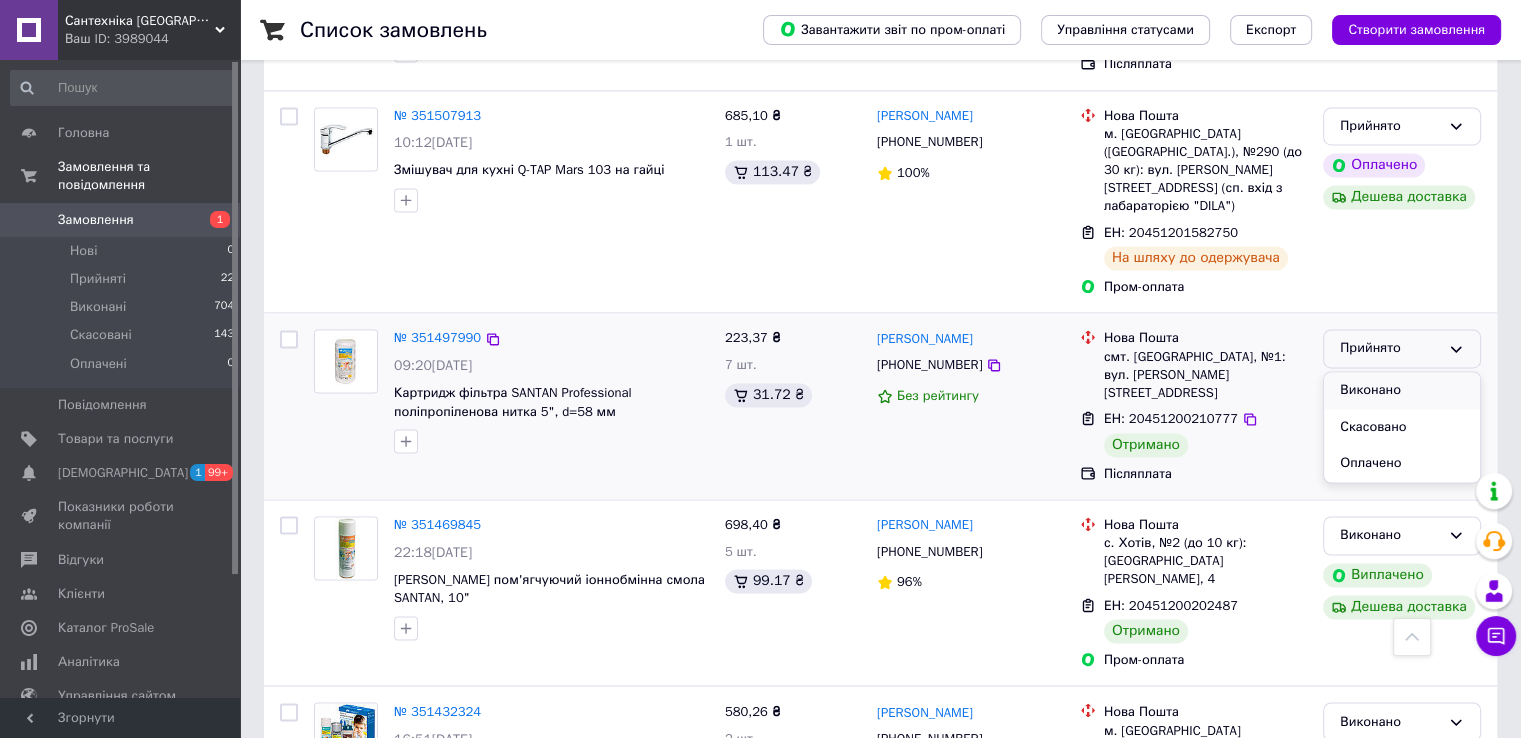 click on "Виконано" at bounding box center (1402, 390) 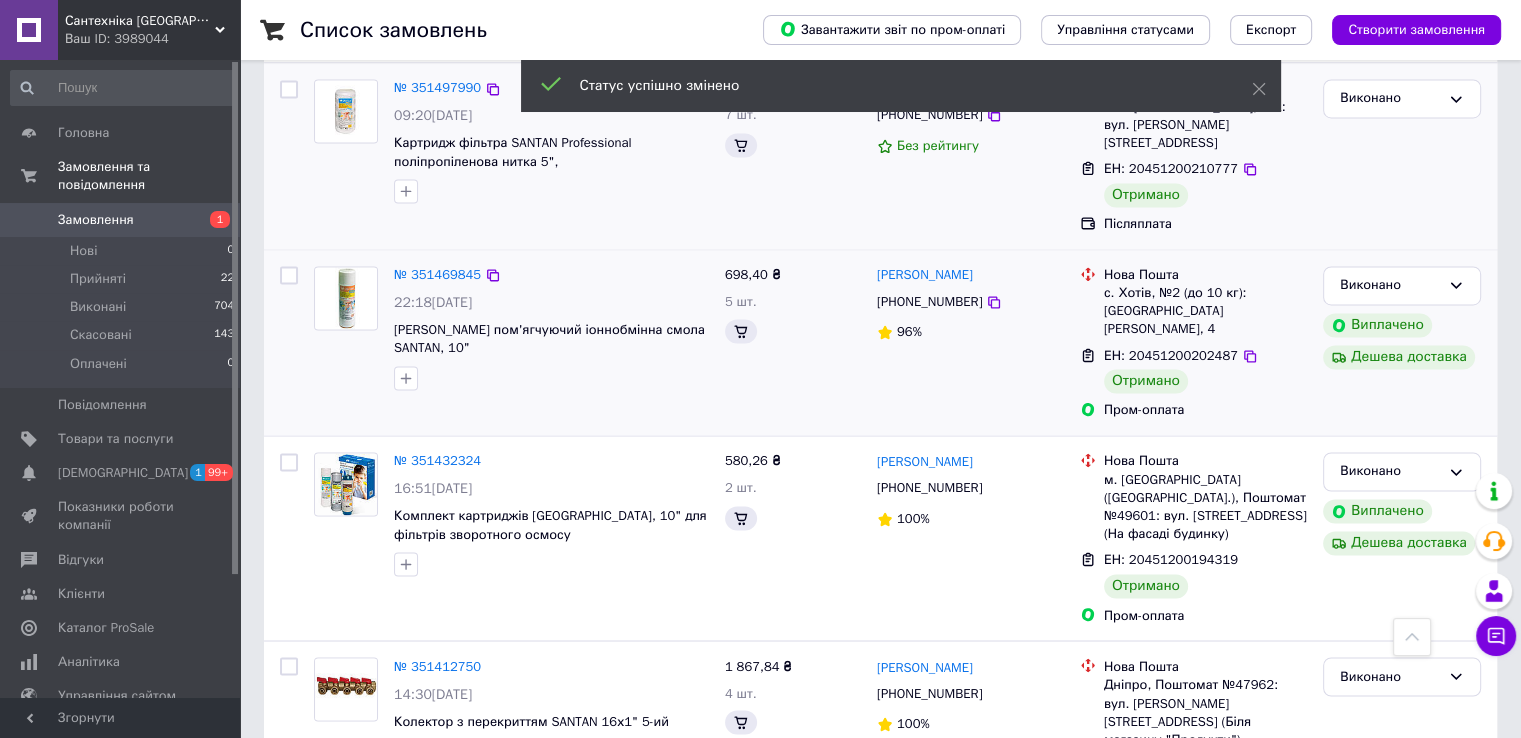 scroll, scrollTop: 3394, scrollLeft: 0, axis: vertical 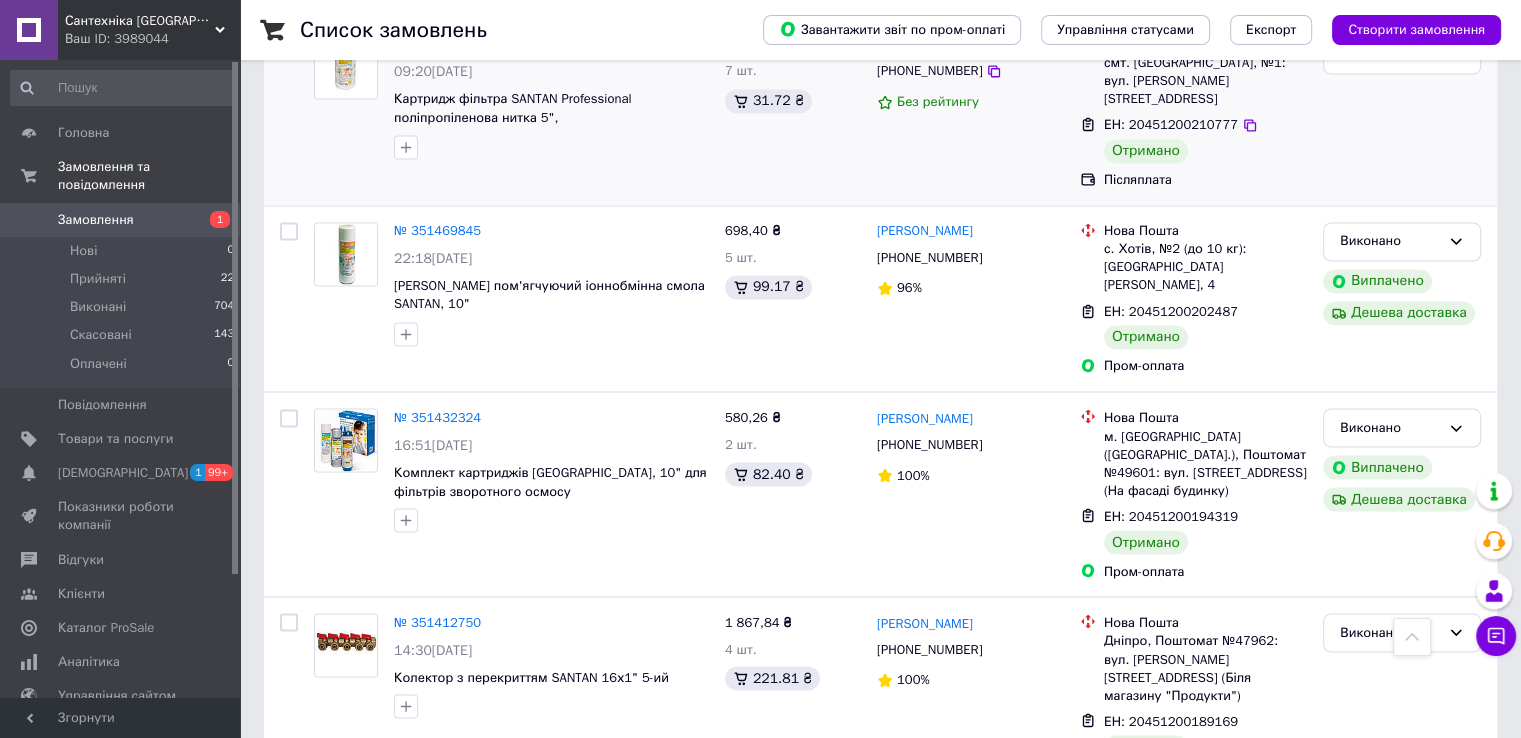 click on "2" at bounding box center [327, 846] 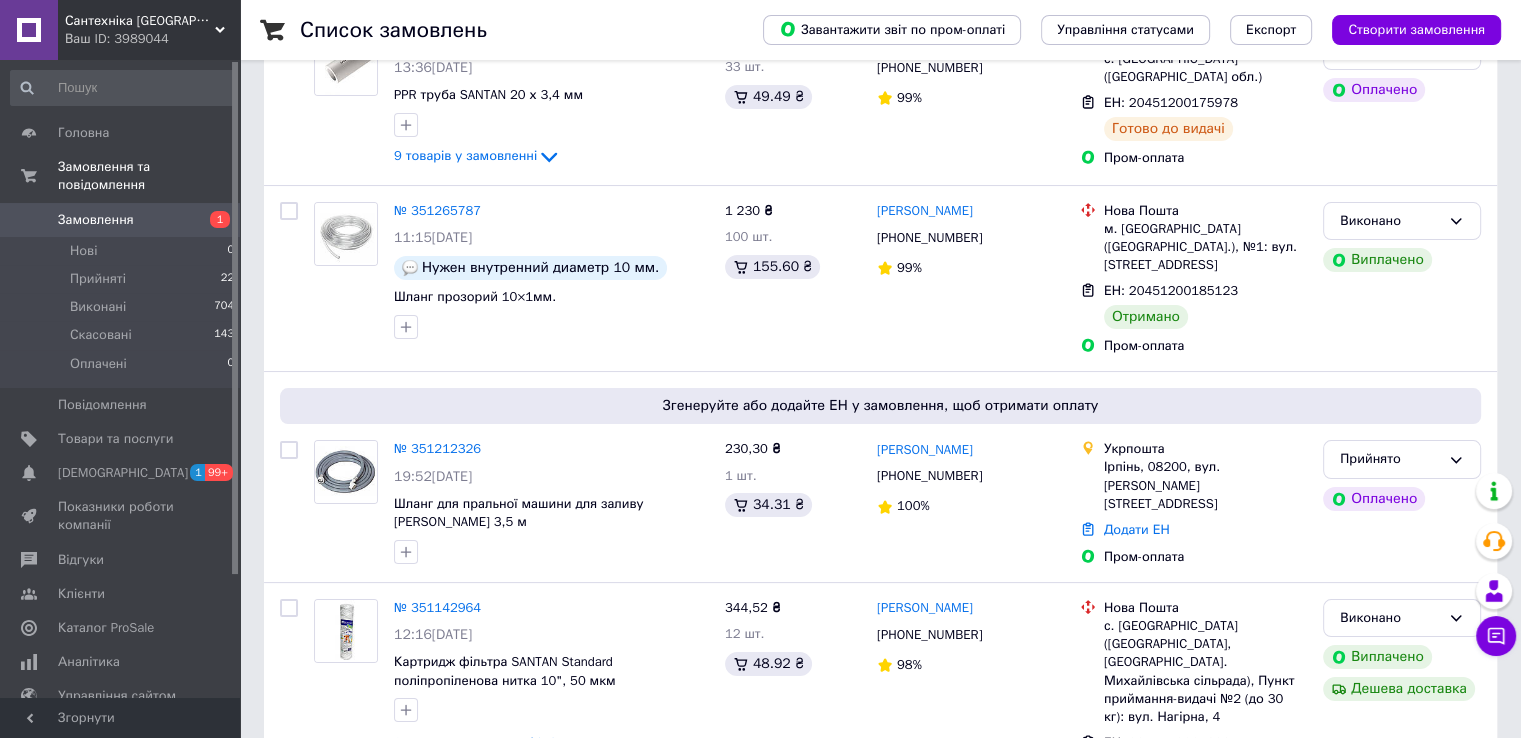 scroll, scrollTop: 300, scrollLeft: 0, axis: vertical 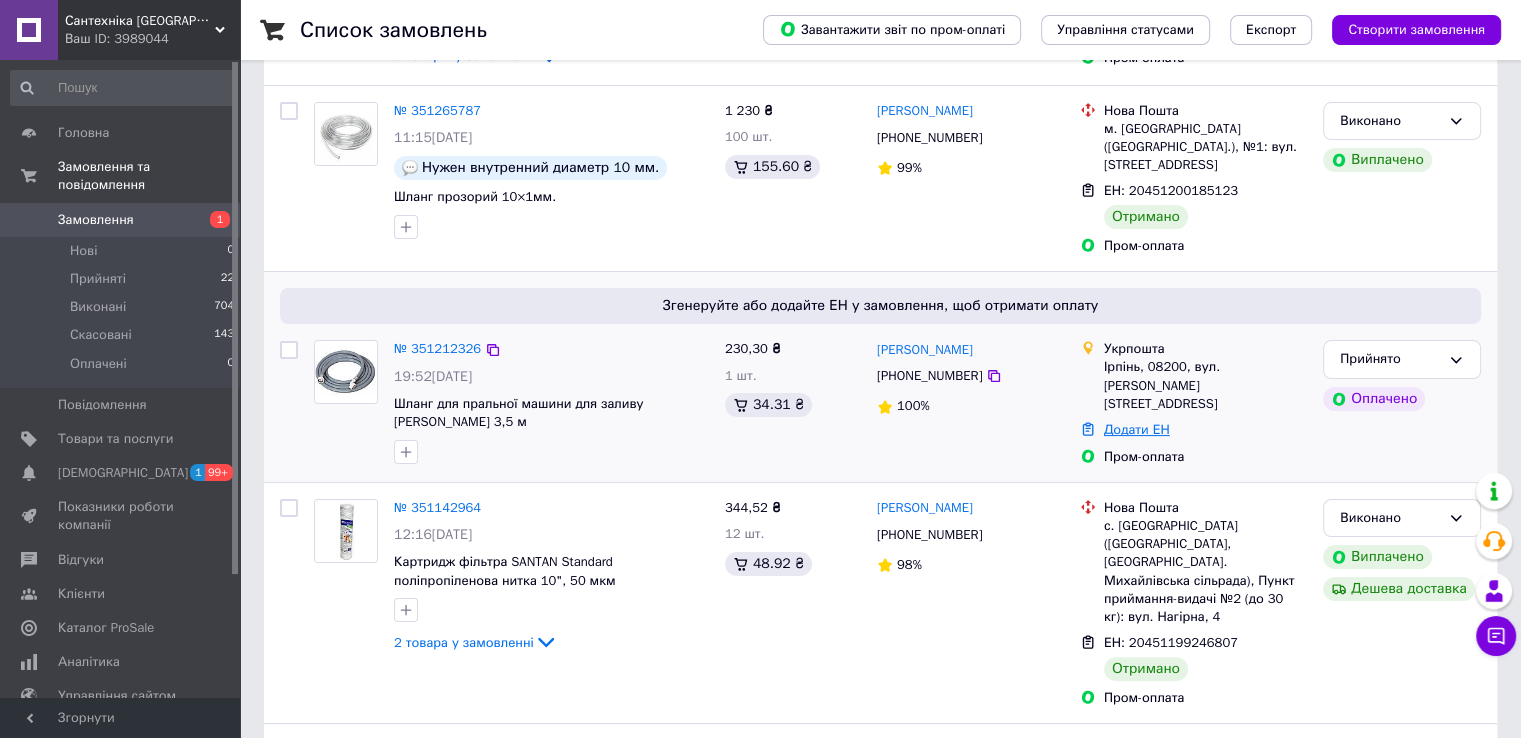 click on "Додати ЕН" at bounding box center (1137, 429) 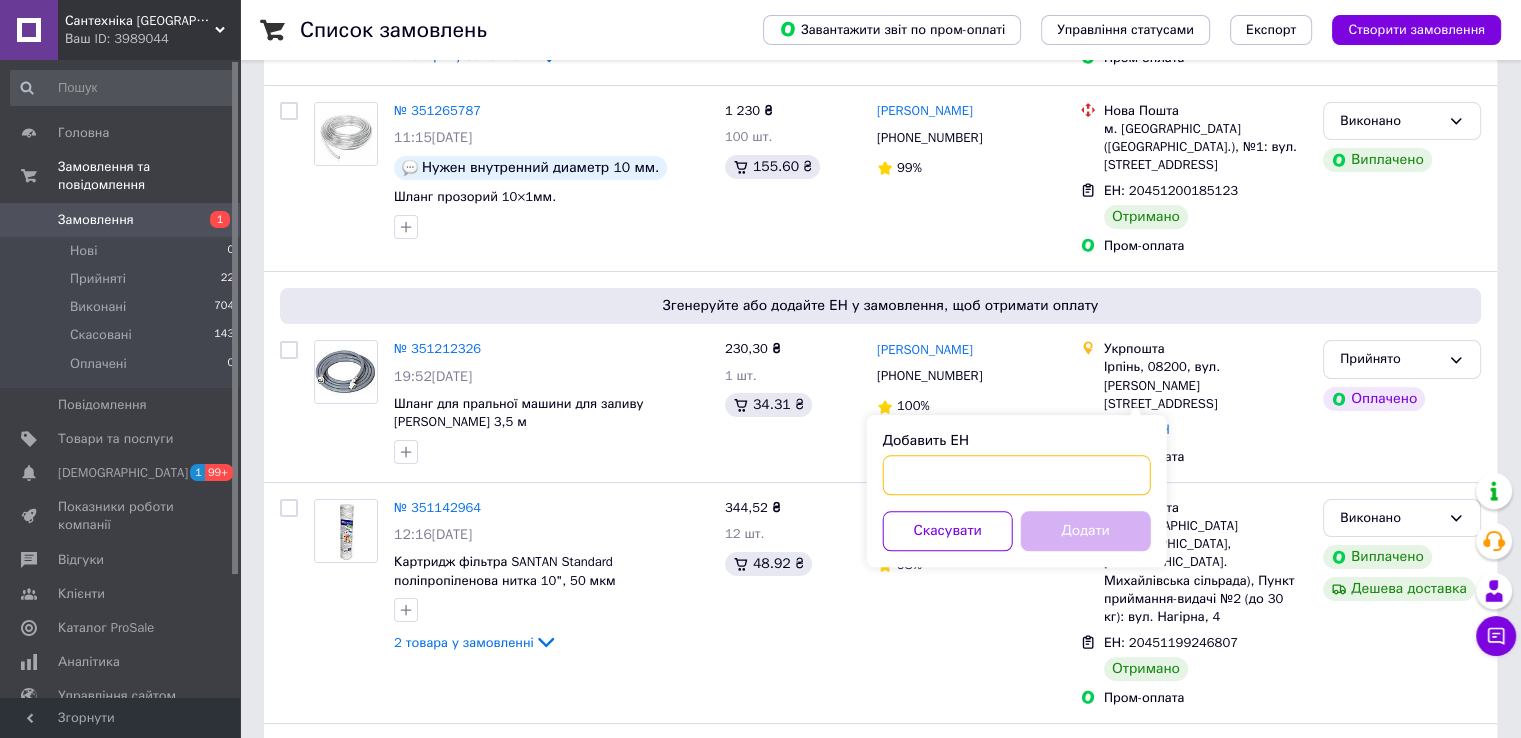 click on "Добавить ЕН" at bounding box center [1017, 475] 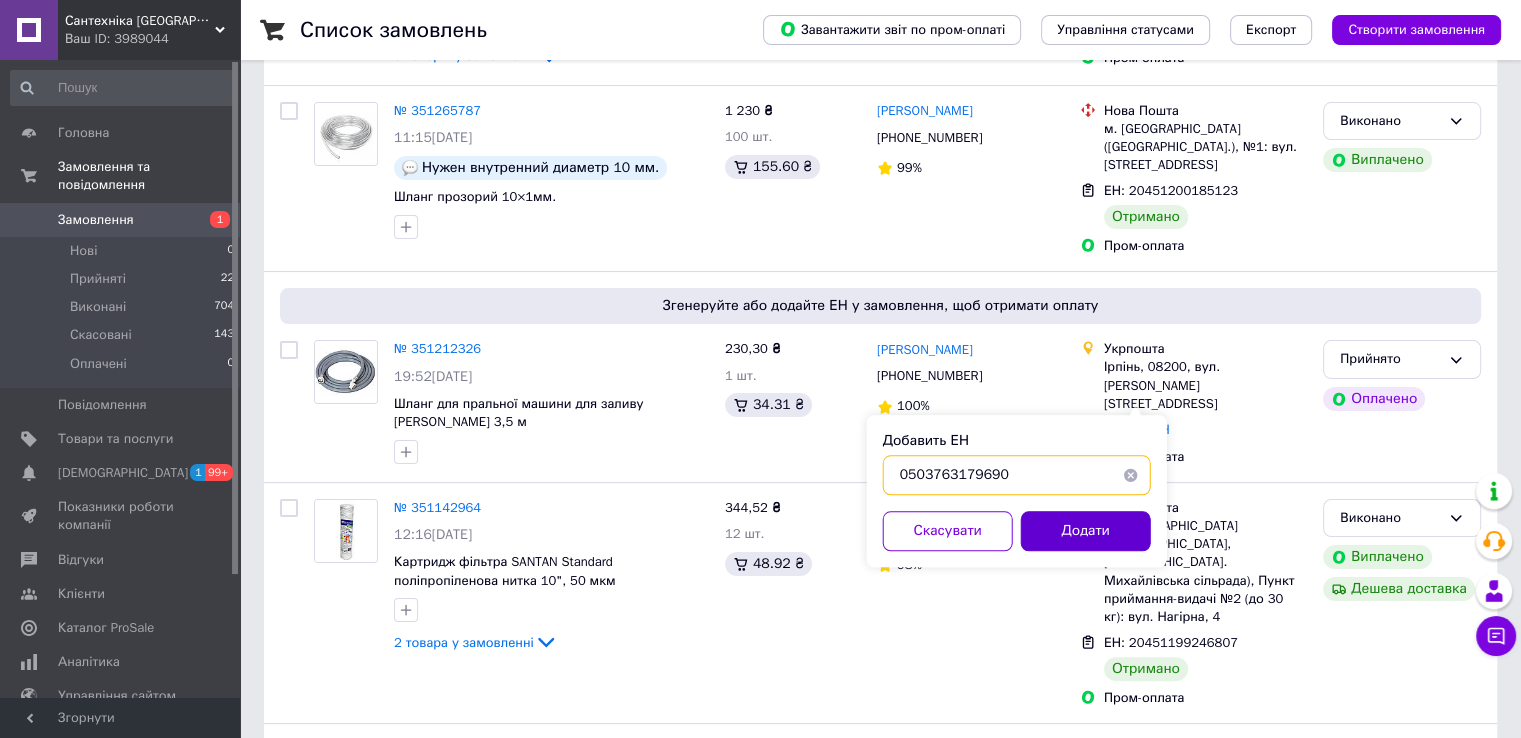 type on "0503763179690" 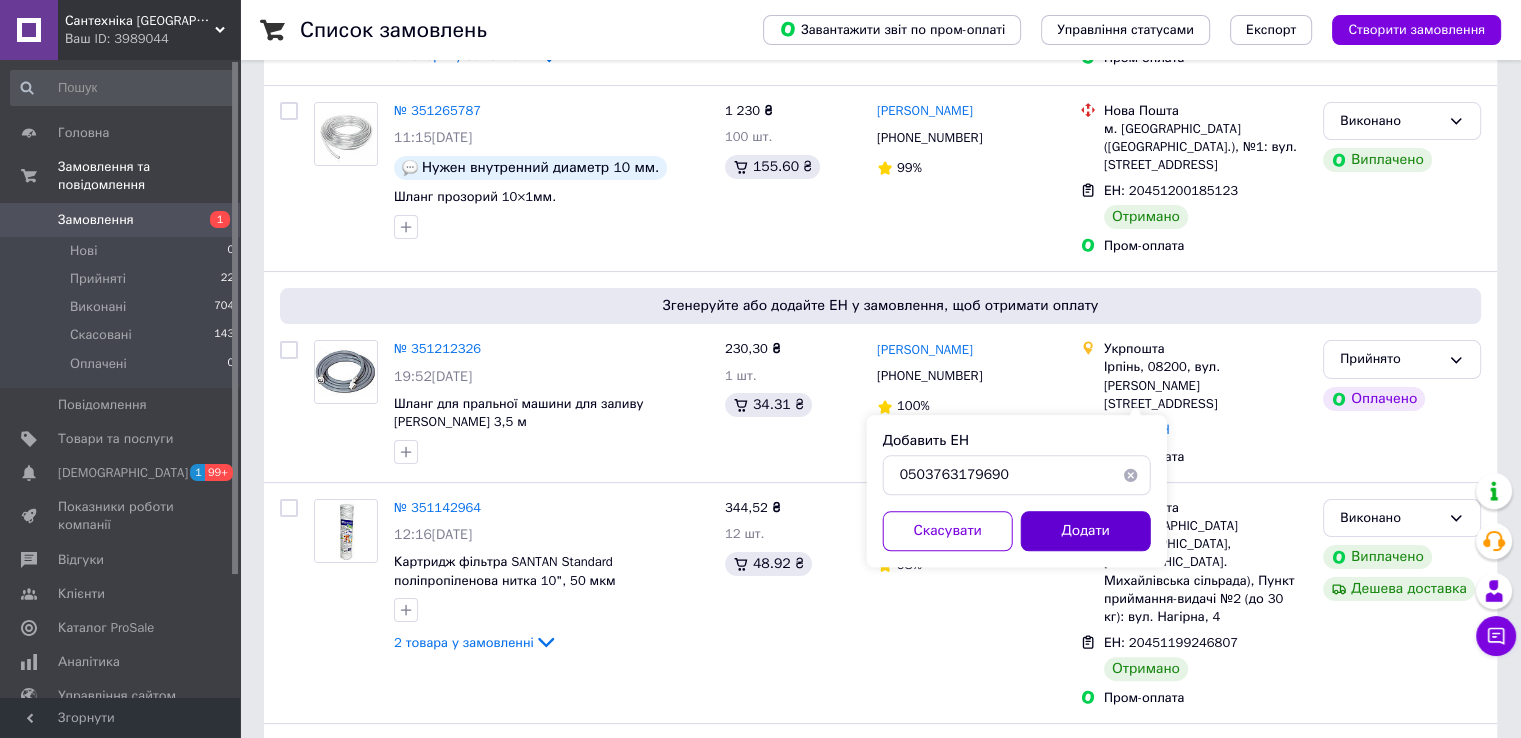 click on "Додати" at bounding box center [1086, 531] 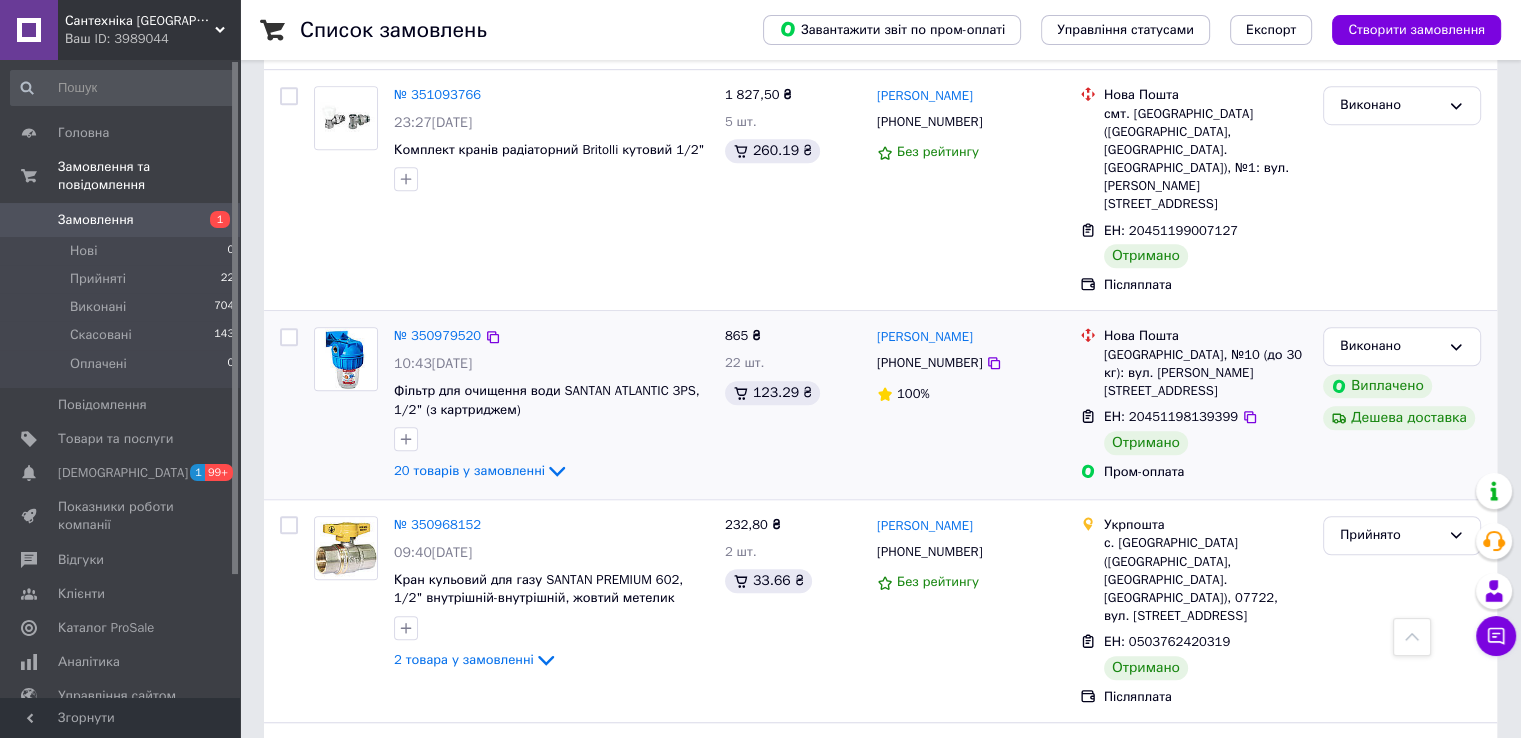 scroll, scrollTop: 1400, scrollLeft: 0, axis: vertical 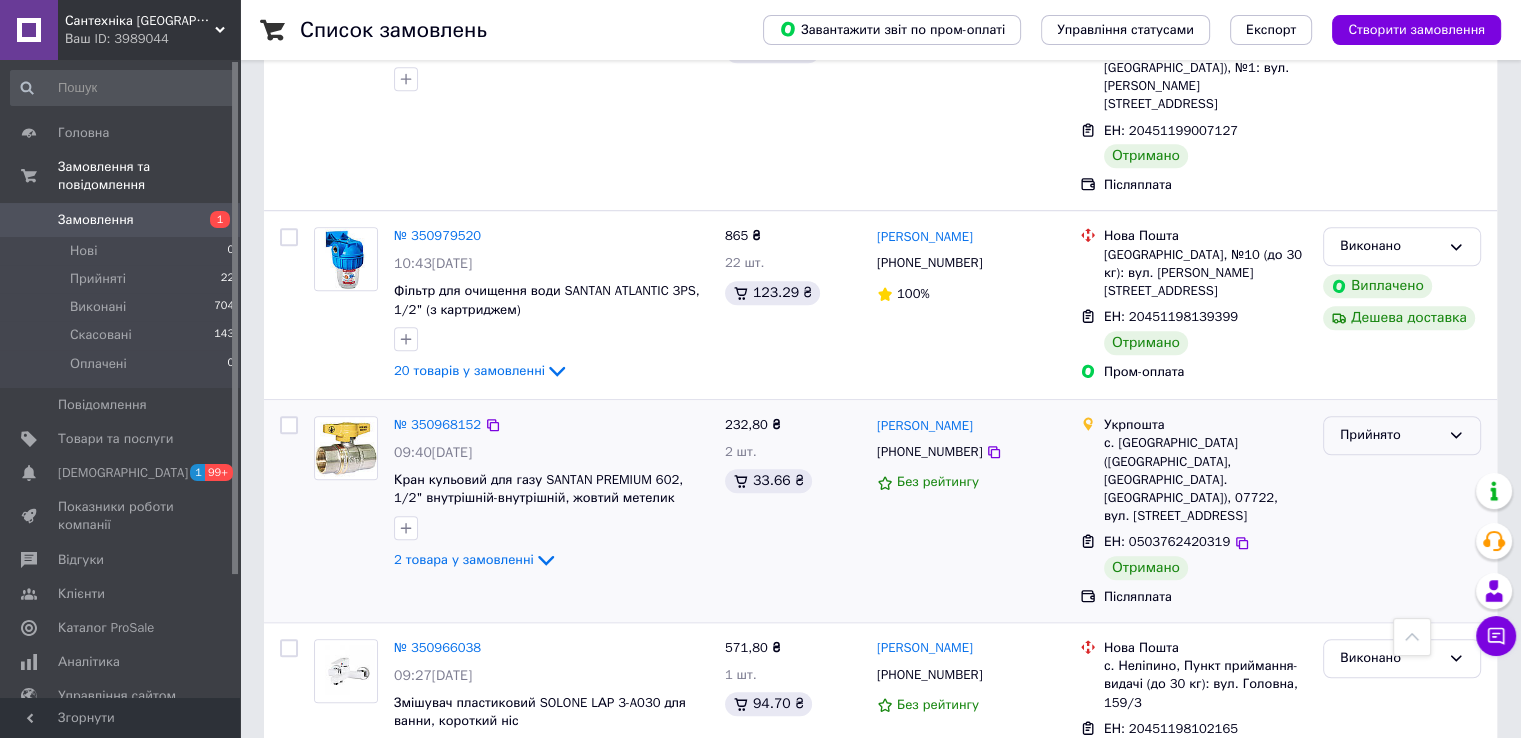 click on "Прийнято" at bounding box center (1402, 435) 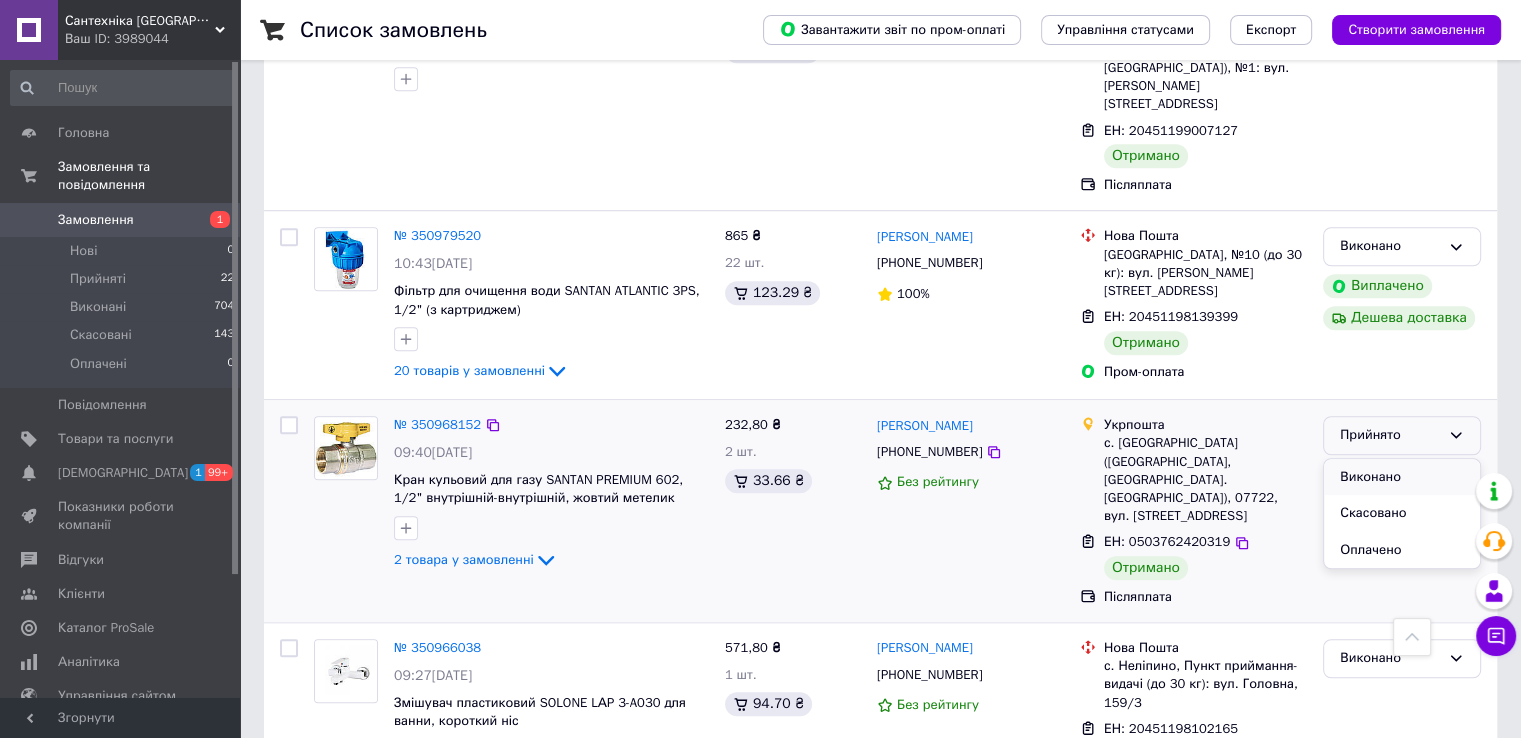click on "Виконано" at bounding box center (1402, 477) 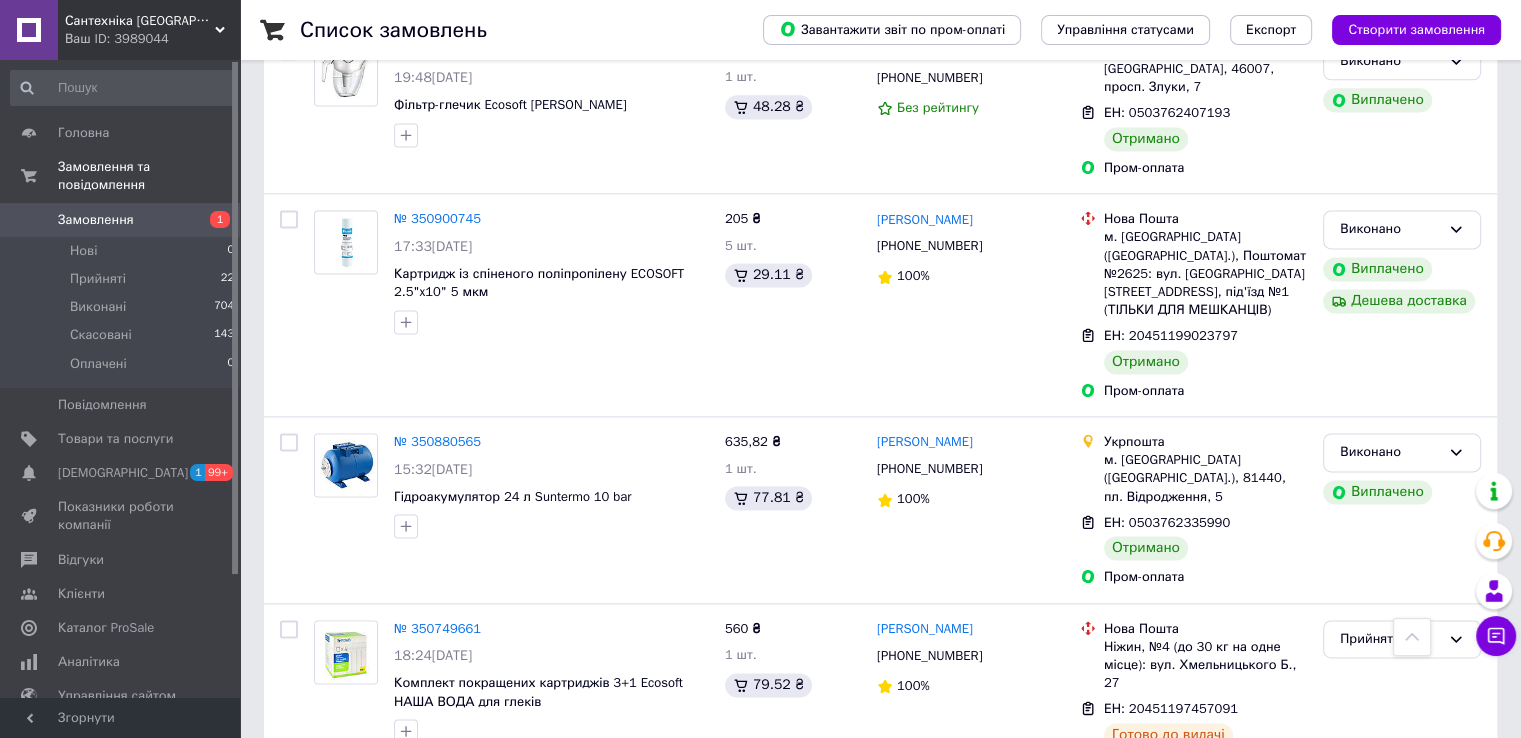 scroll, scrollTop: 2800, scrollLeft: 0, axis: vertical 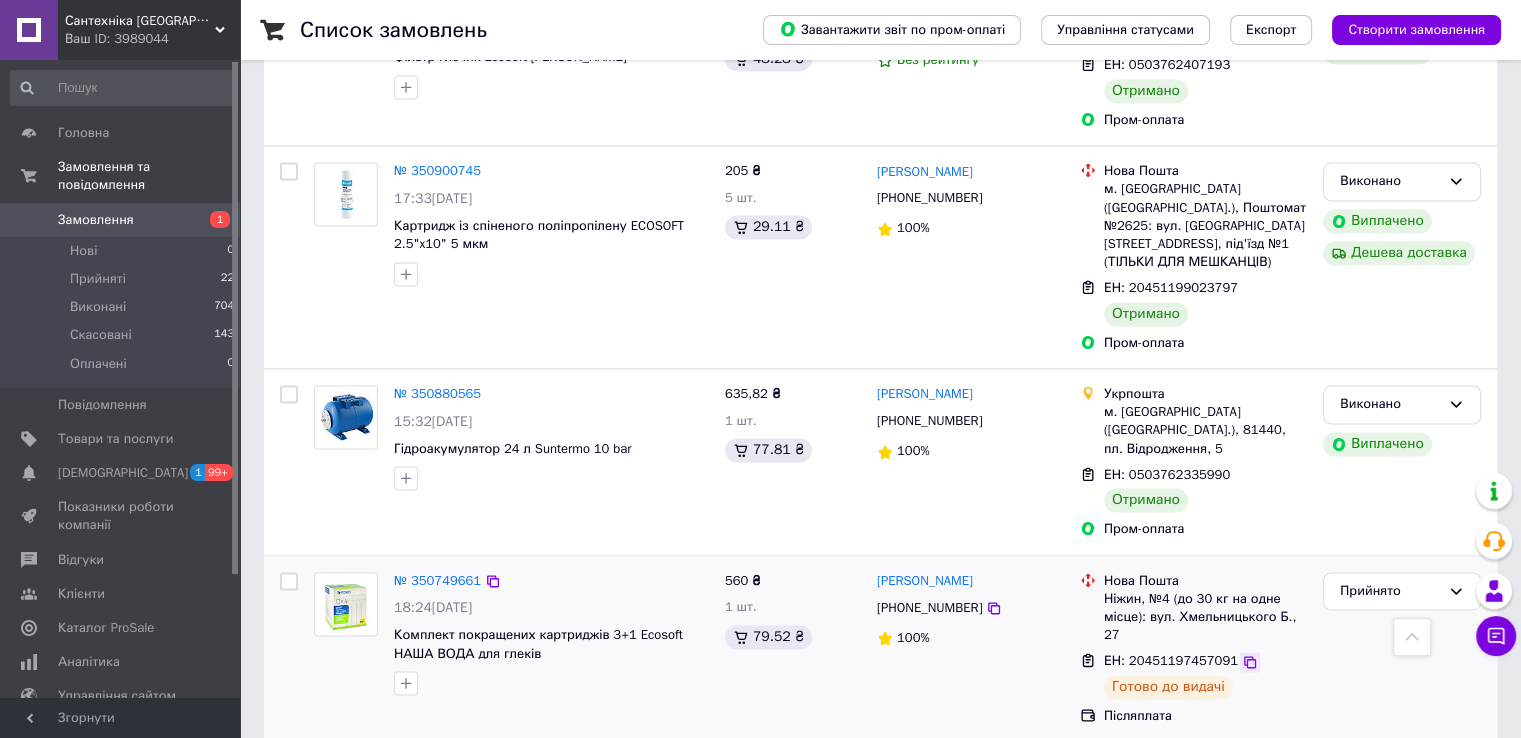 click 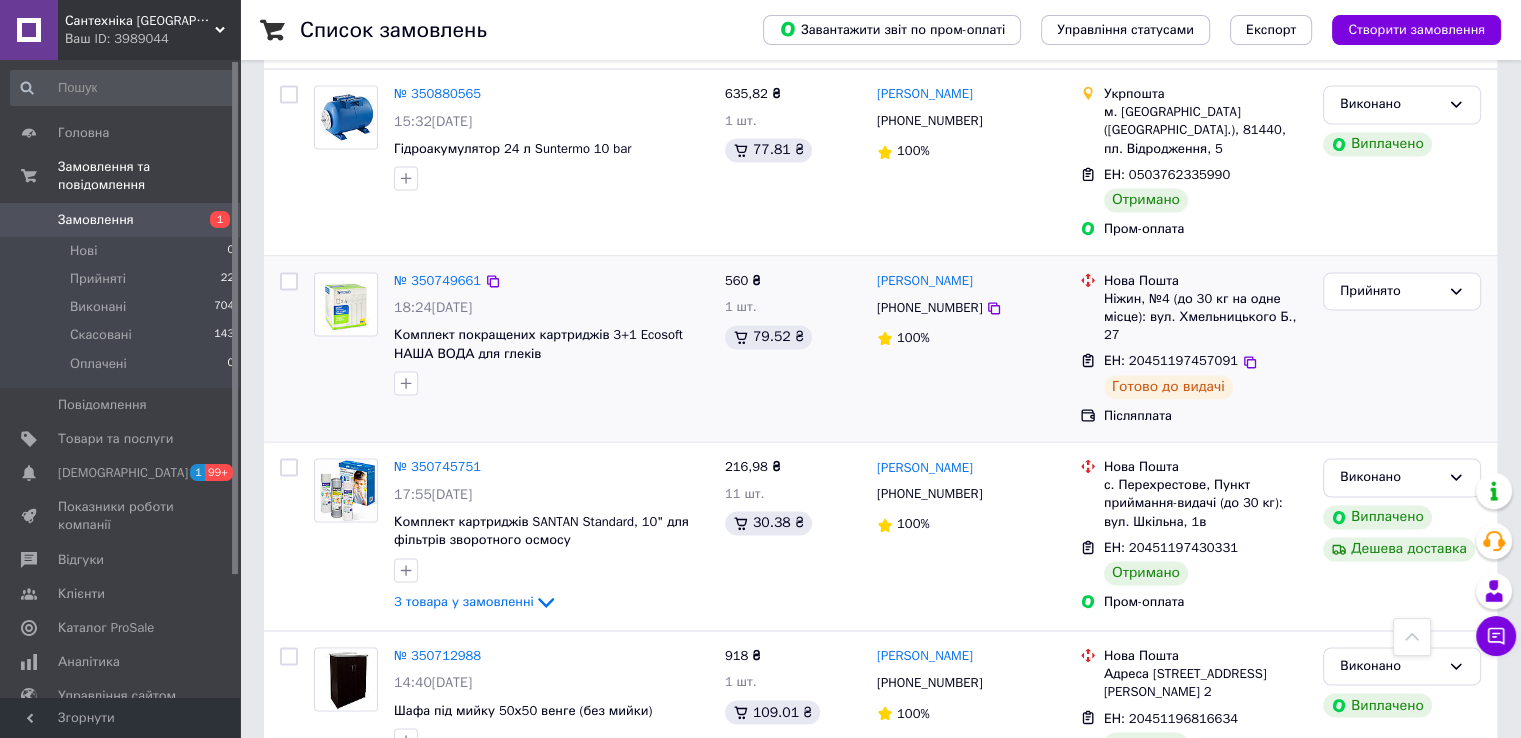 scroll, scrollTop: 3160, scrollLeft: 0, axis: vertical 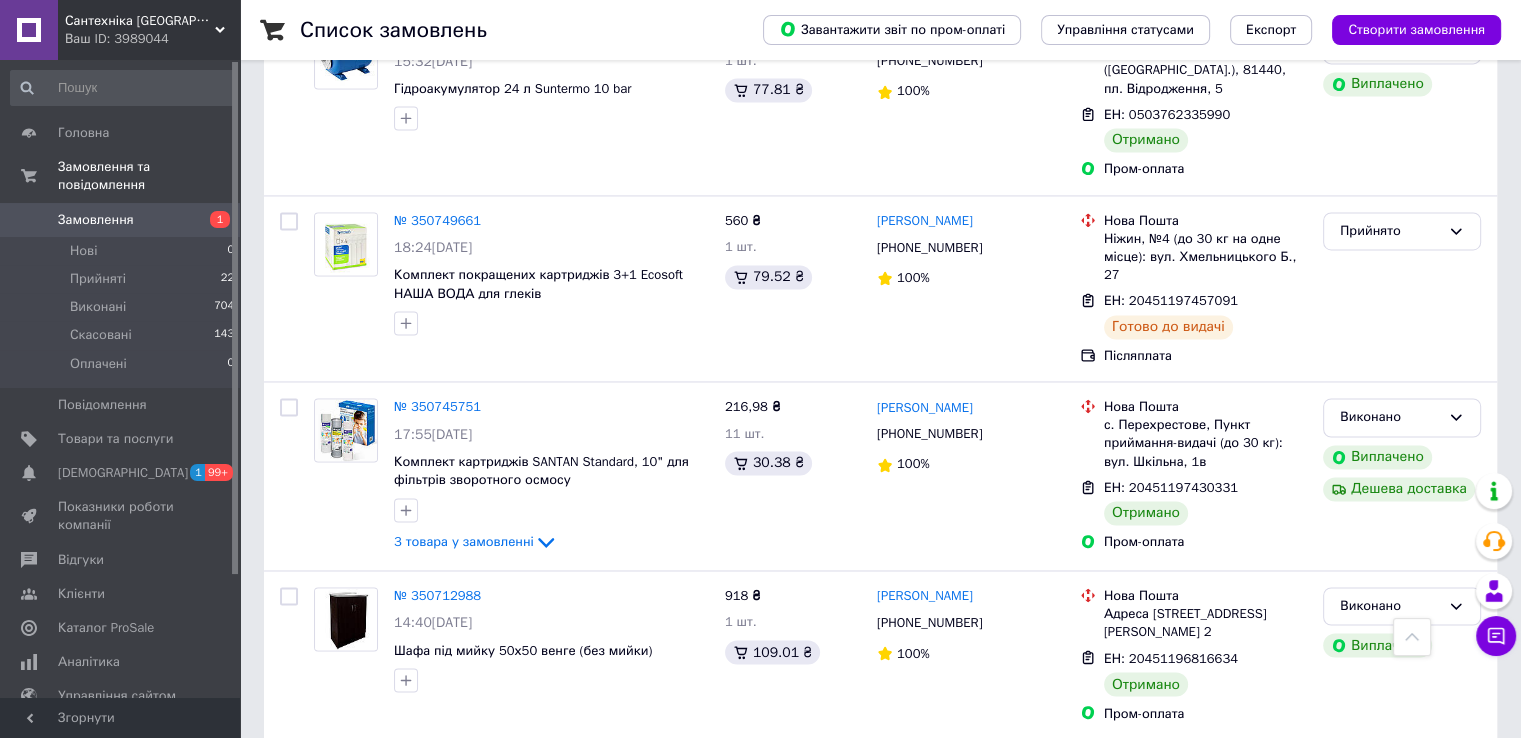 click on "3" at bounding box center [494, 921] 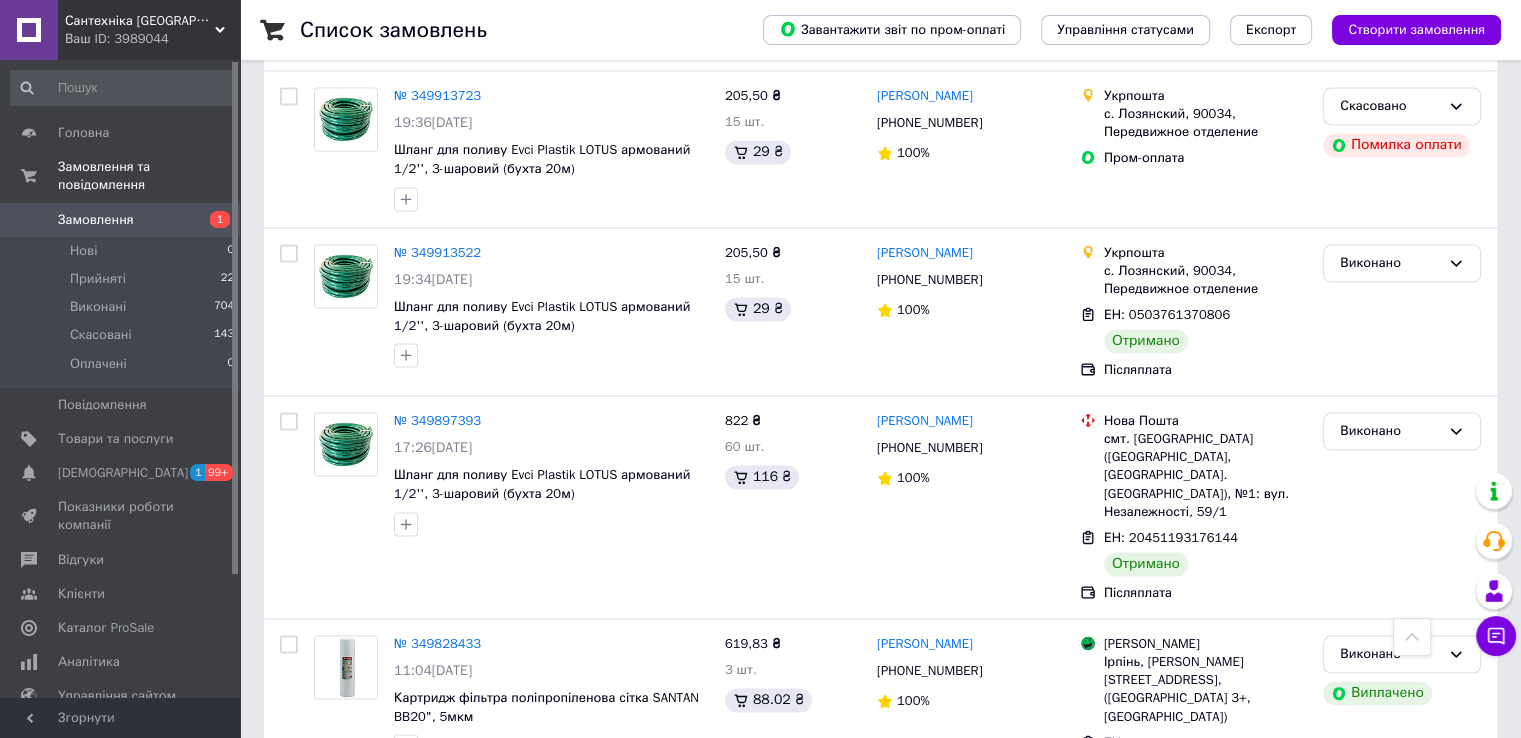 scroll, scrollTop: 3046, scrollLeft: 0, axis: vertical 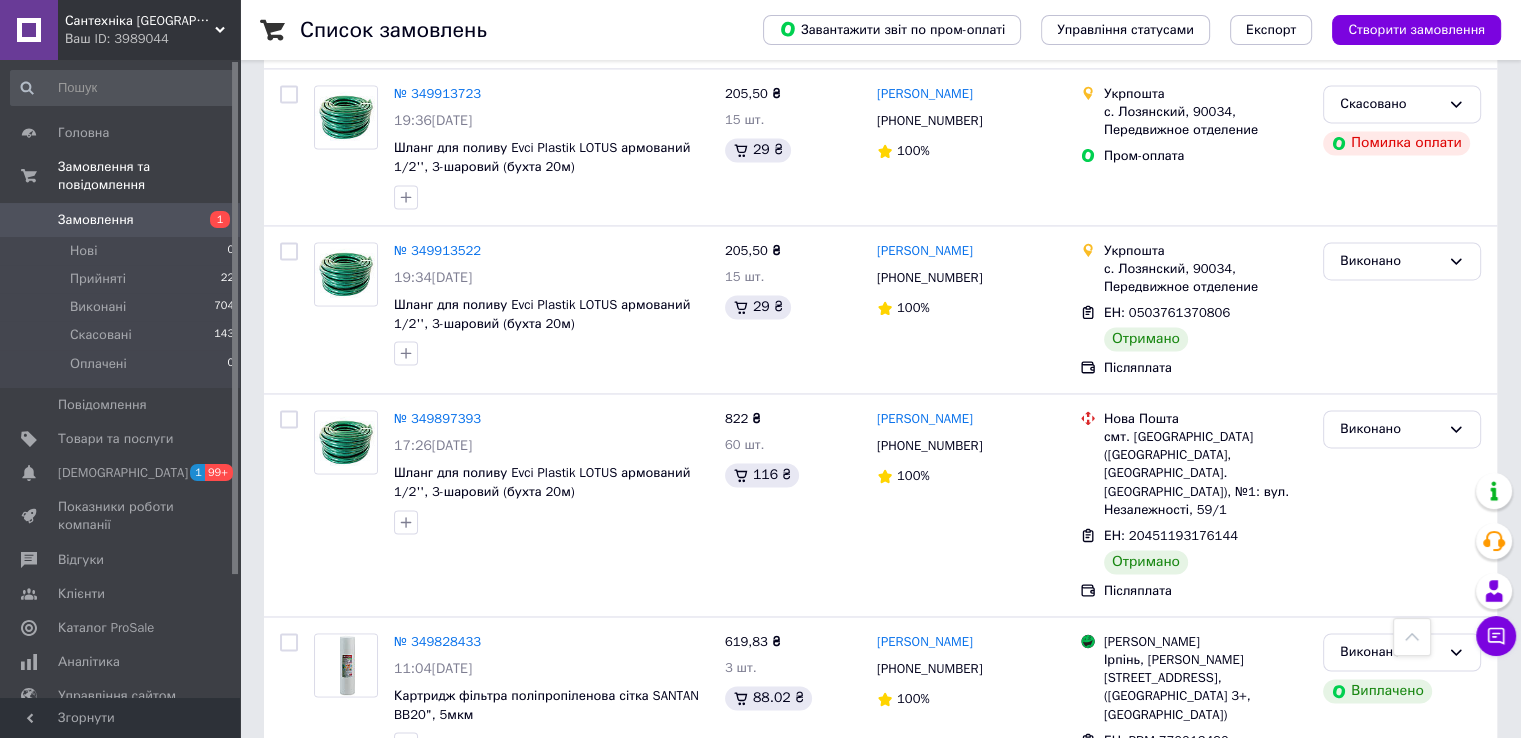 click on "1" at bounding box center [404, 865] 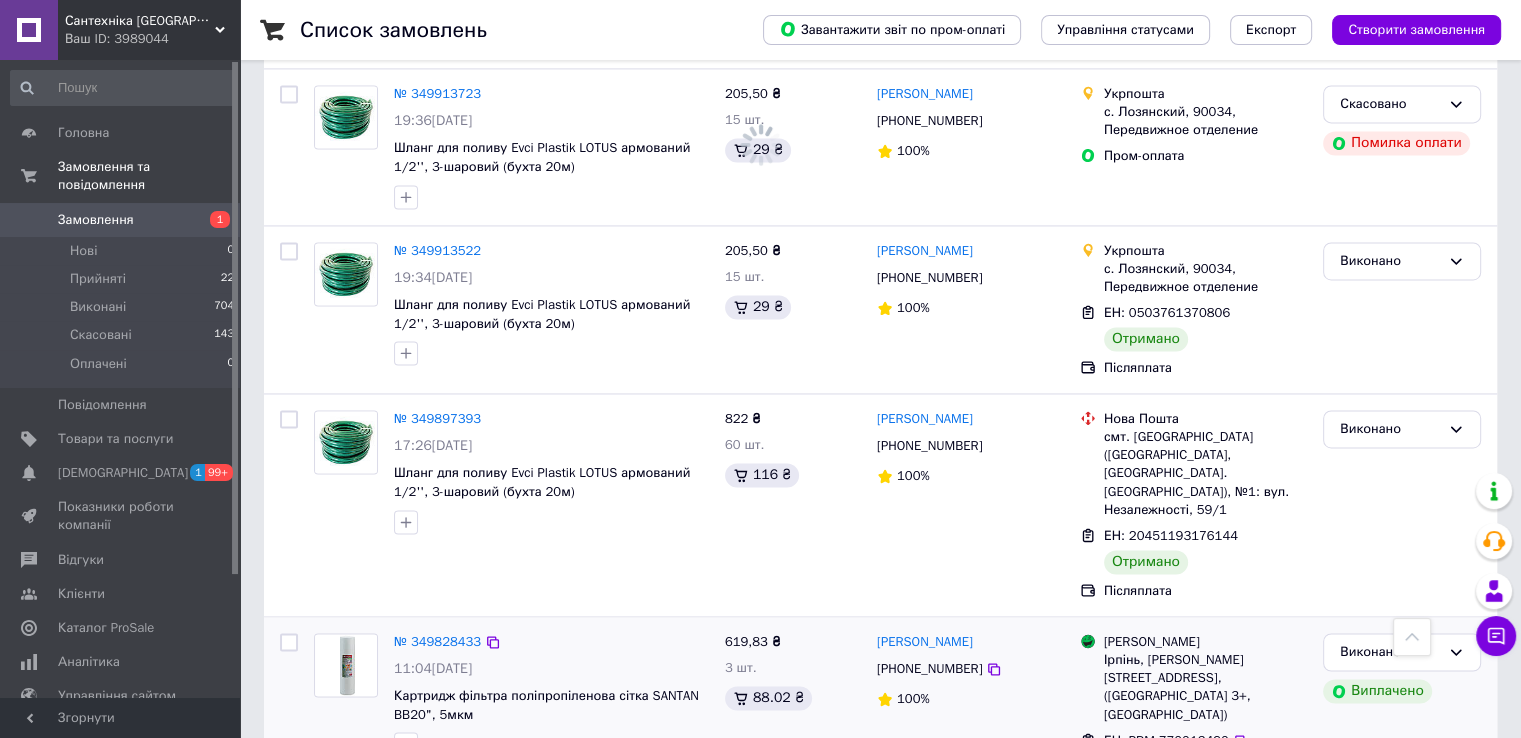 scroll, scrollTop: 0, scrollLeft: 0, axis: both 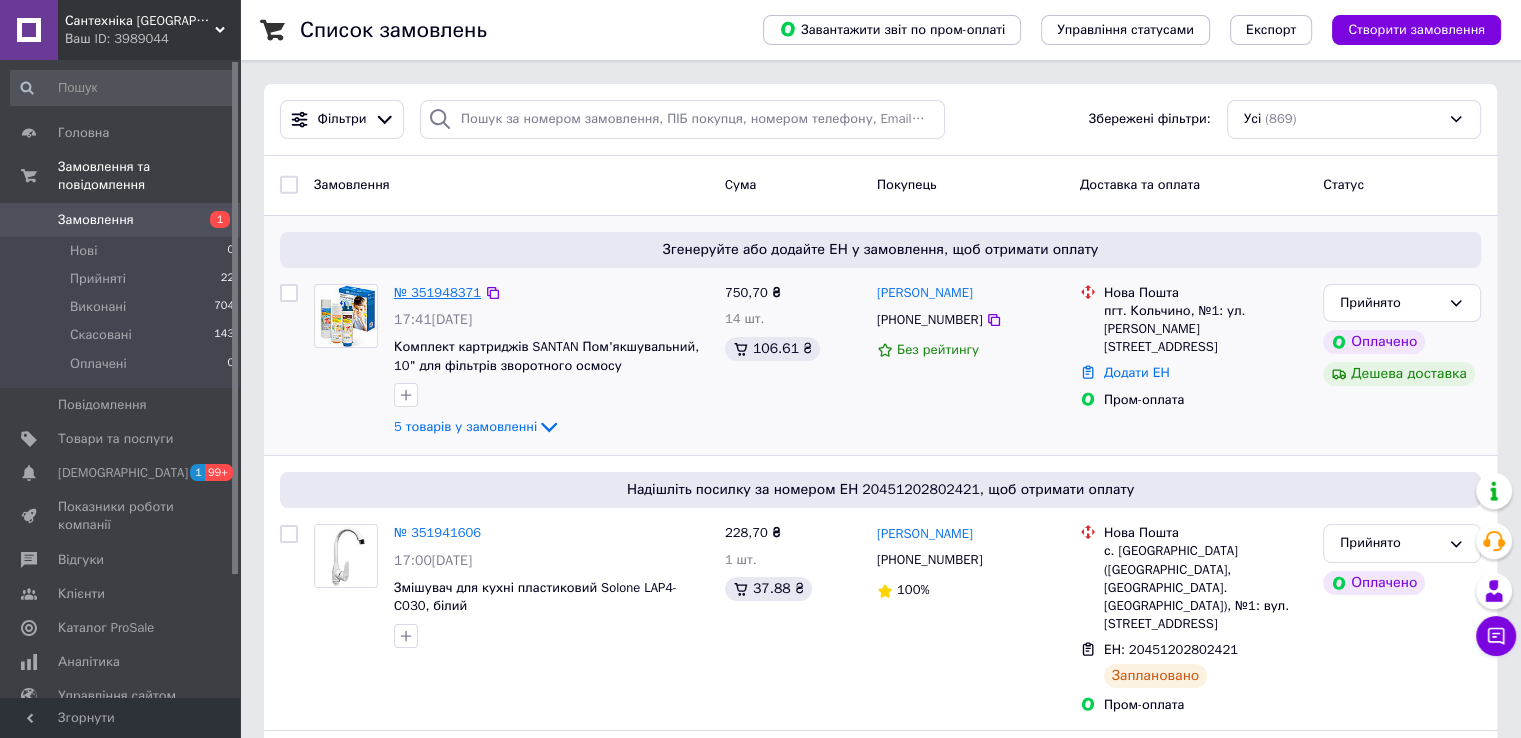 click on "№ 351948371" at bounding box center [437, 292] 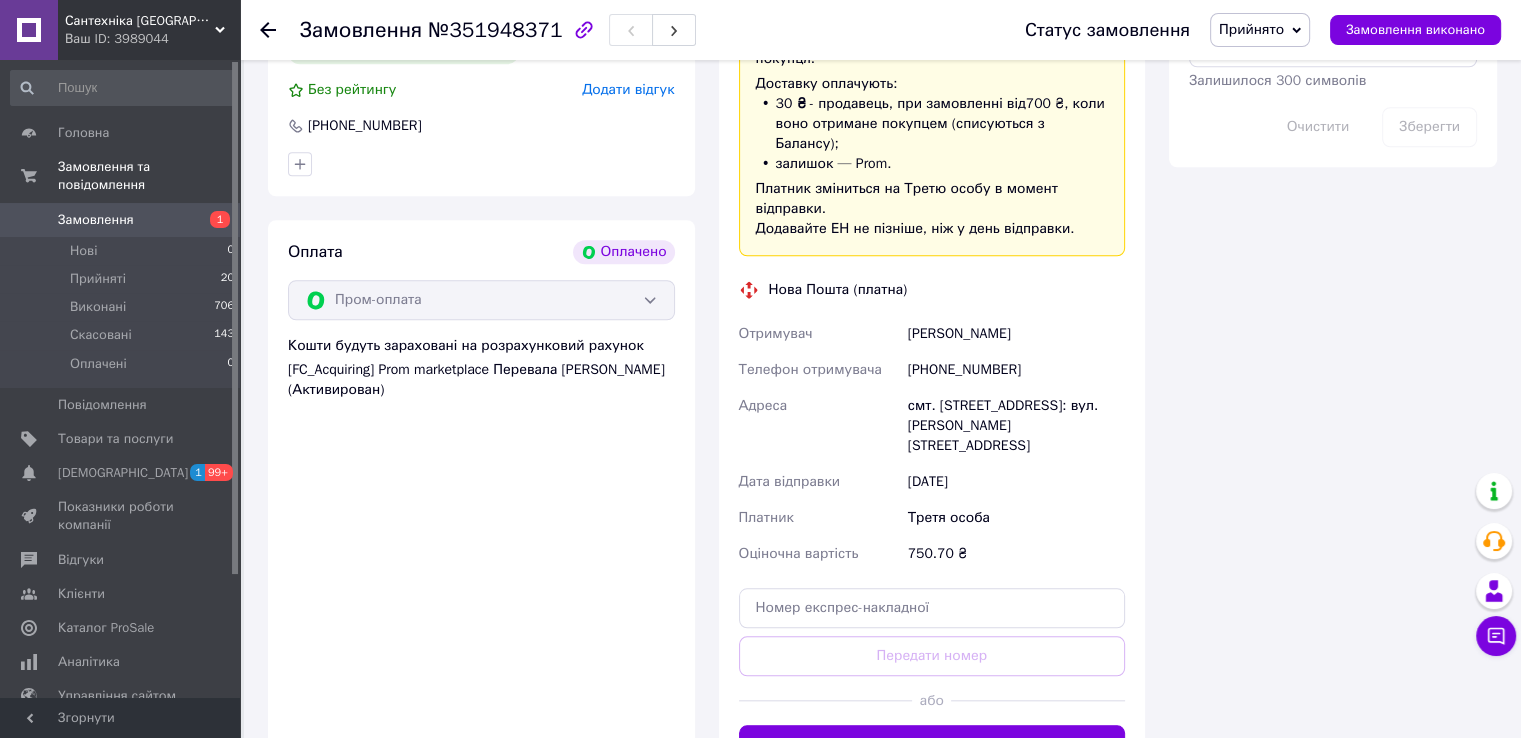 scroll, scrollTop: 1800, scrollLeft: 0, axis: vertical 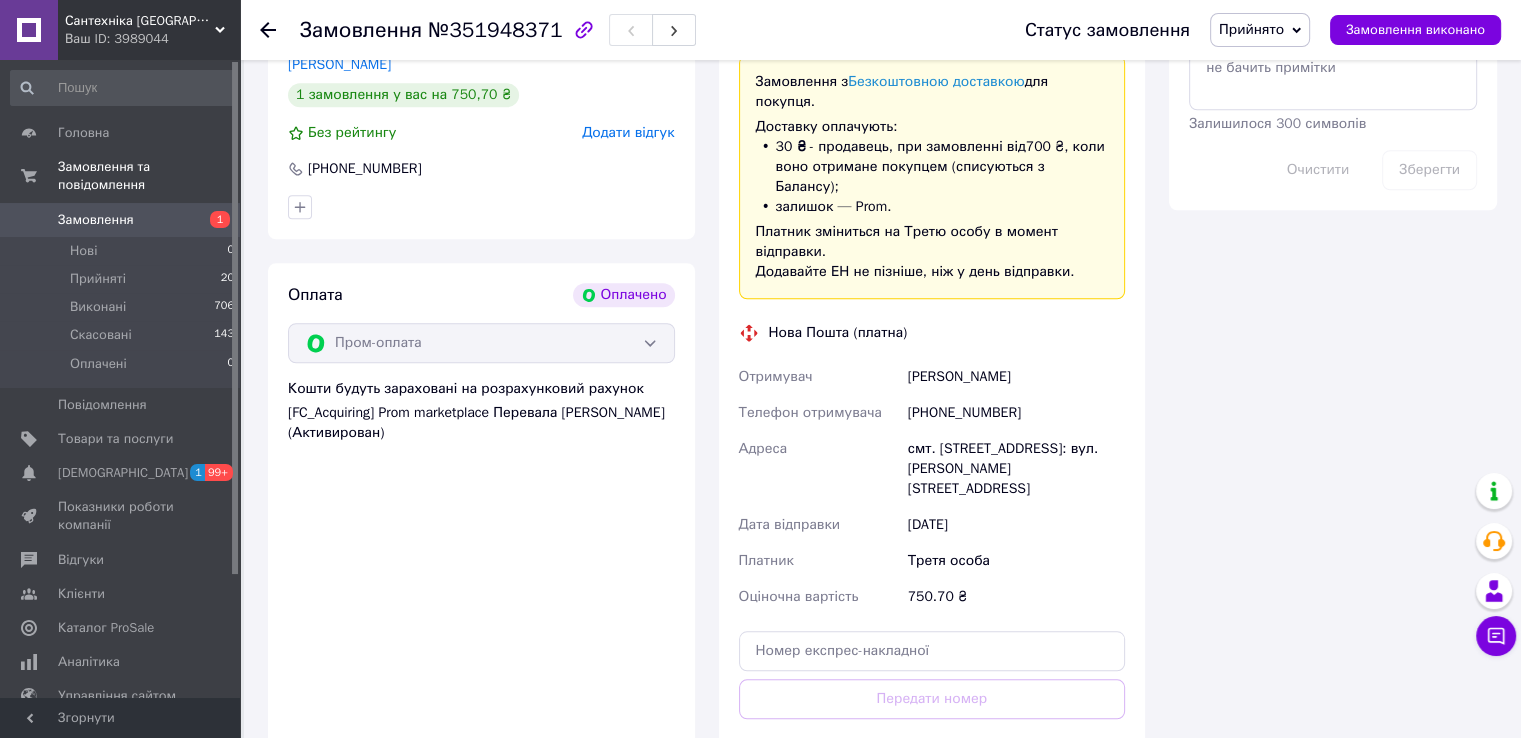 click 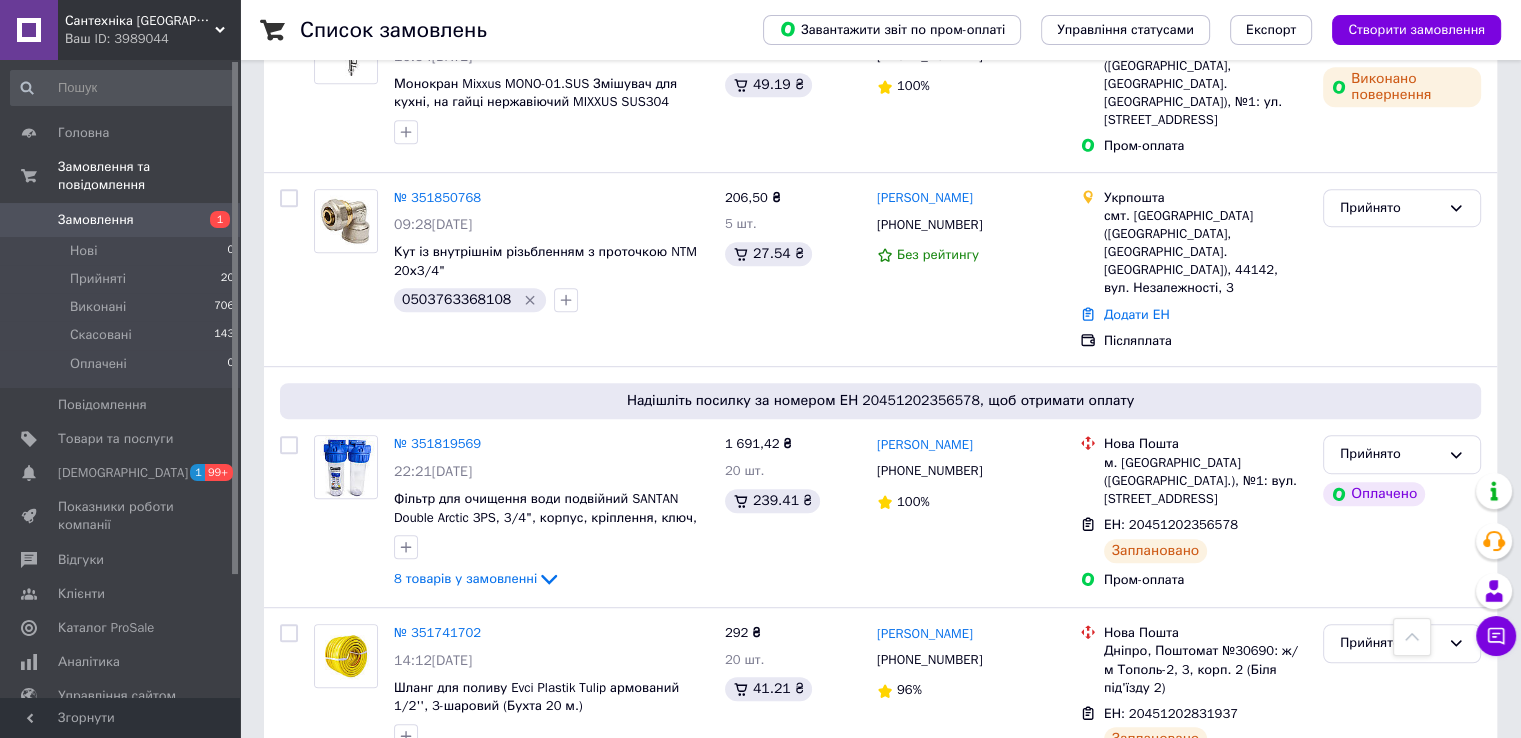 scroll, scrollTop: 1200, scrollLeft: 0, axis: vertical 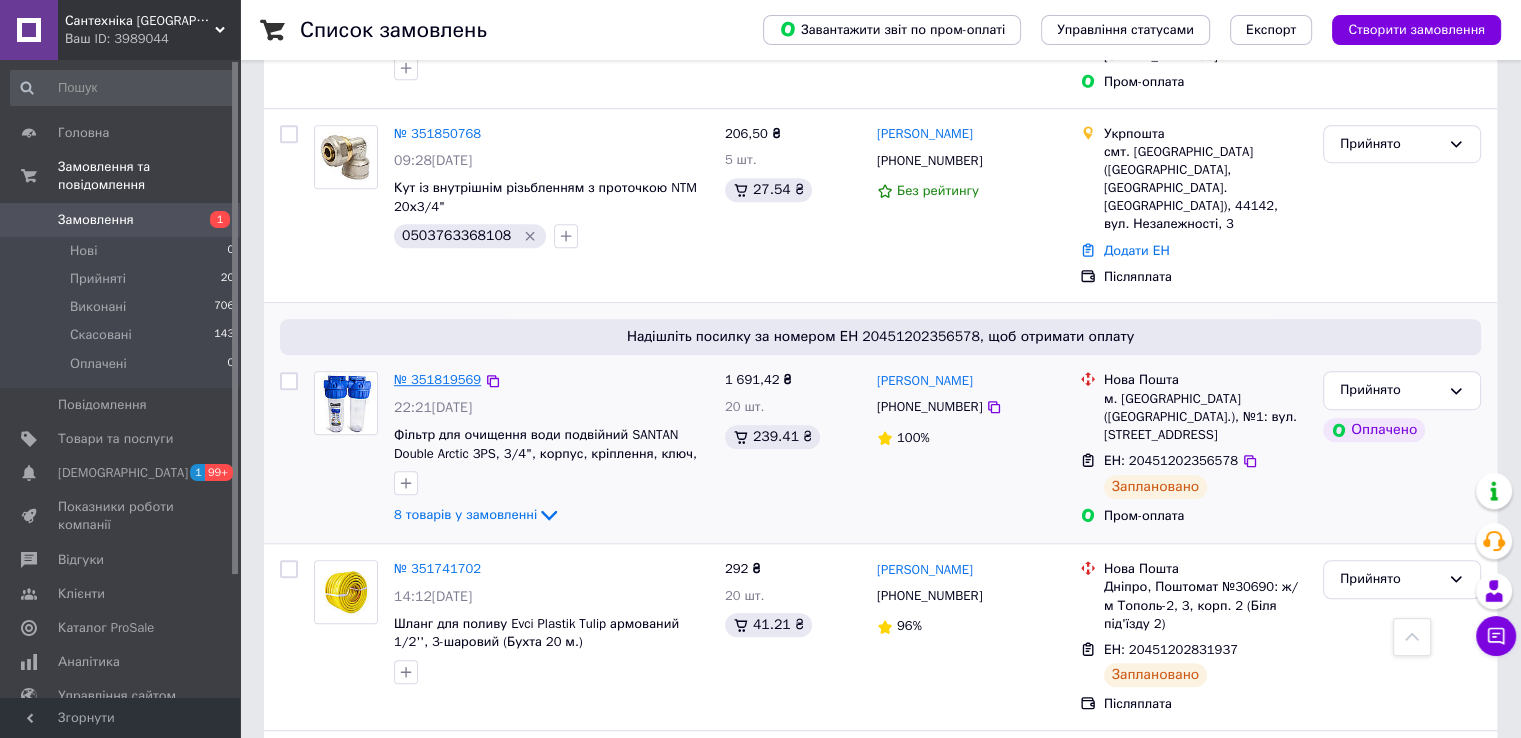 click on "№ 351819569" at bounding box center (437, 379) 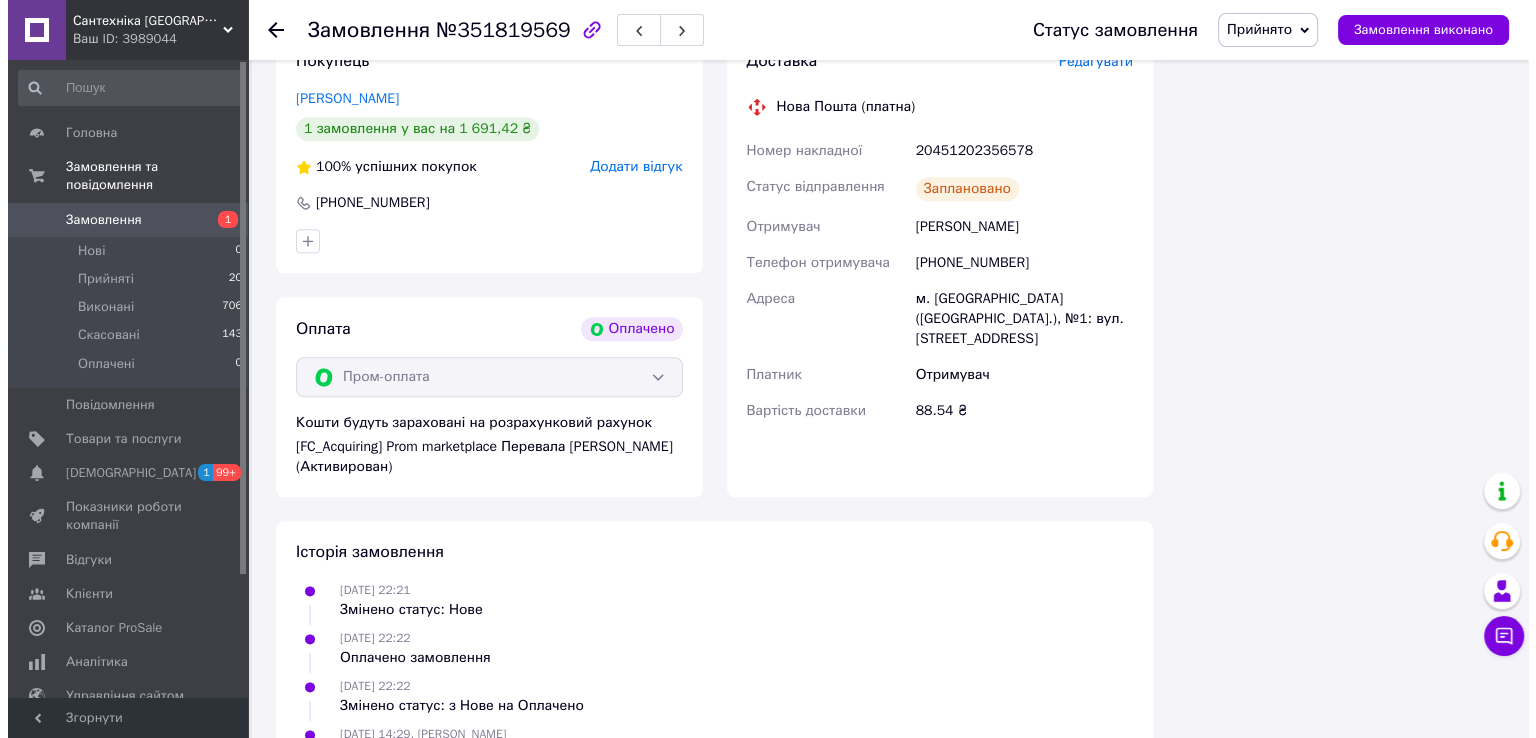 scroll, scrollTop: 2100, scrollLeft: 0, axis: vertical 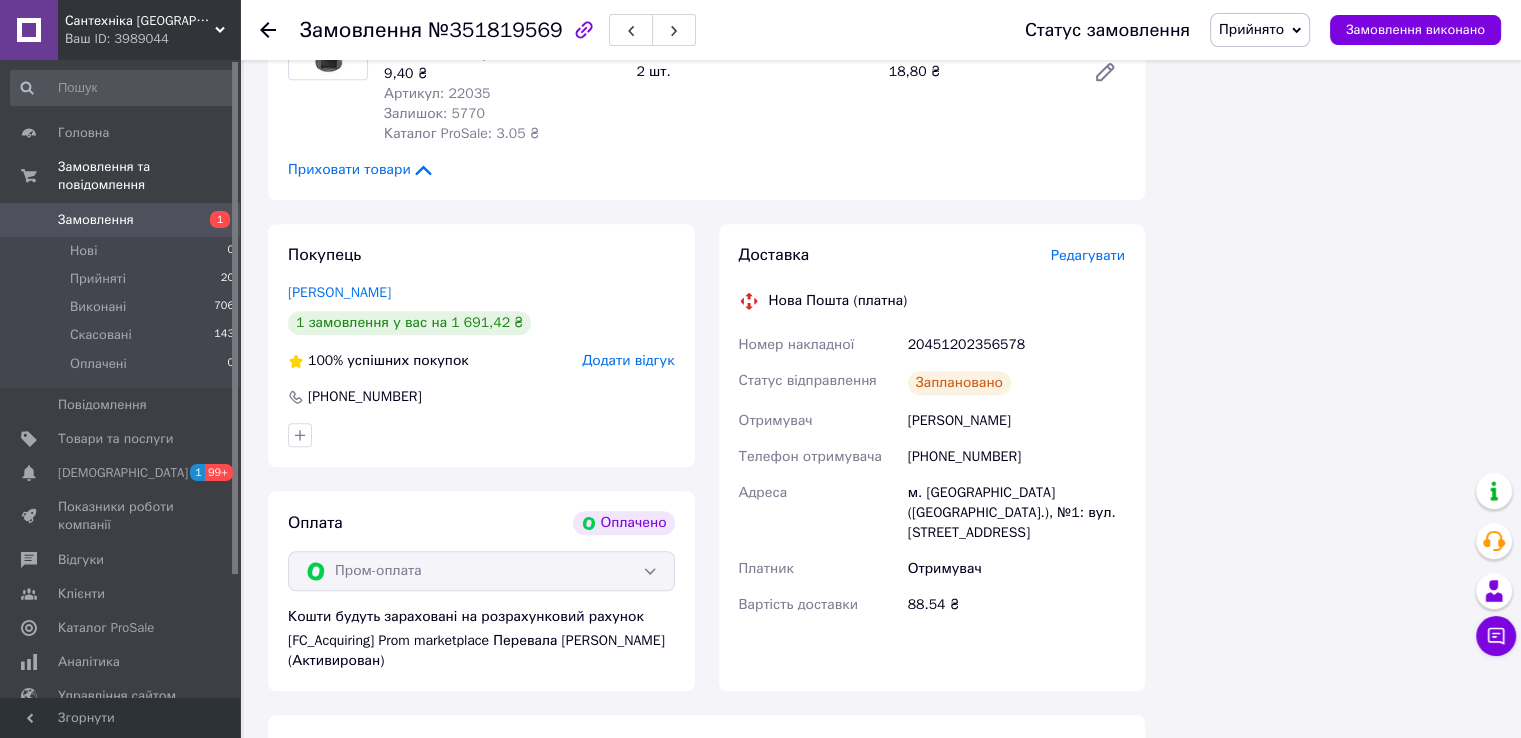 click on "Редагувати" at bounding box center [1088, 255] 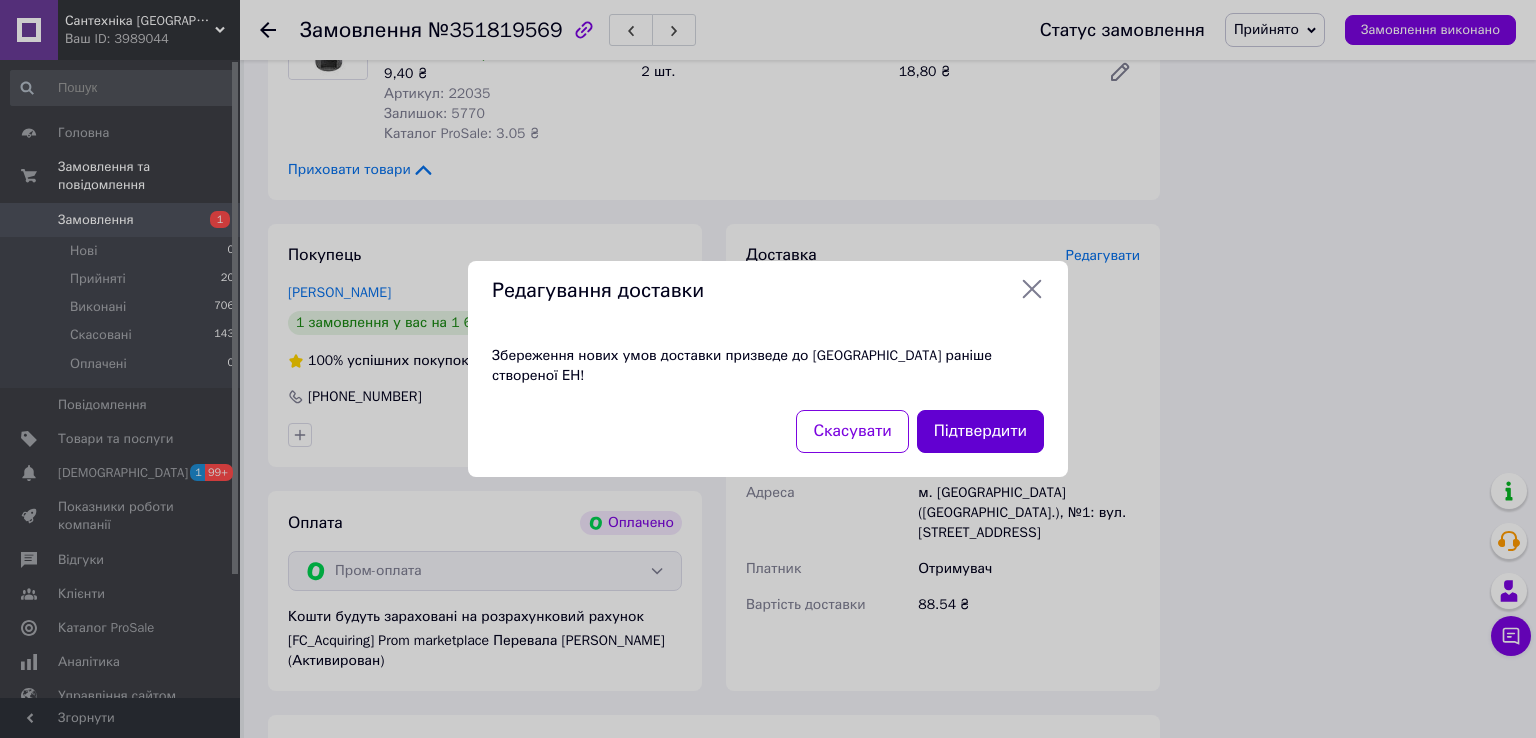 click on "Підтвердити" at bounding box center [980, 431] 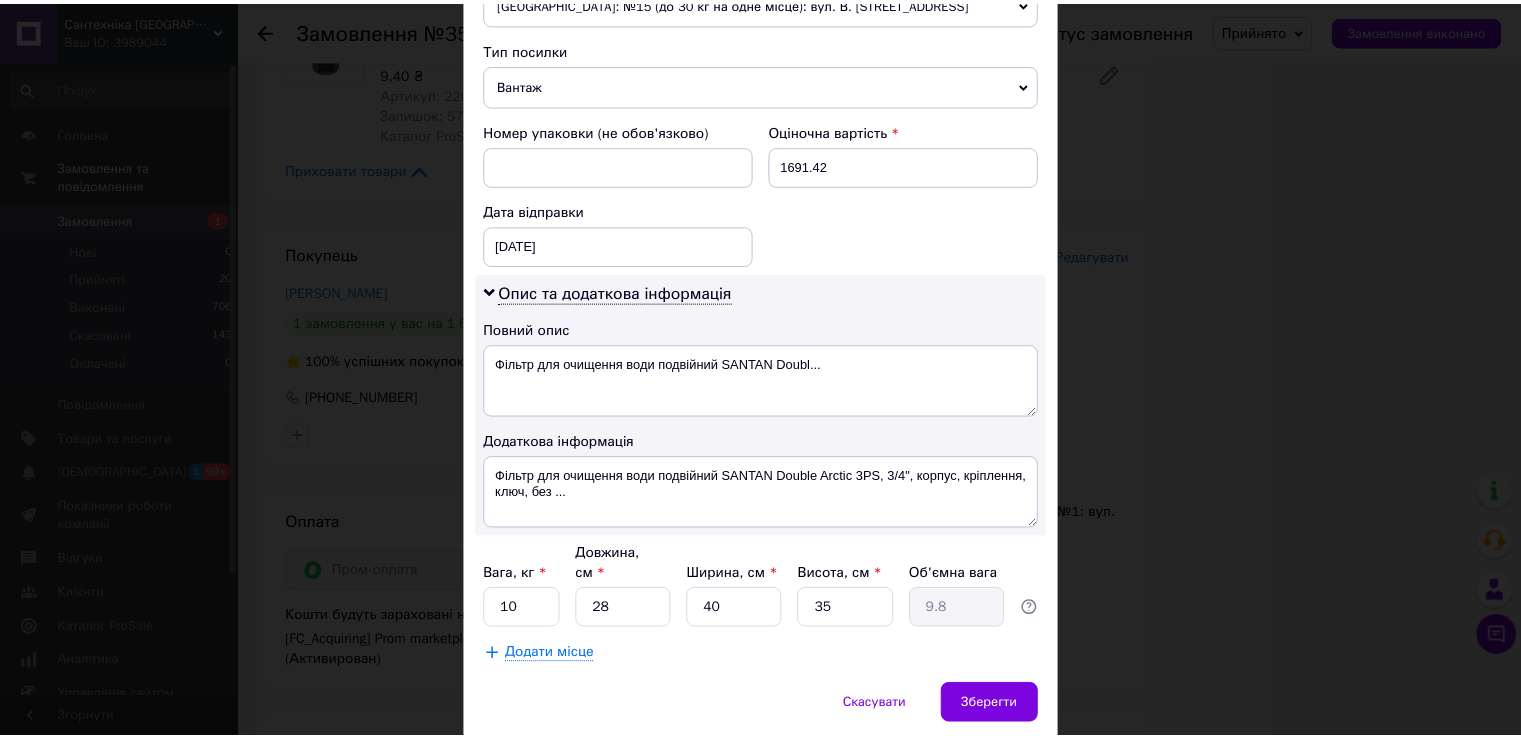 scroll, scrollTop: 800, scrollLeft: 0, axis: vertical 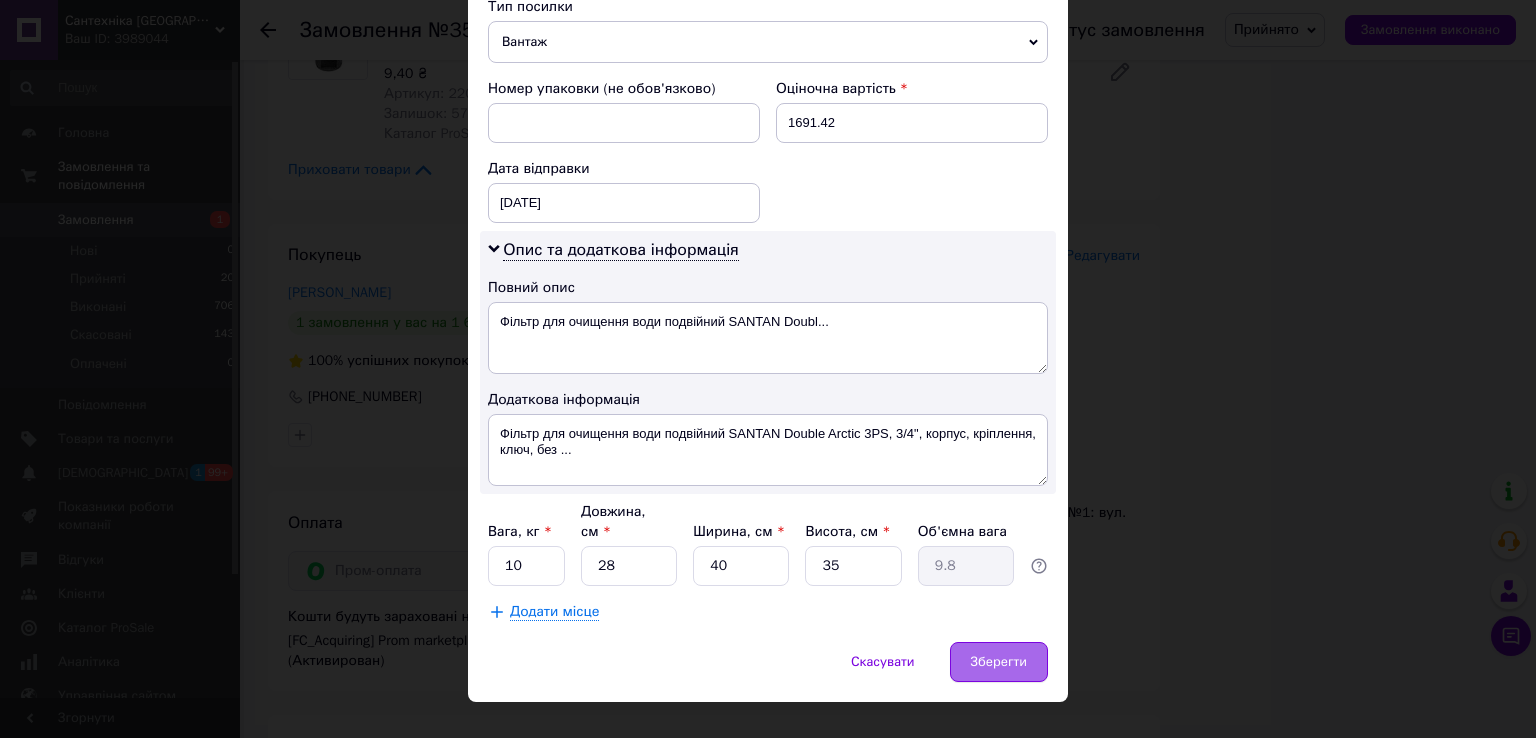 click on "Зберегти" at bounding box center (999, 662) 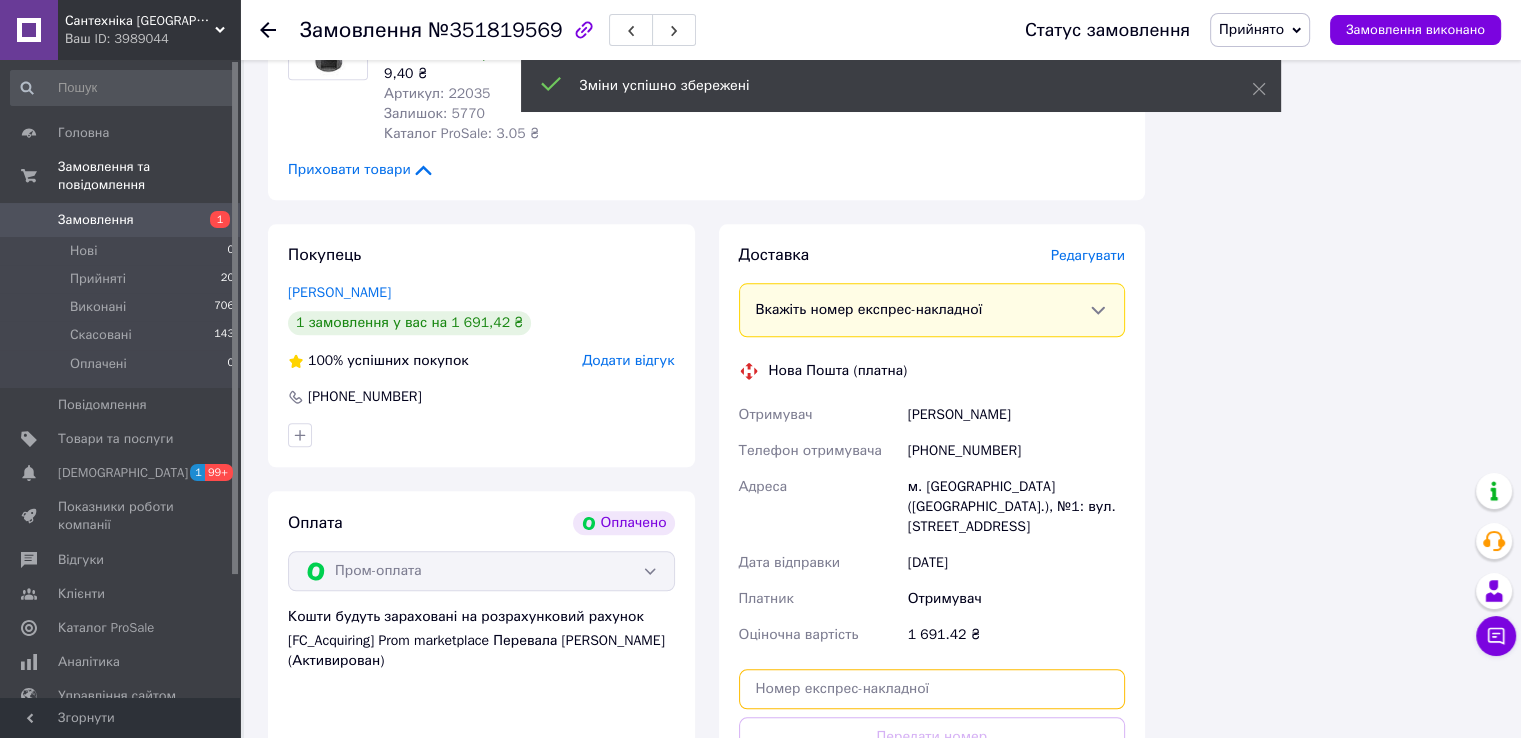click at bounding box center (932, 689) 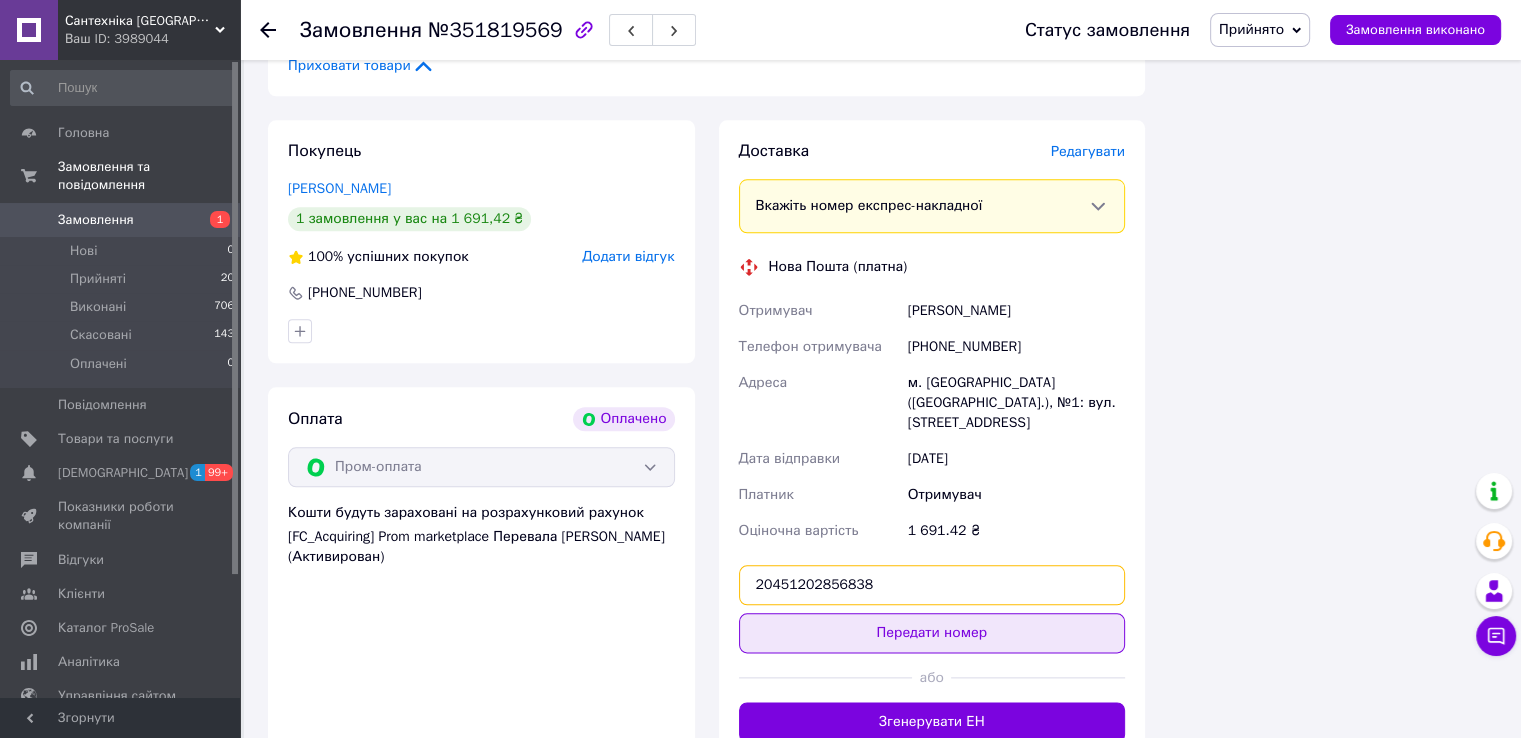 scroll, scrollTop: 2400, scrollLeft: 0, axis: vertical 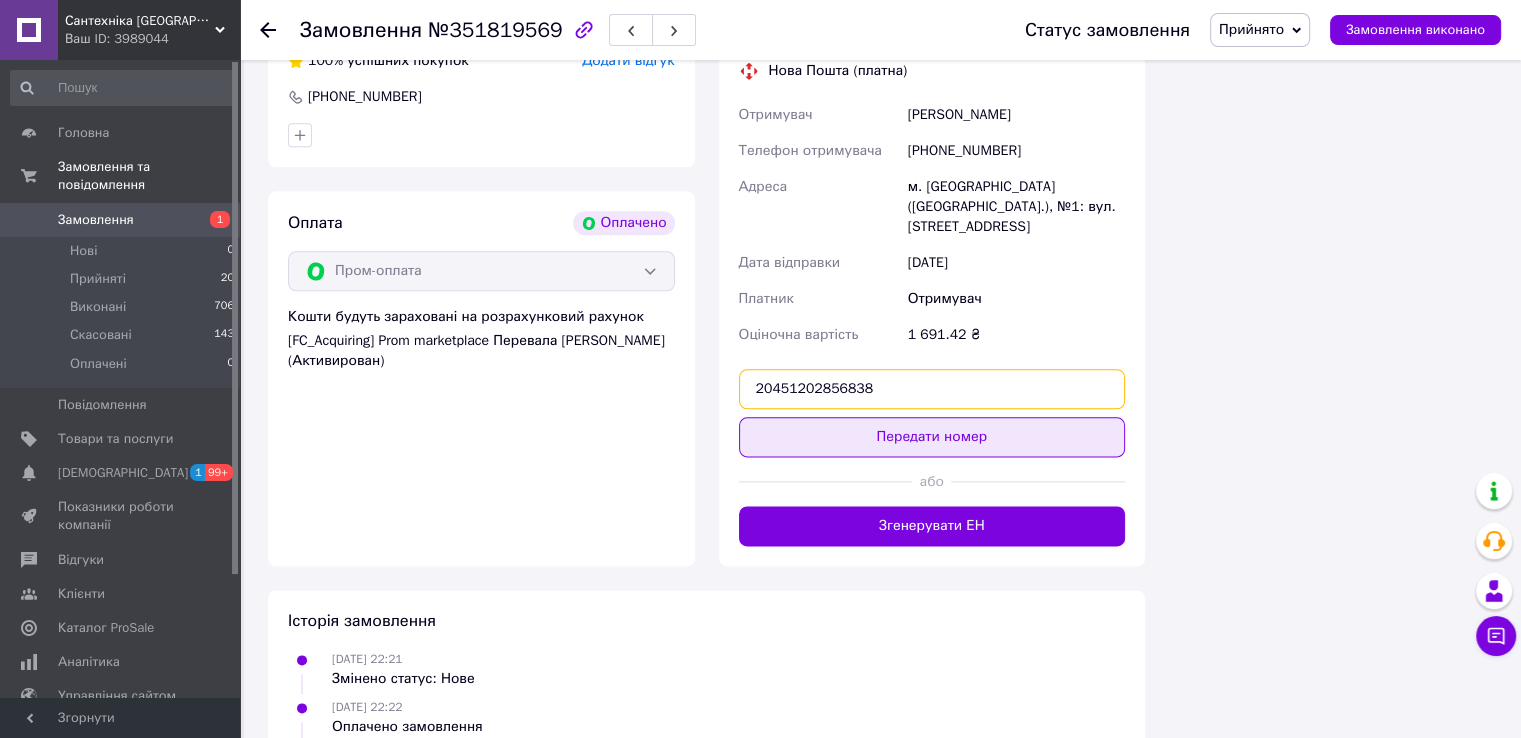 type on "20451202856838" 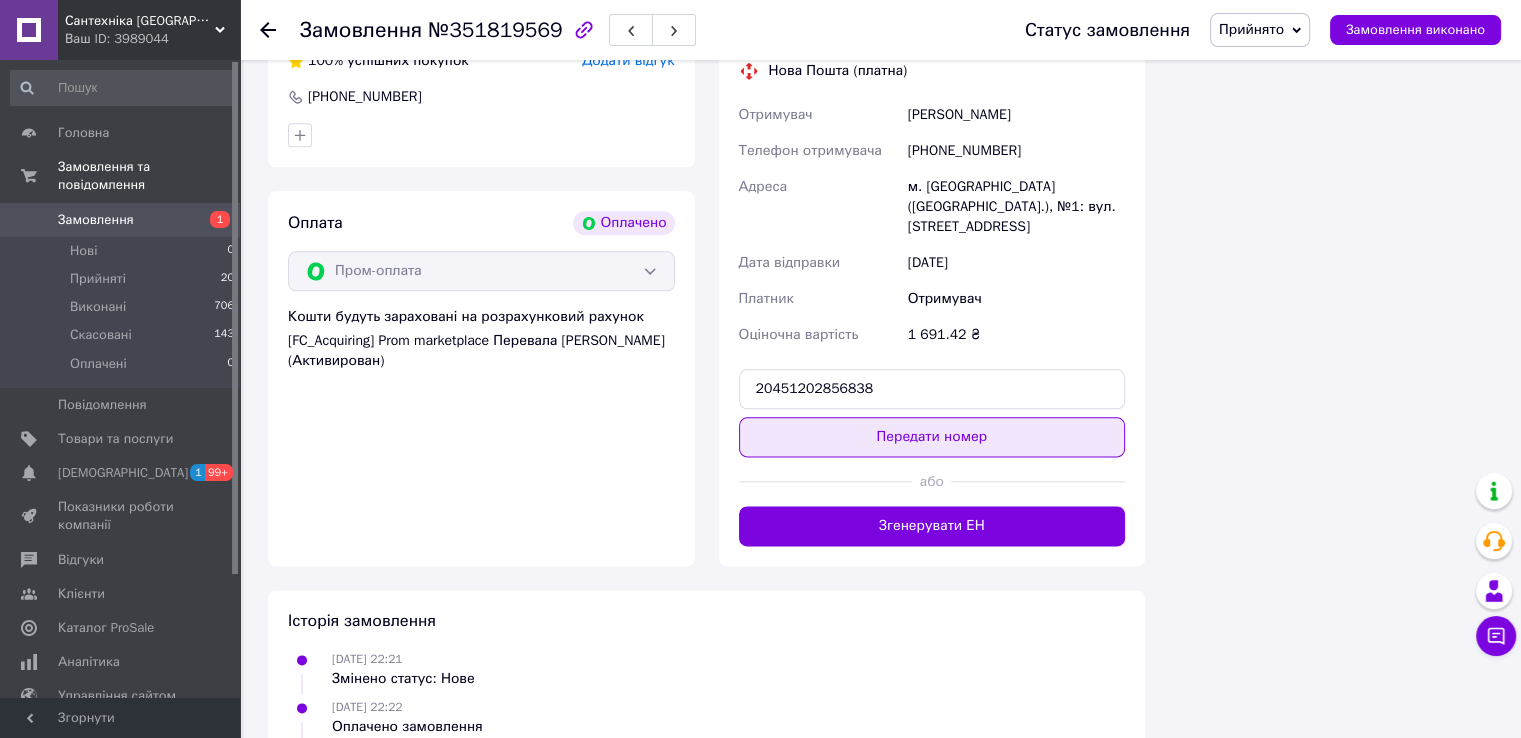 click on "Передати номер" at bounding box center [932, 437] 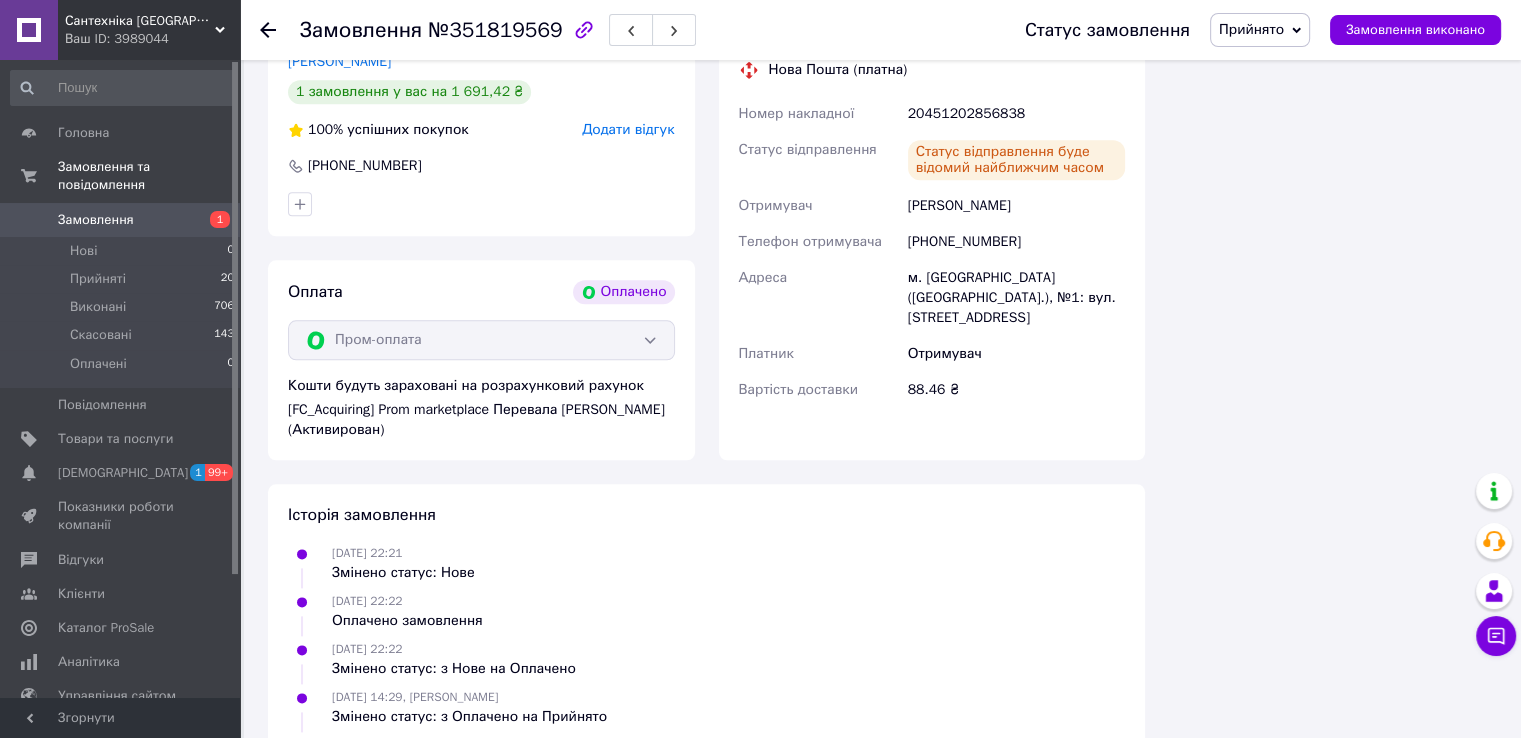 scroll, scrollTop: 2200, scrollLeft: 0, axis: vertical 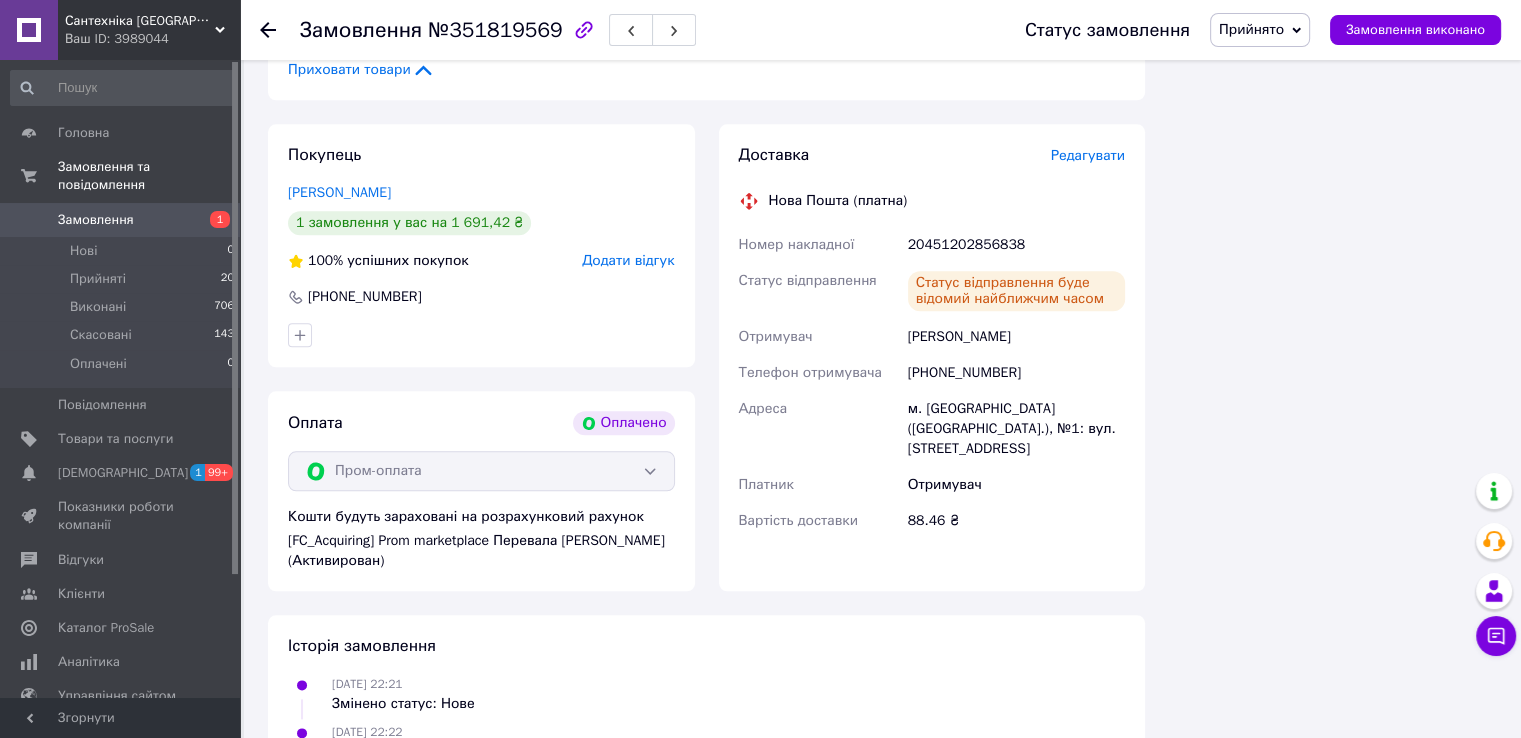 click 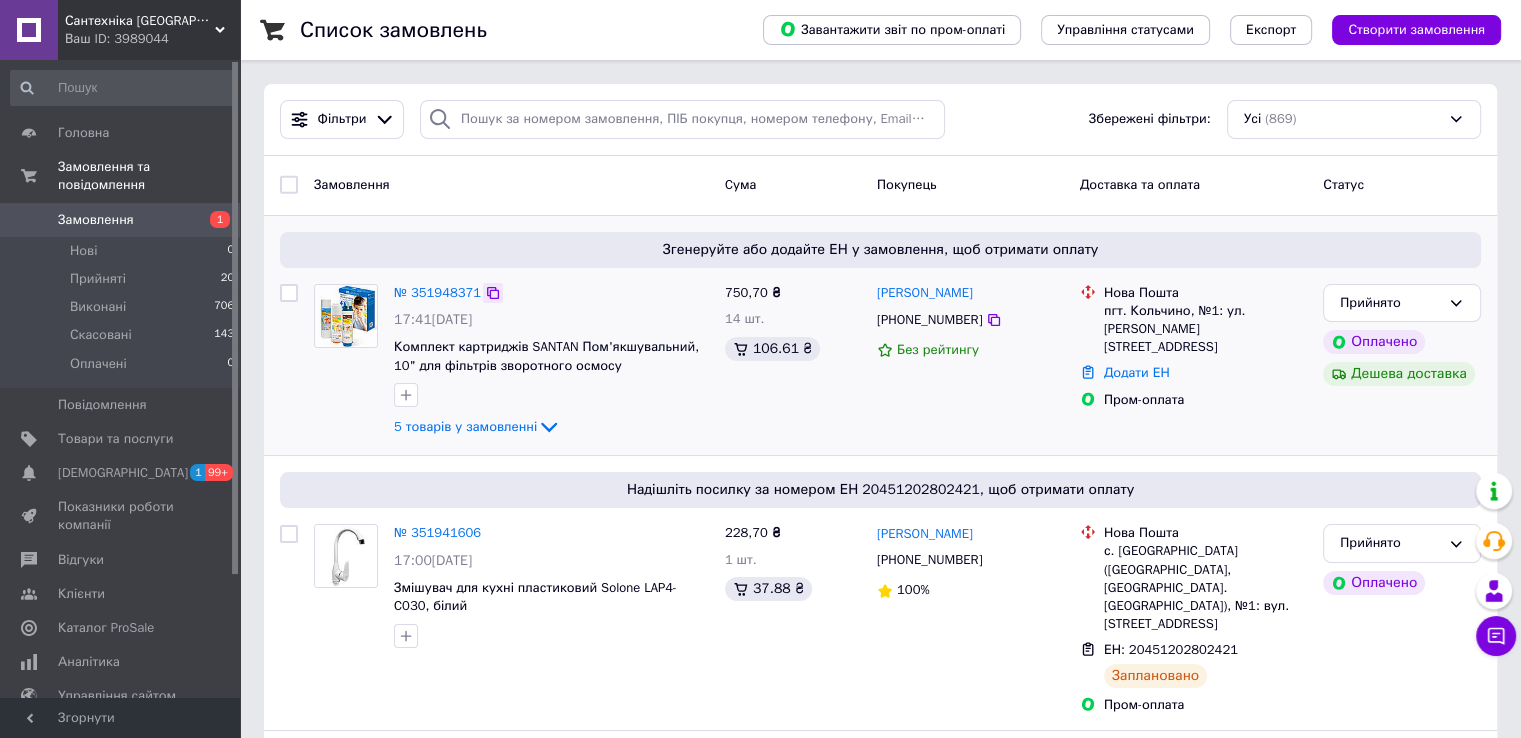 click 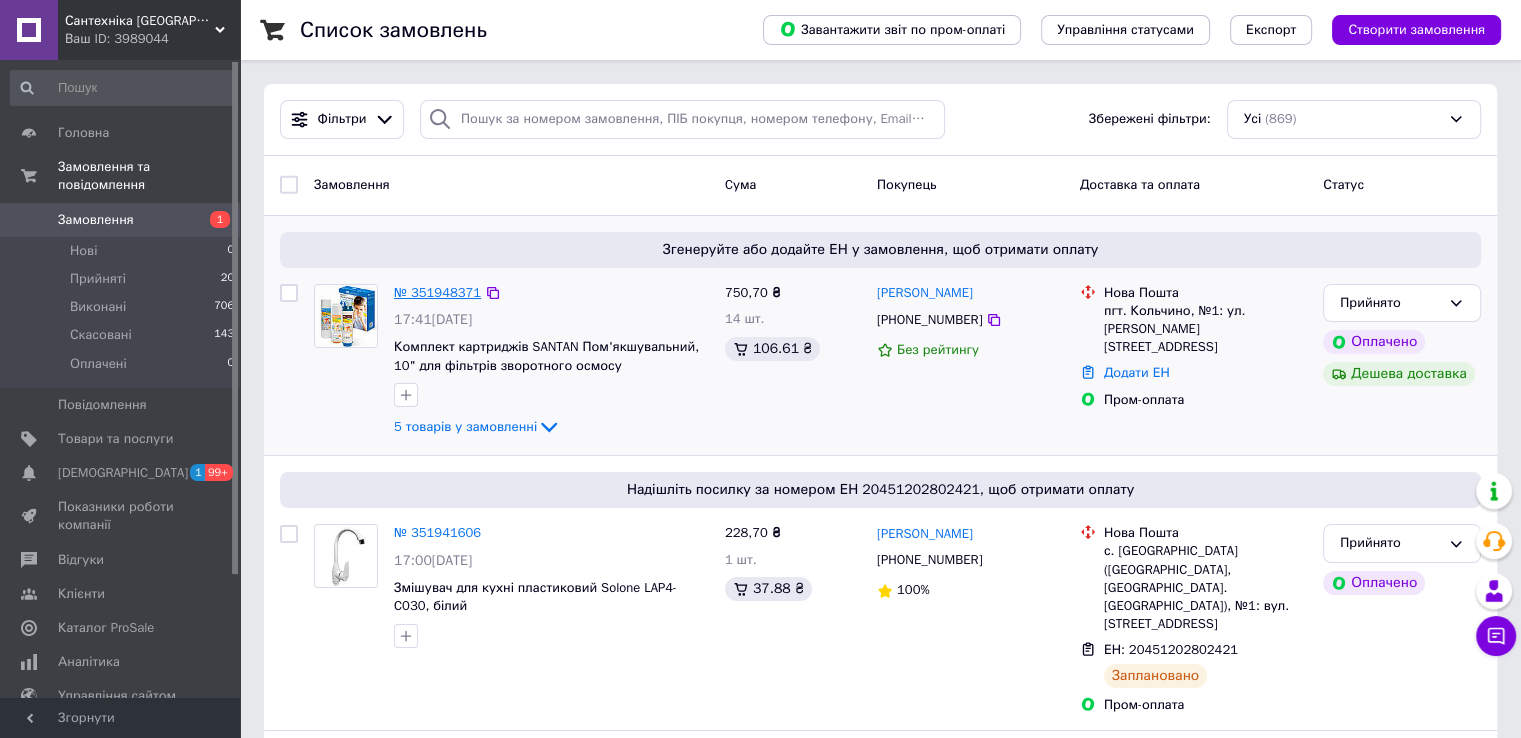 click on "№ 351948371" at bounding box center [437, 292] 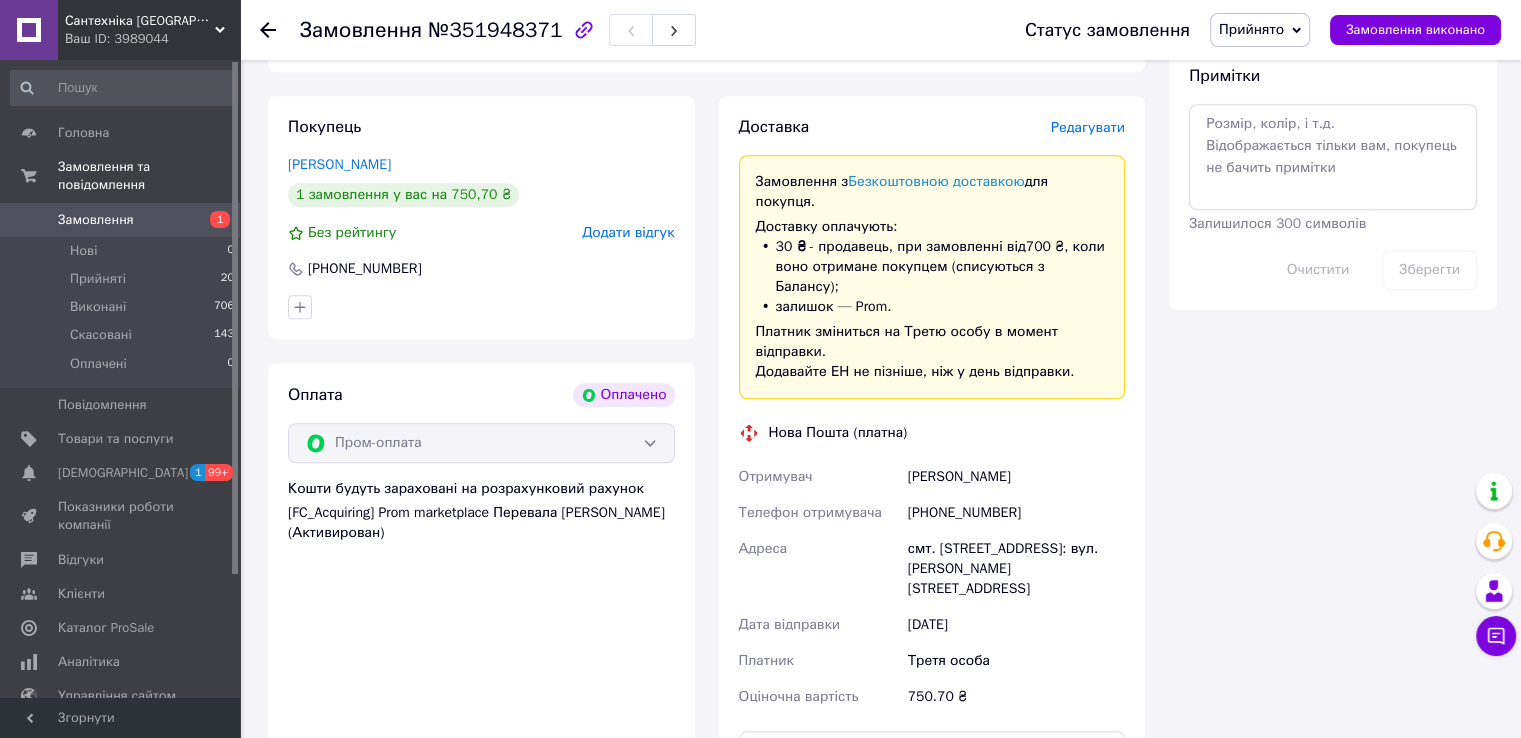 scroll, scrollTop: 1800, scrollLeft: 0, axis: vertical 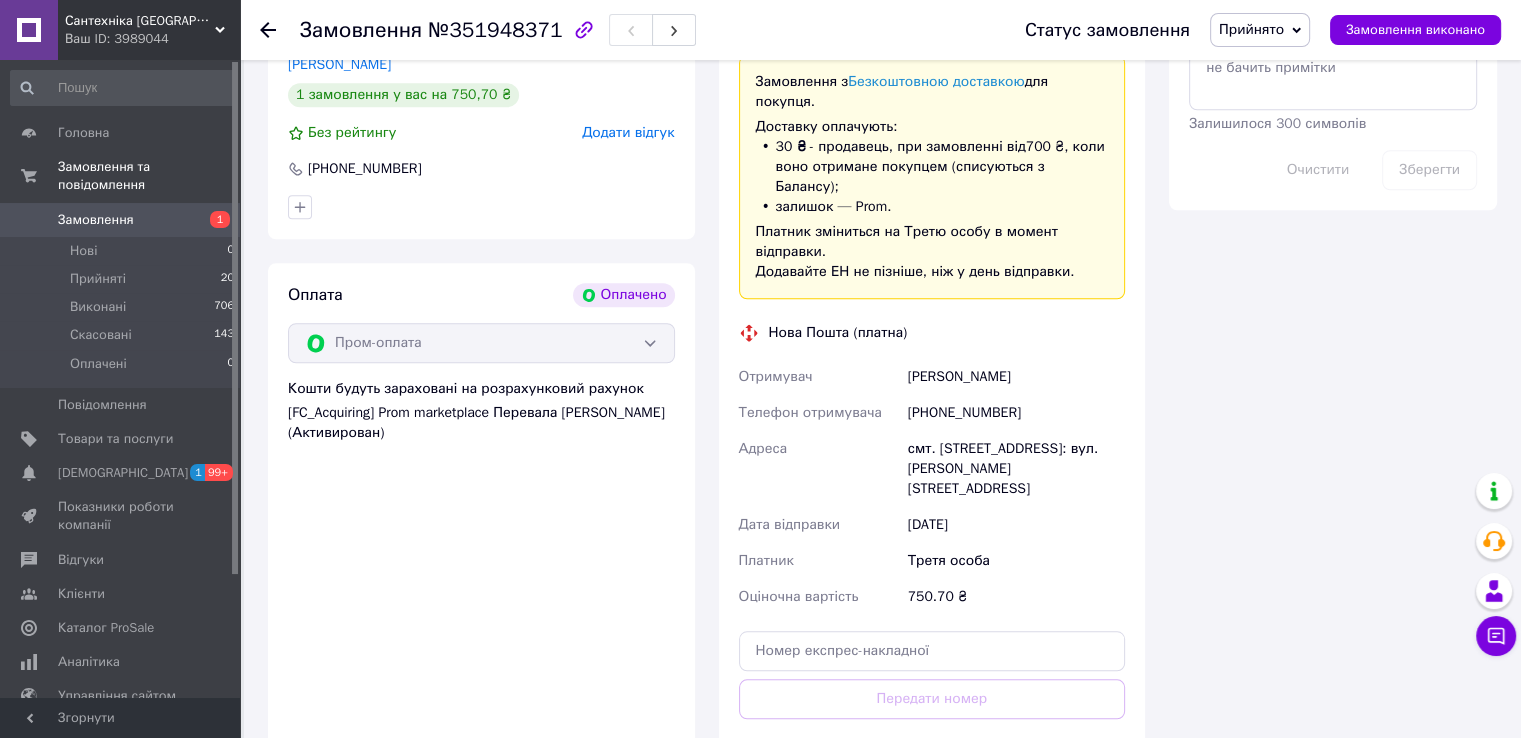 click on "смт. [STREET_ADDRESS]: вул. [PERSON_NAME][STREET_ADDRESS]" at bounding box center (1016, 469) 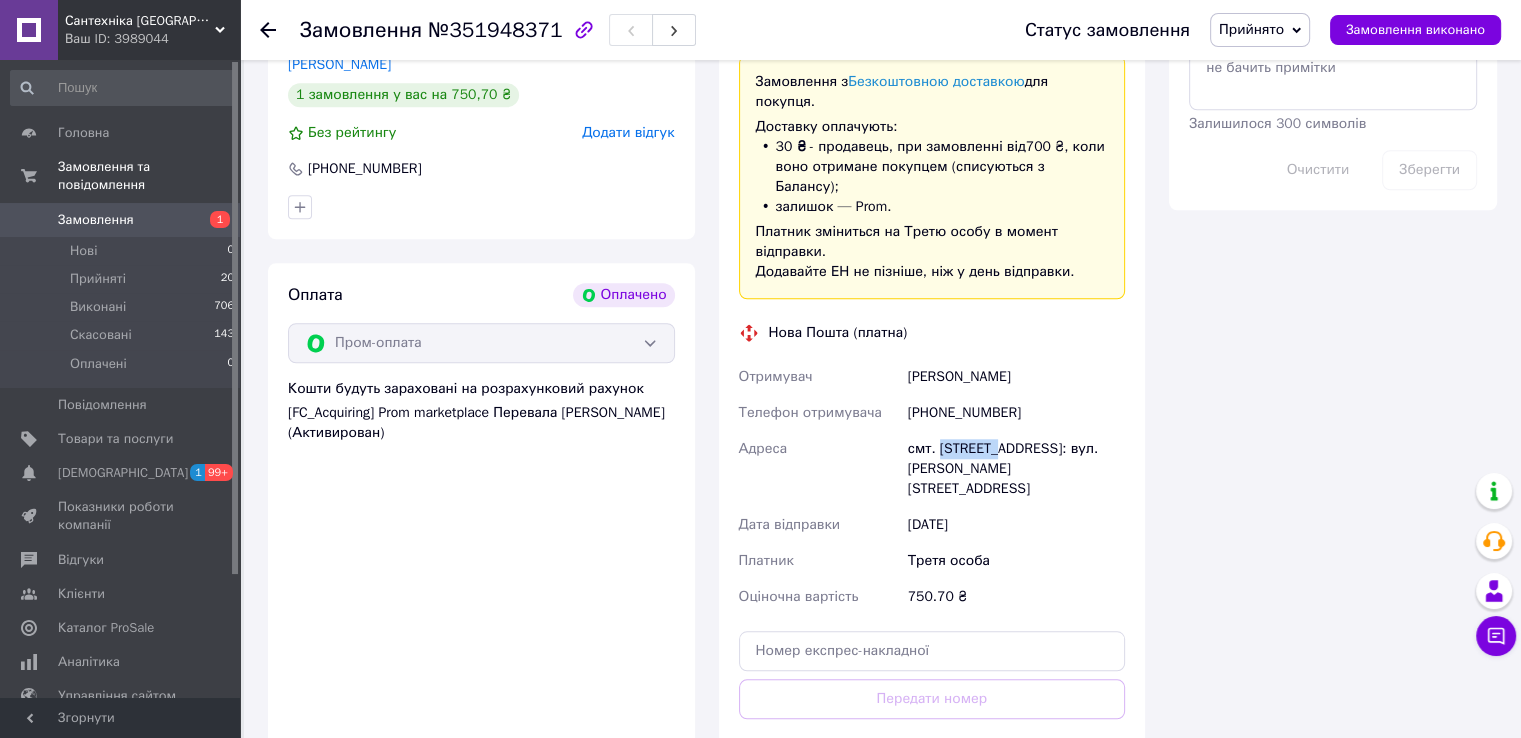 click on "смт. [STREET_ADDRESS]: вул. [PERSON_NAME][STREET_ADDRESS]" at bounding box center [1016, 469] 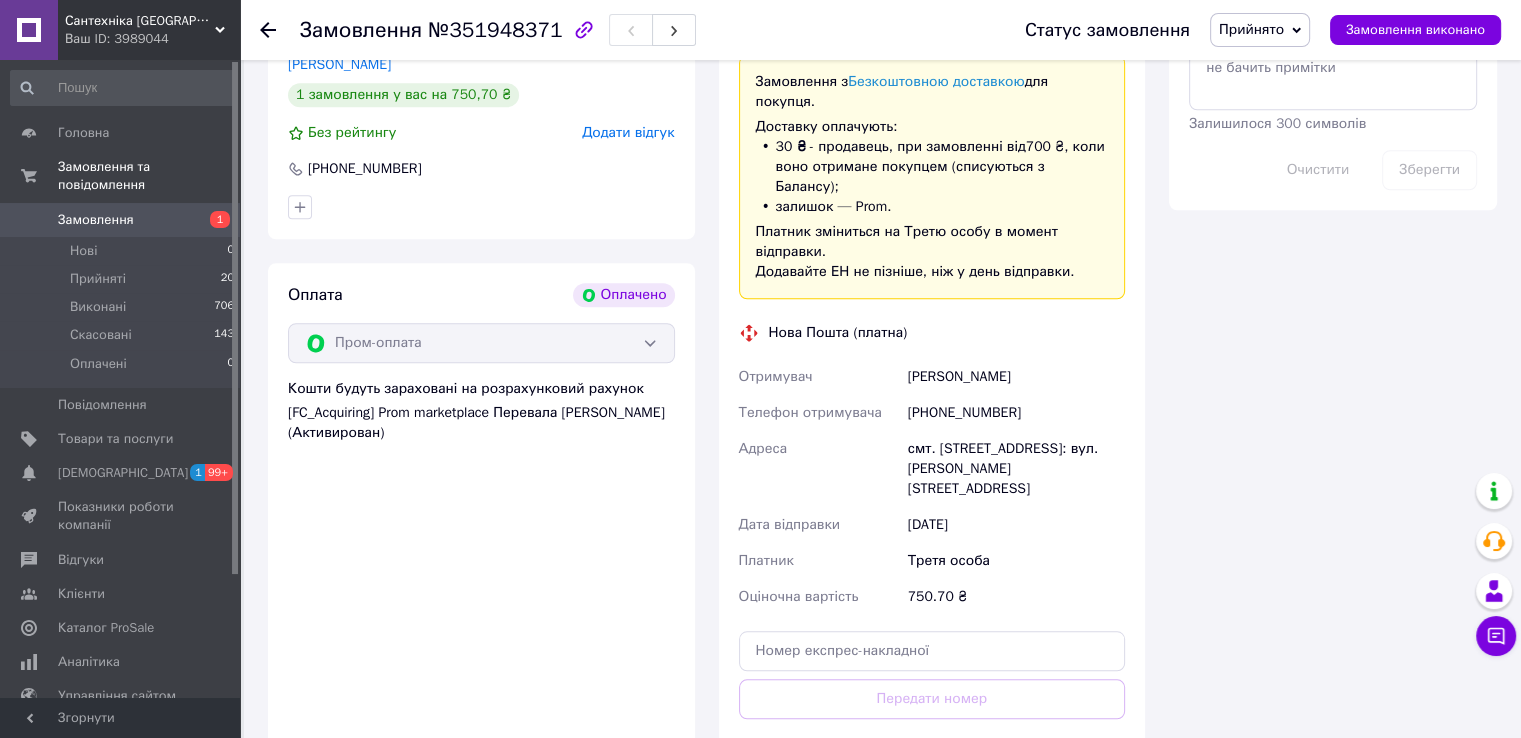 click on "[PERSON_NAME]" at bounding box center (1016, 377) 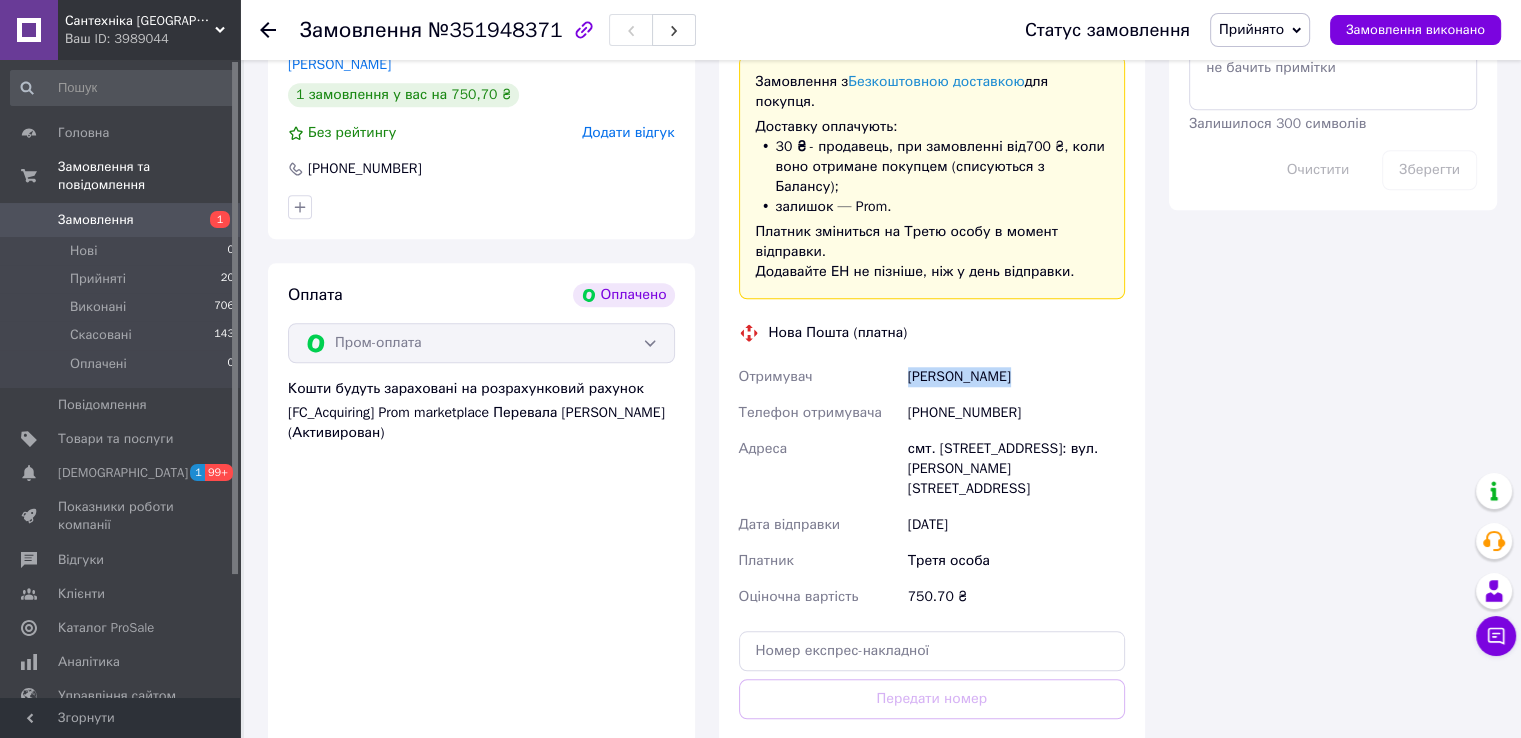 drag, startPoint x: 1024, startPoint y: 337, endPoint x: 896, endPoint y: 337, distance: 128 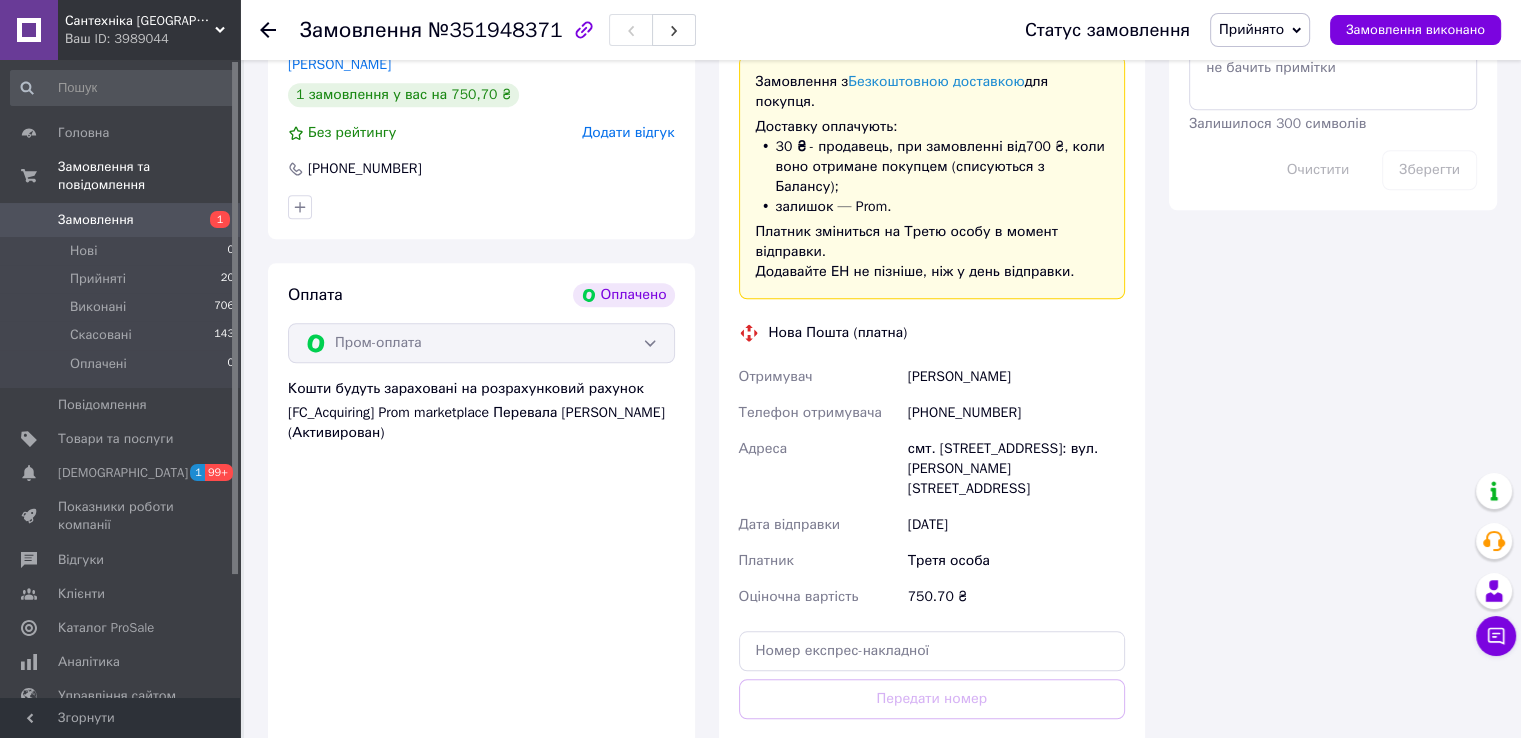 click on "[PHONE_NUMBER]" at bounding box center [1016, 413] 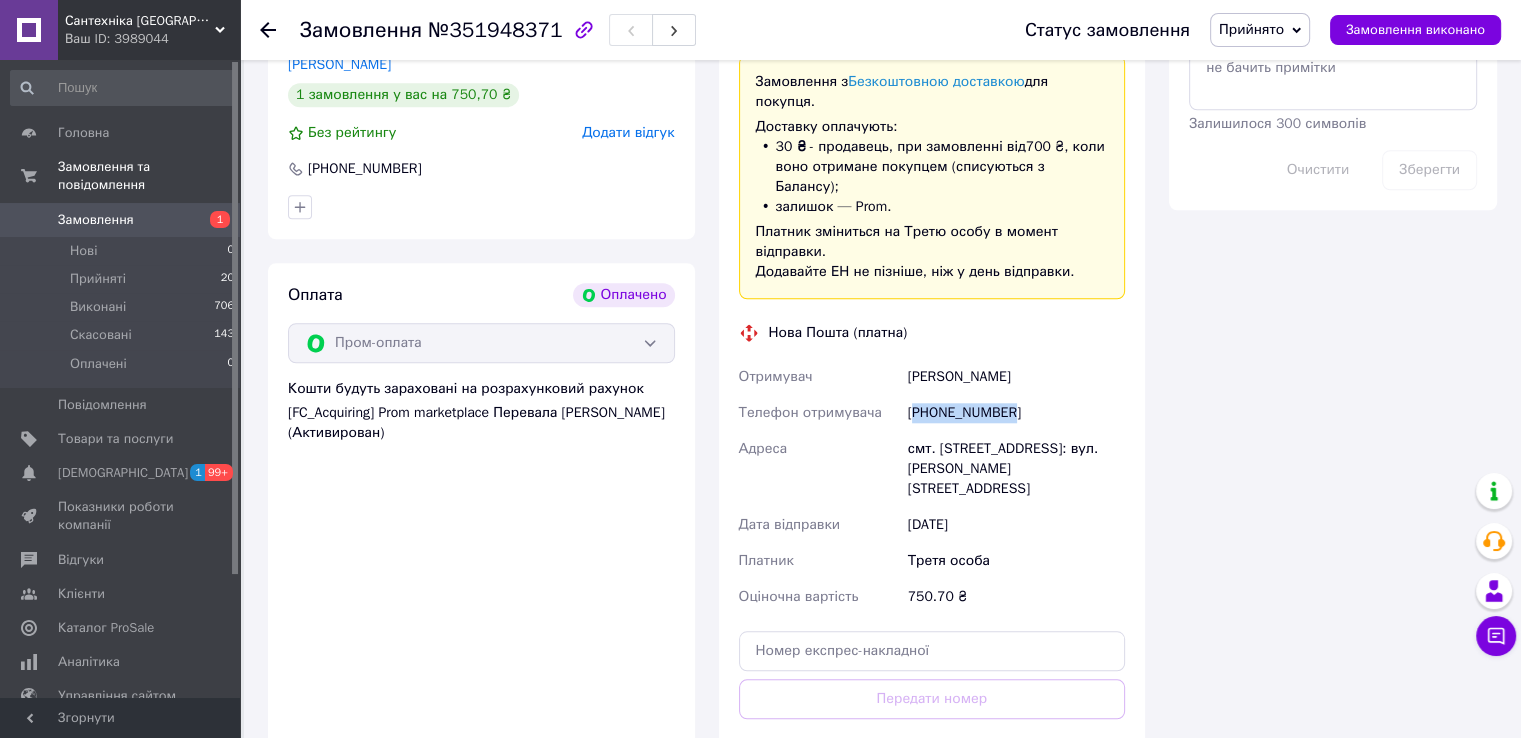 click on "[PHONE_NUMBER]" at bounding box center [1016, 413] 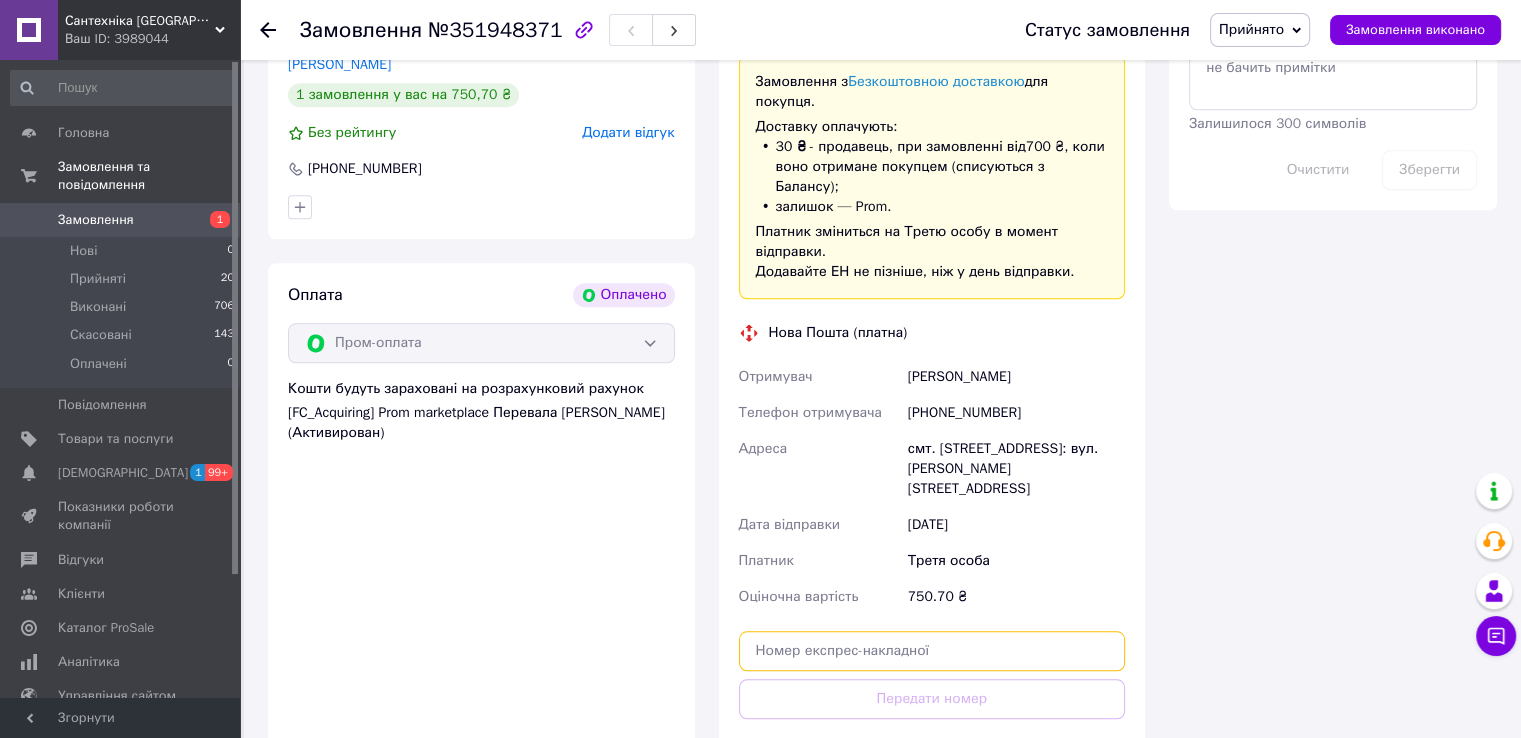 click at bounding box center (932, 651) 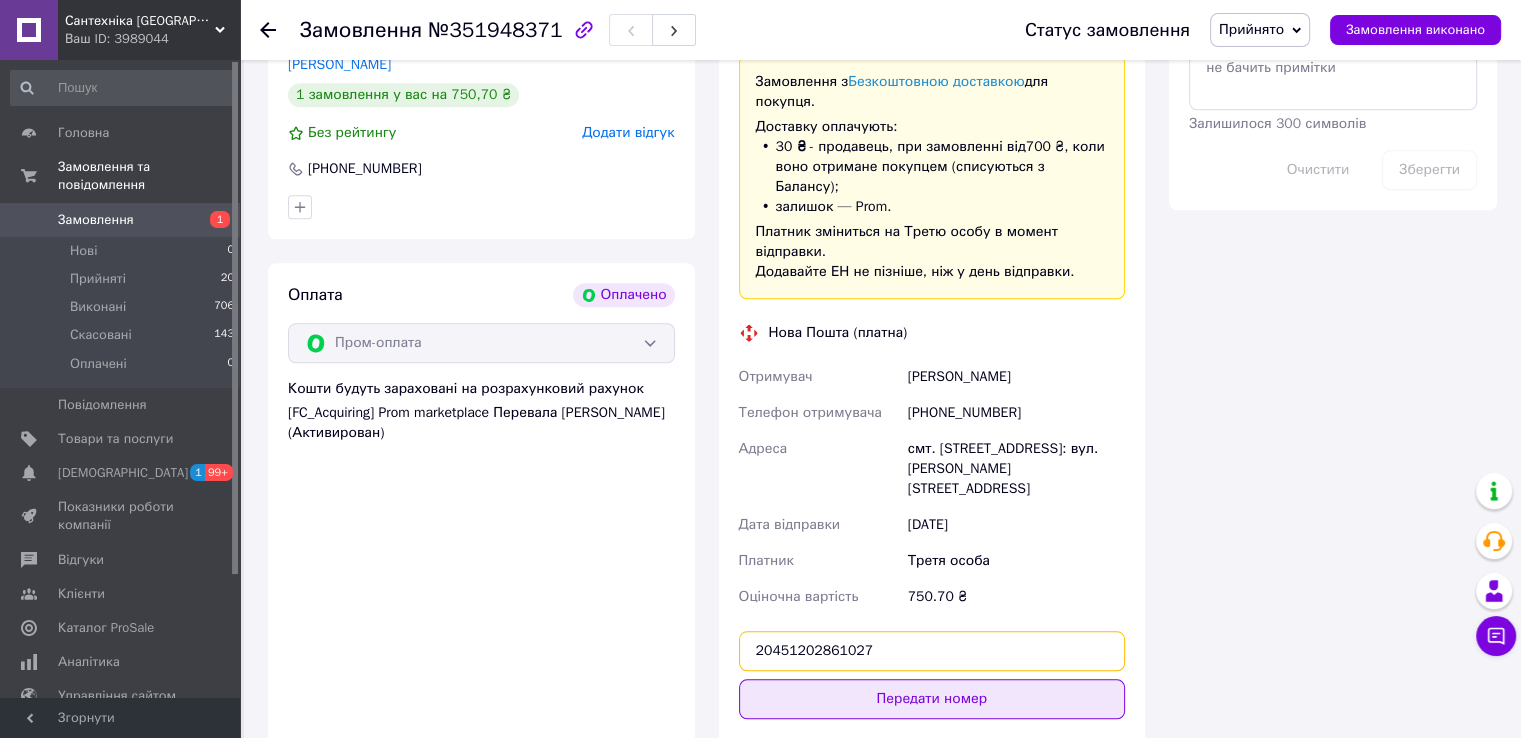 type on "20451202861027" 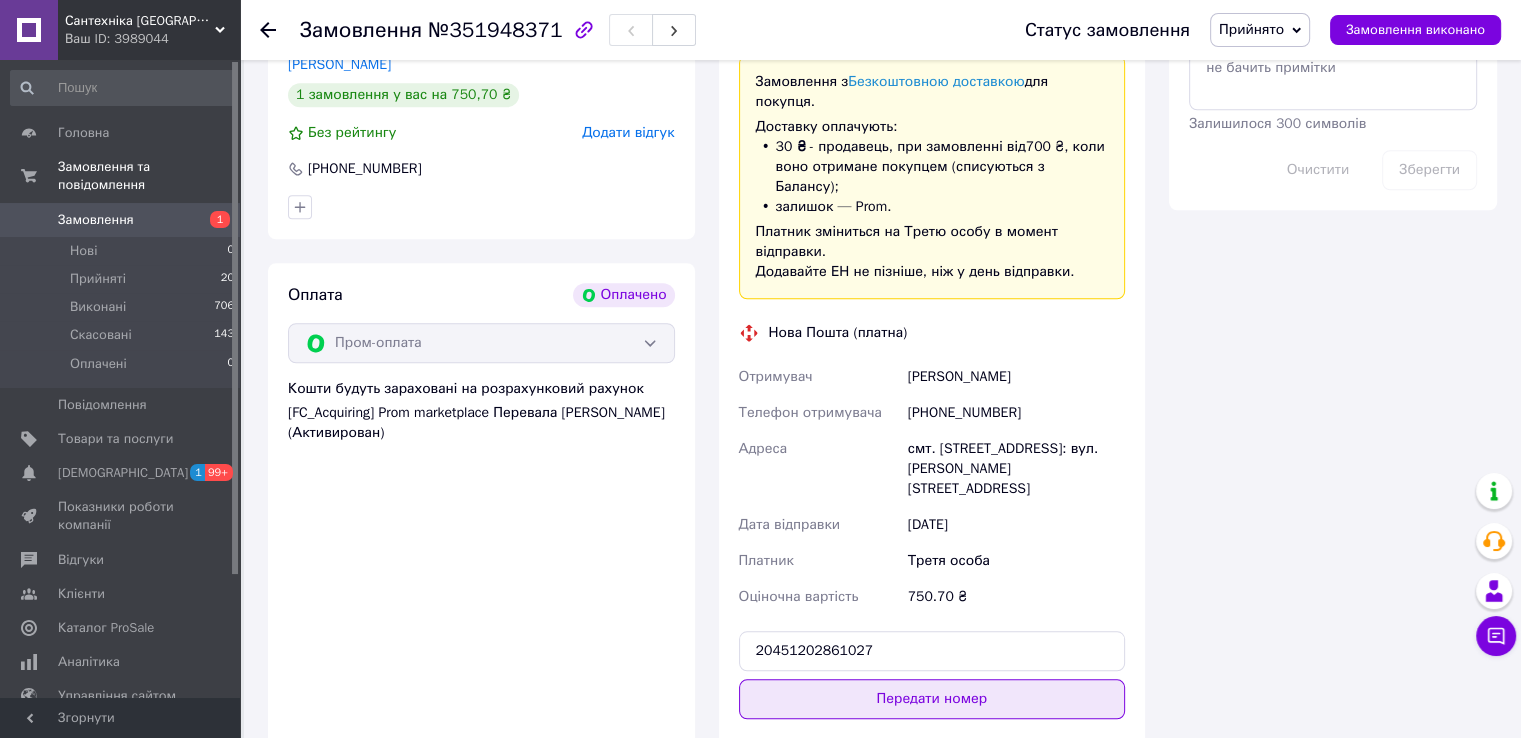 click on "Передати номер" at bounding box center [932, 699] 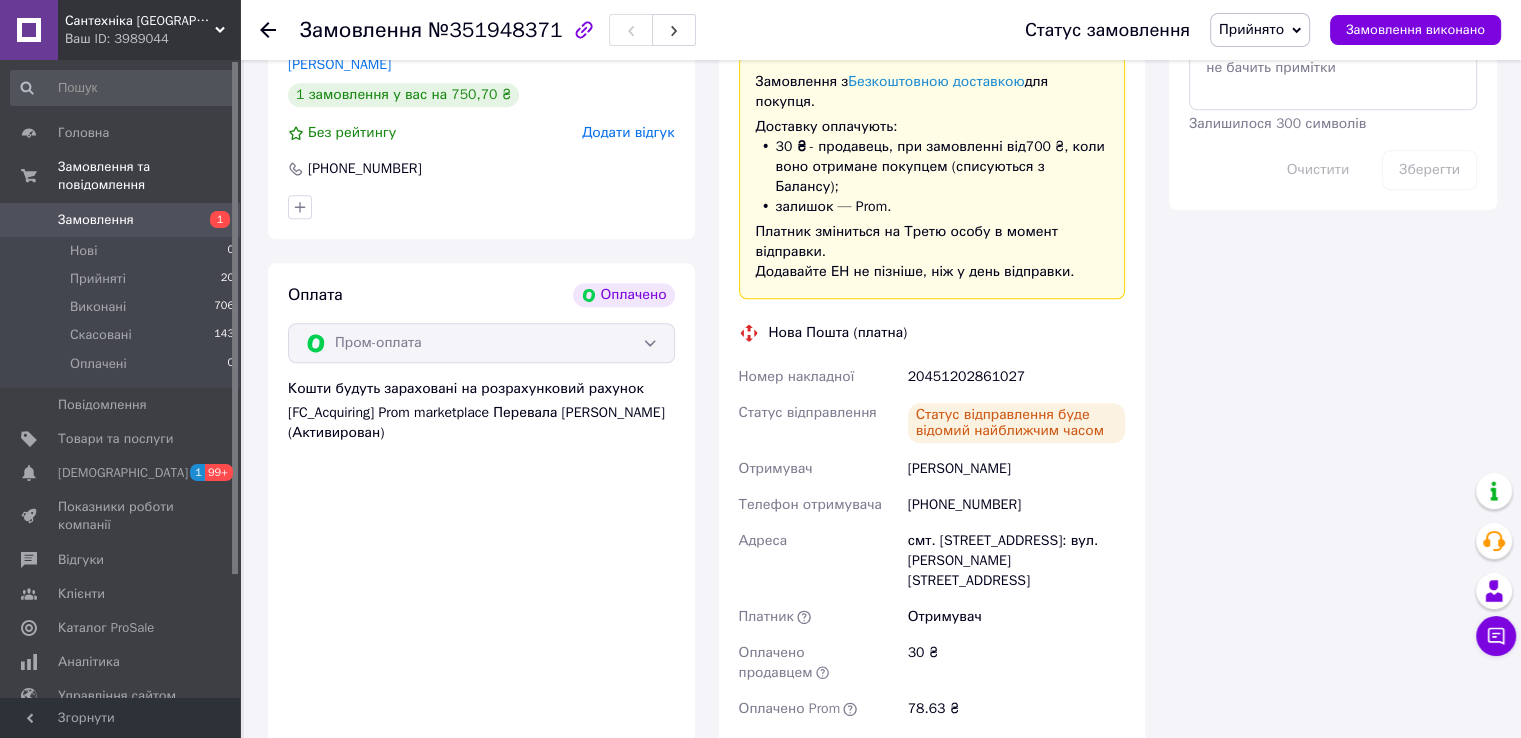 click at bounding box center [280, 30] 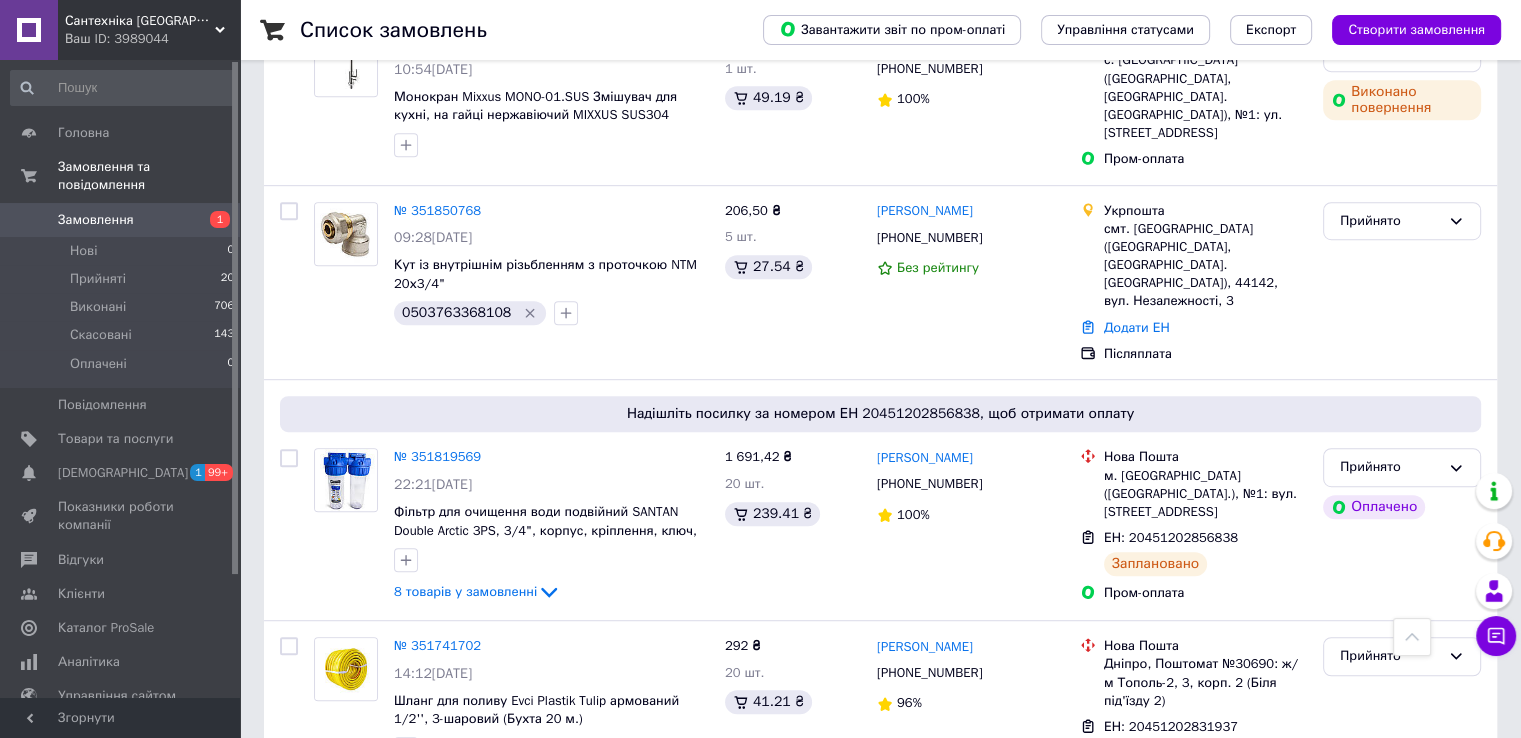 scroll, scrollTop: 1000, scrollLeft: 0, axis: vertical 